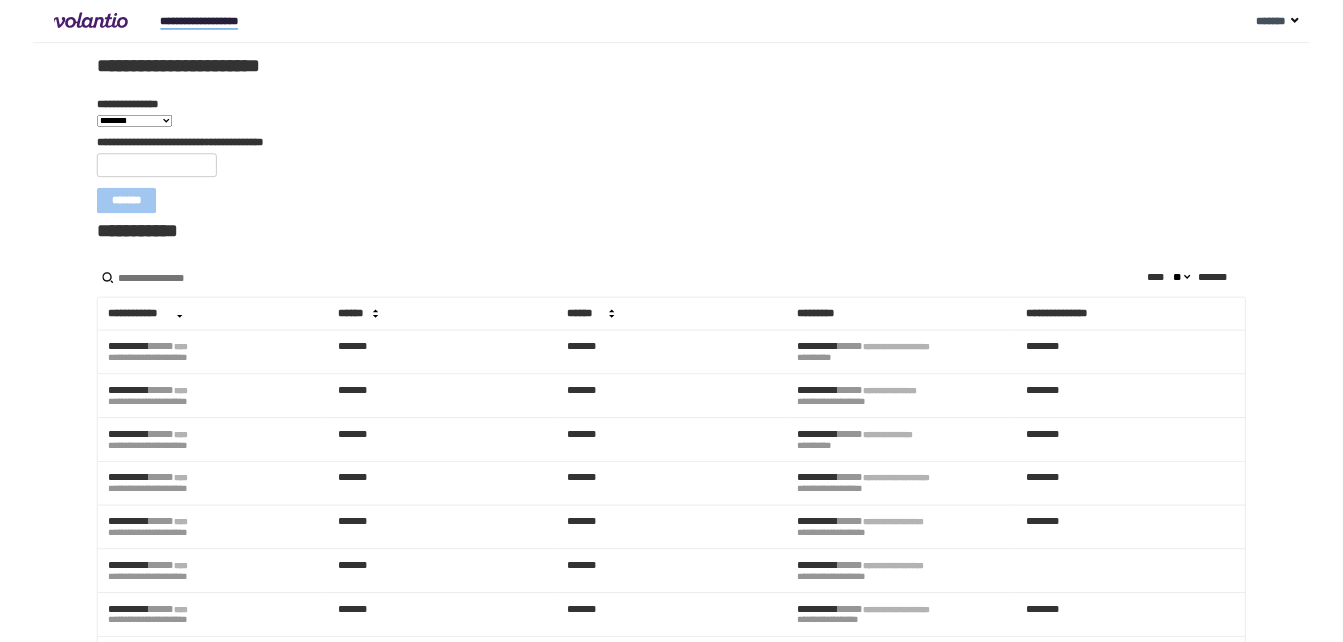 scroll, scrollTop: 0, scrollLeft: 0, axis: both 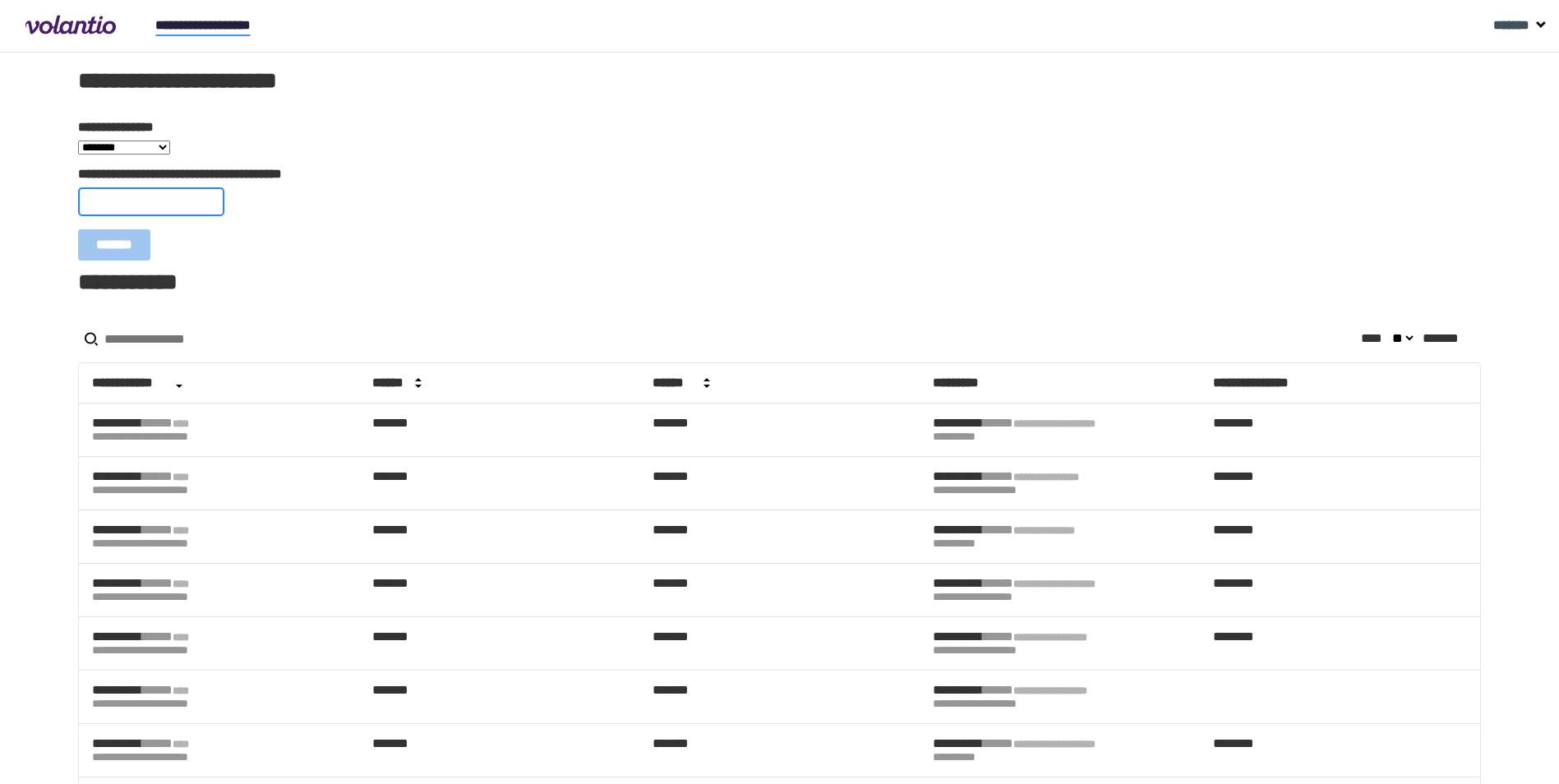 click on "**********" at bounding box center (151, 201) 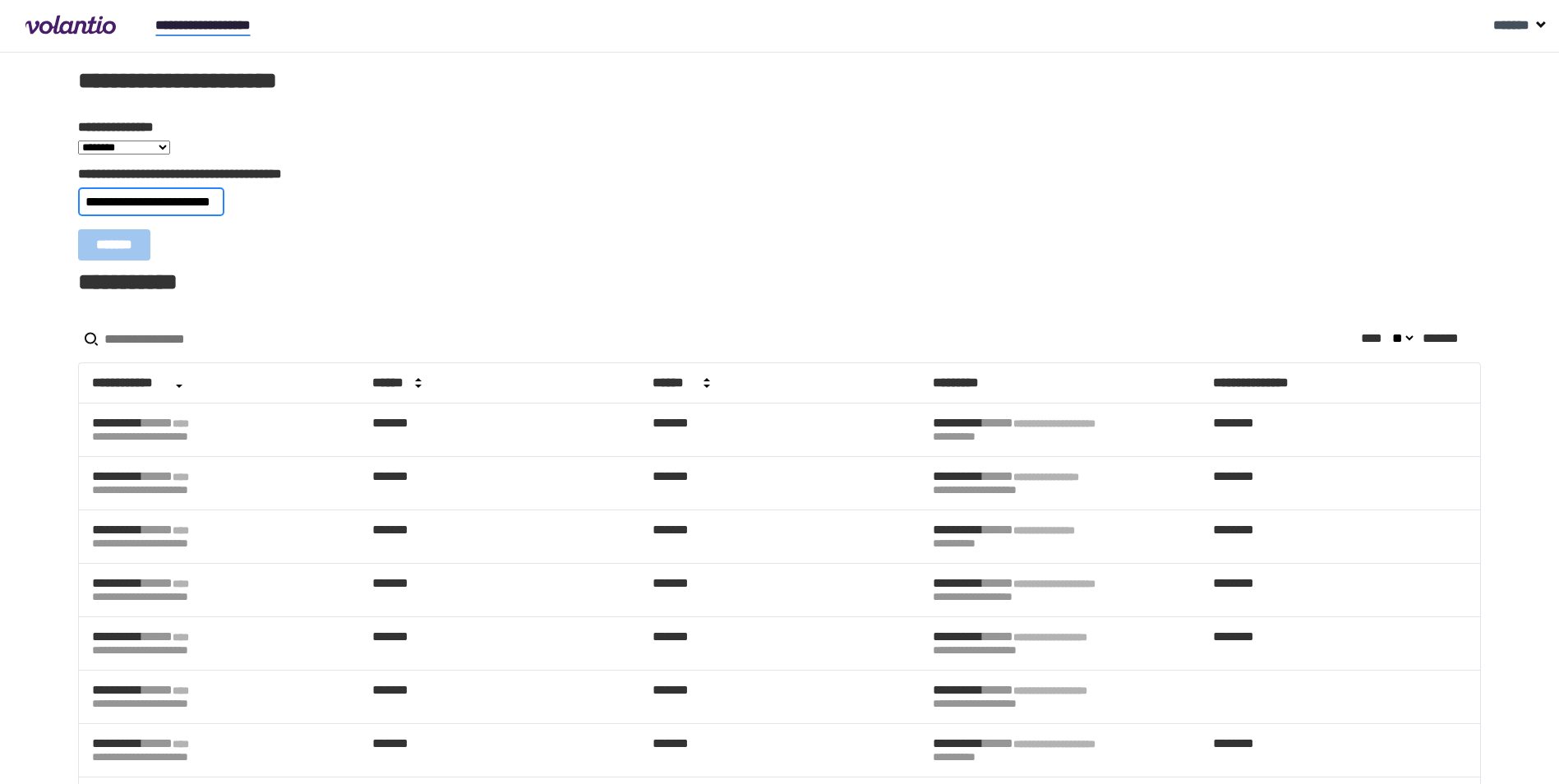 scroll, scrollTop: 0, scrollLeft: 12, axis: horizontal 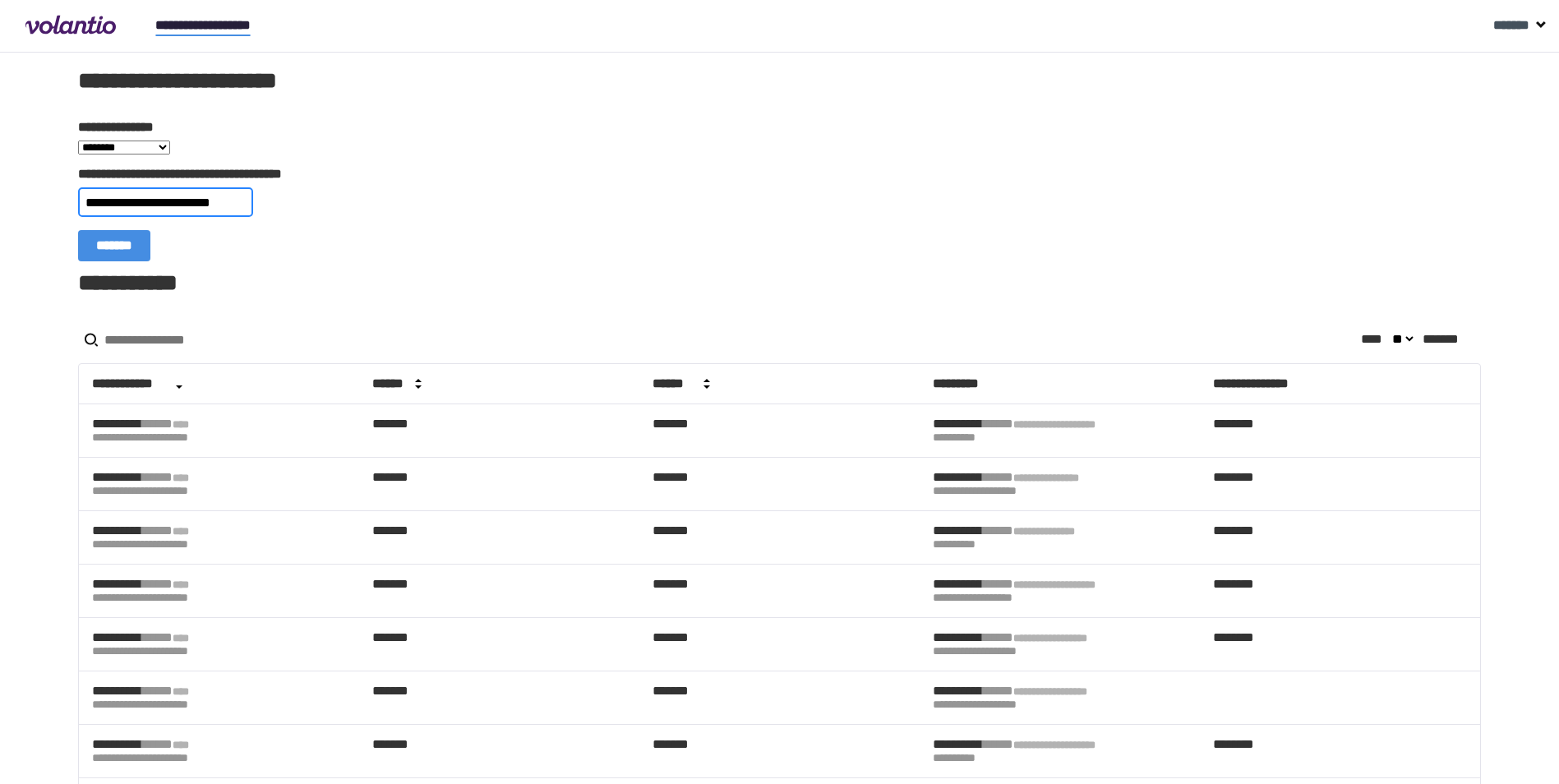 type on "**********" 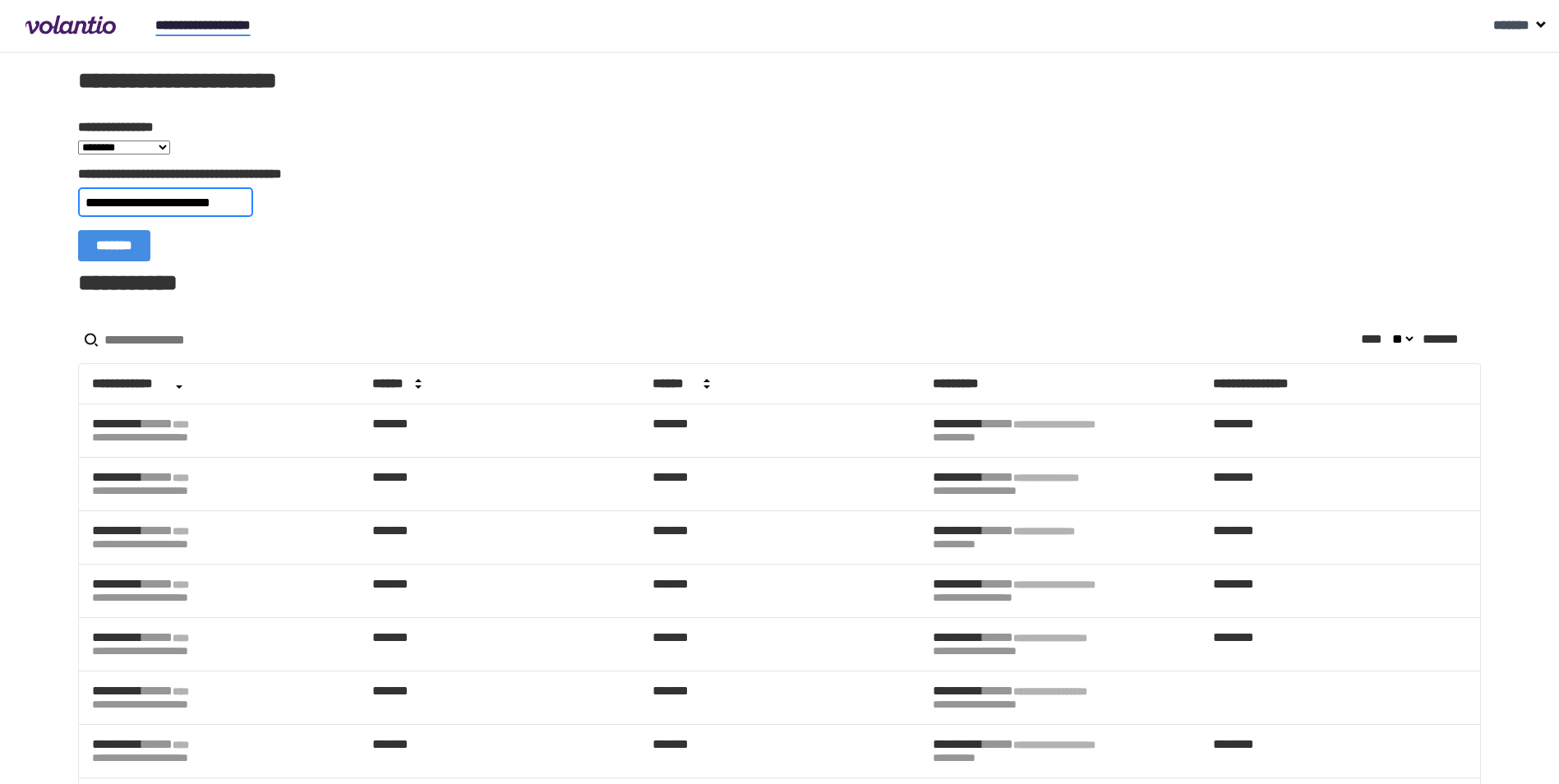 click on "*******" at bounding box center [114, 246] 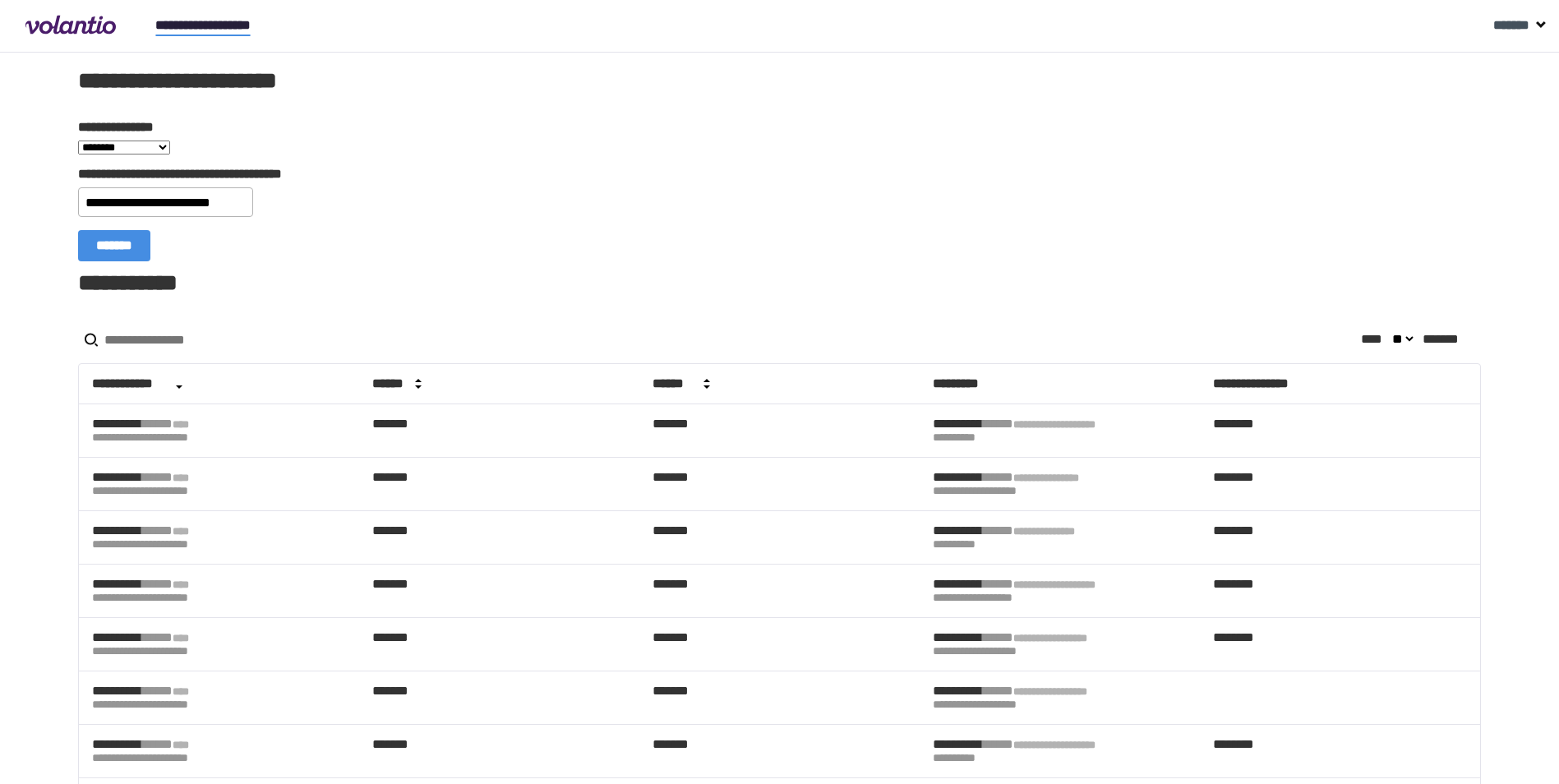 scroll, scrollTop: 0, scrollLeft: 0, axis: both 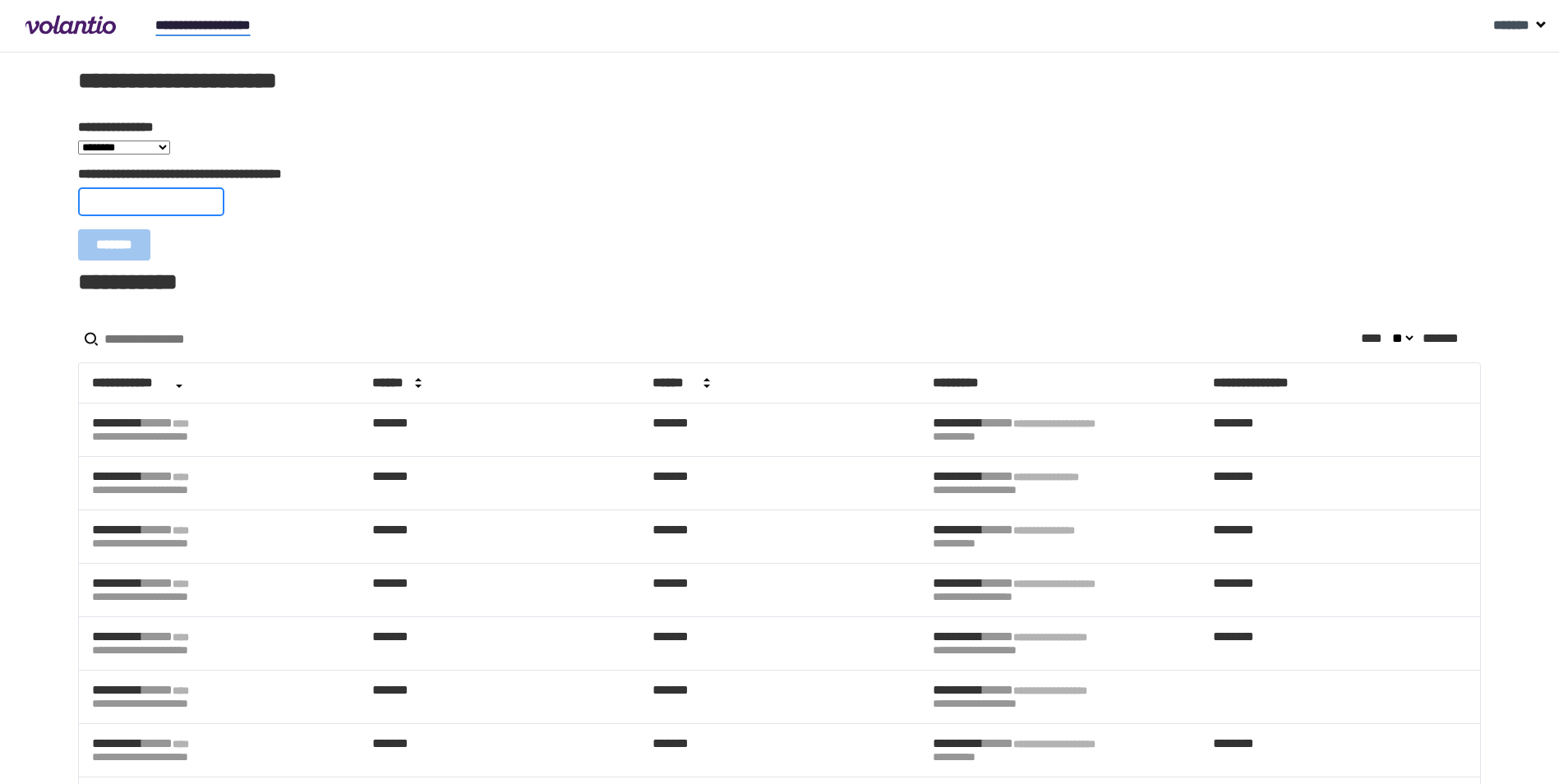 click on "**********" at bounding box center [151, 201] 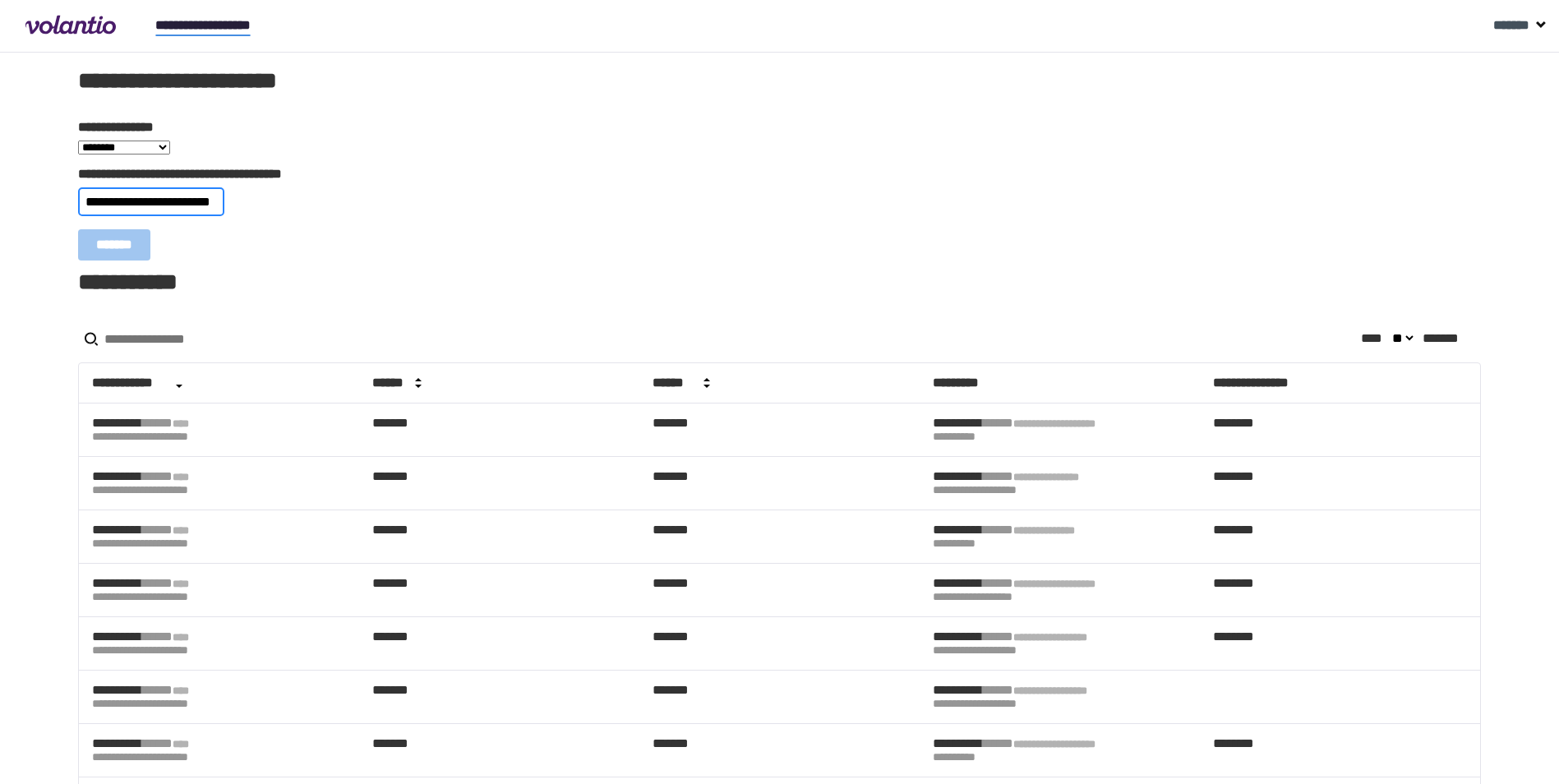 scroll, scrollTop: 0, scrollLeft: 12, axis: horizontal 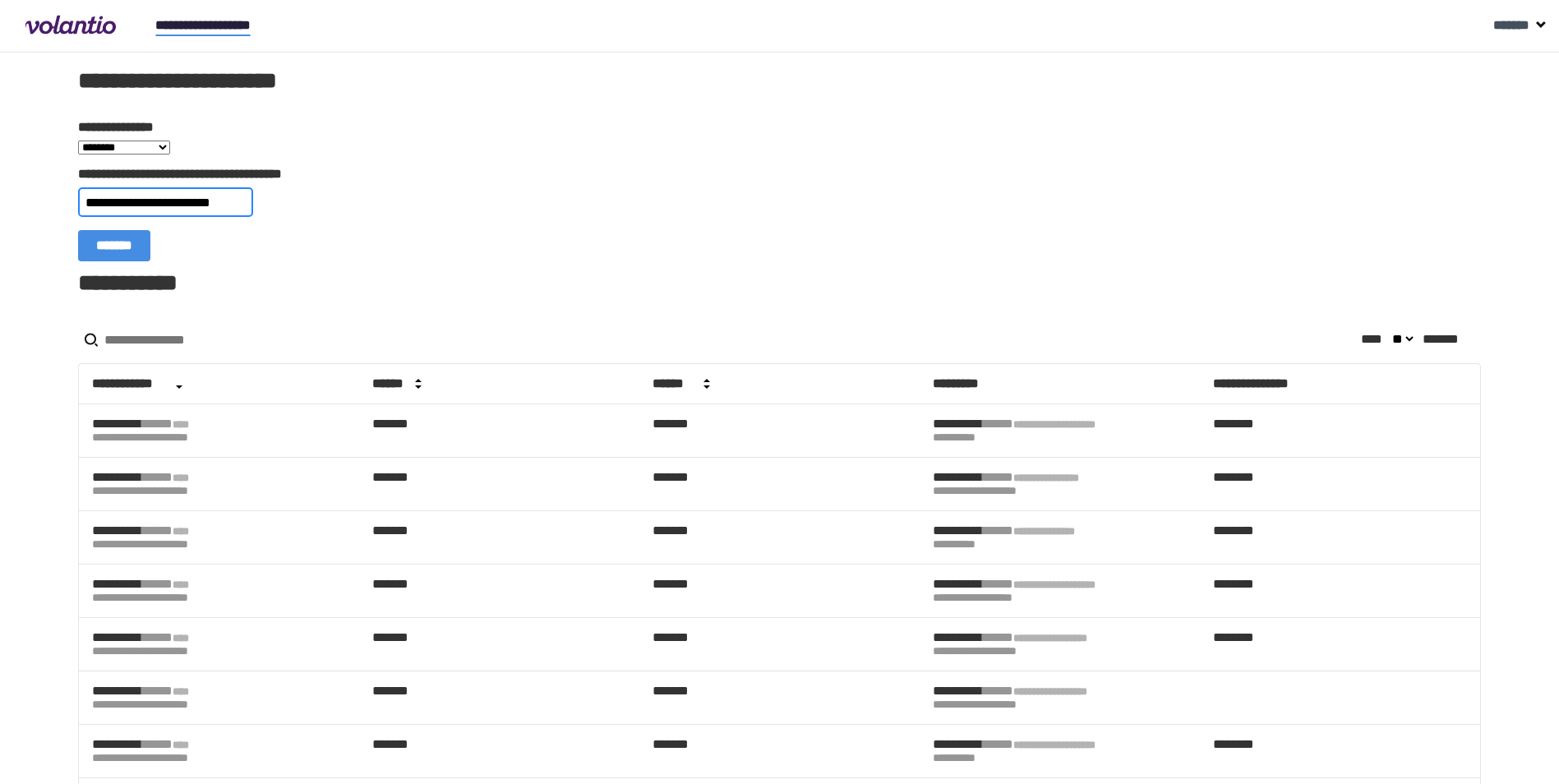 type on "**********" 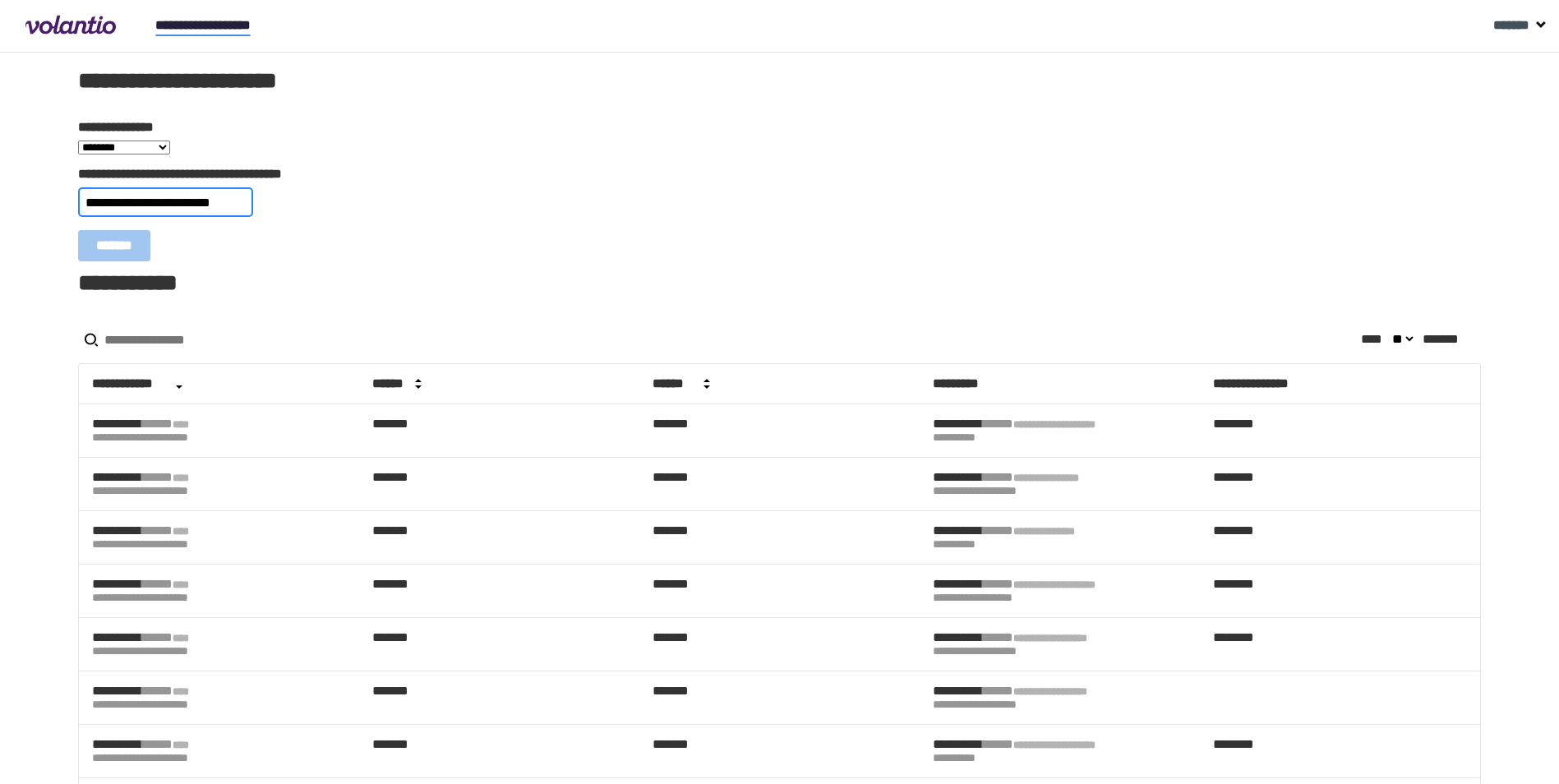 scroll, scrollTop: 0, scrollLeft: 0, axis: both 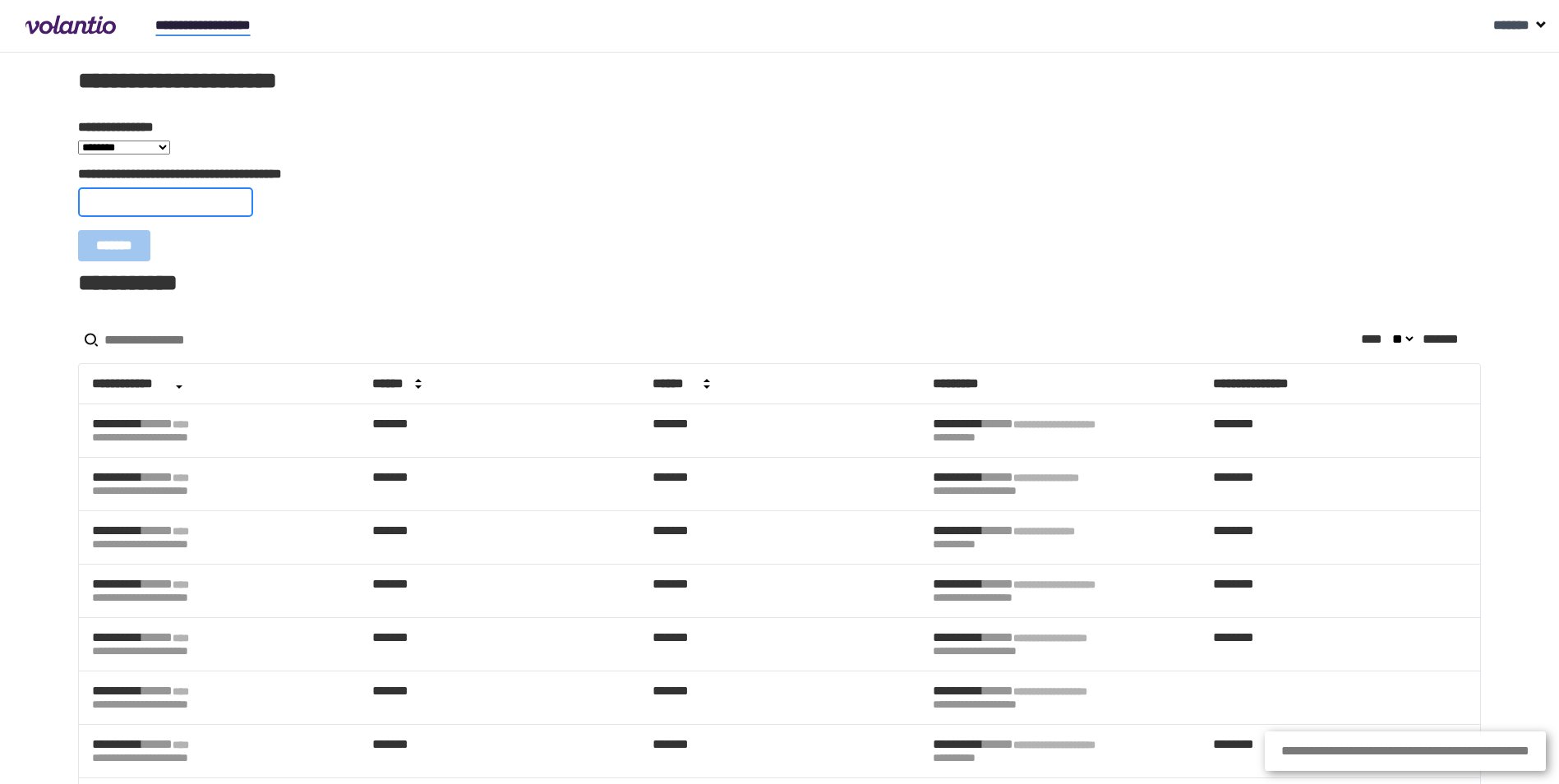 paste on "**********" 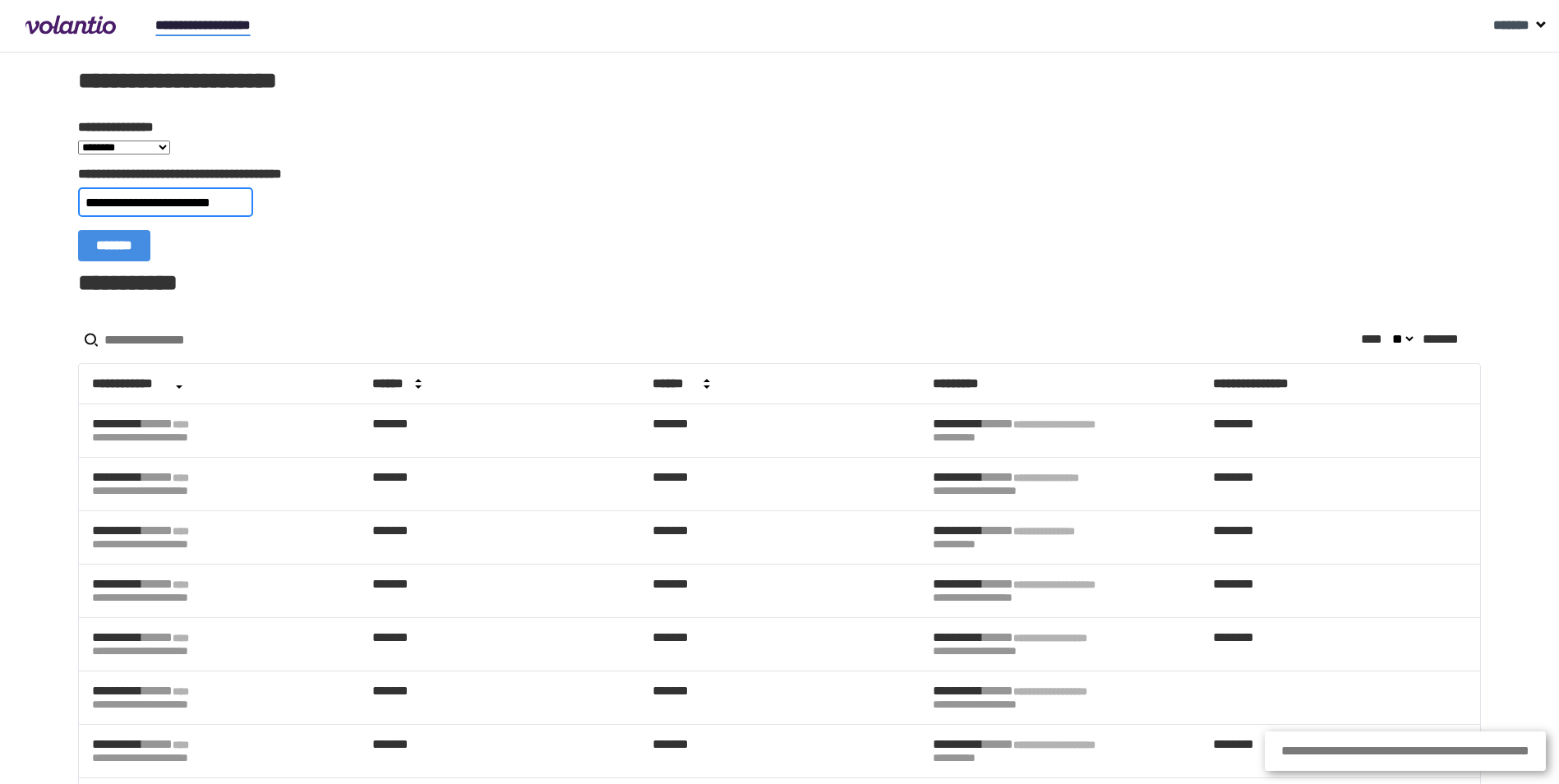 scroll, scrollTop: 0, scrollLeft: 10, axis: horizontal 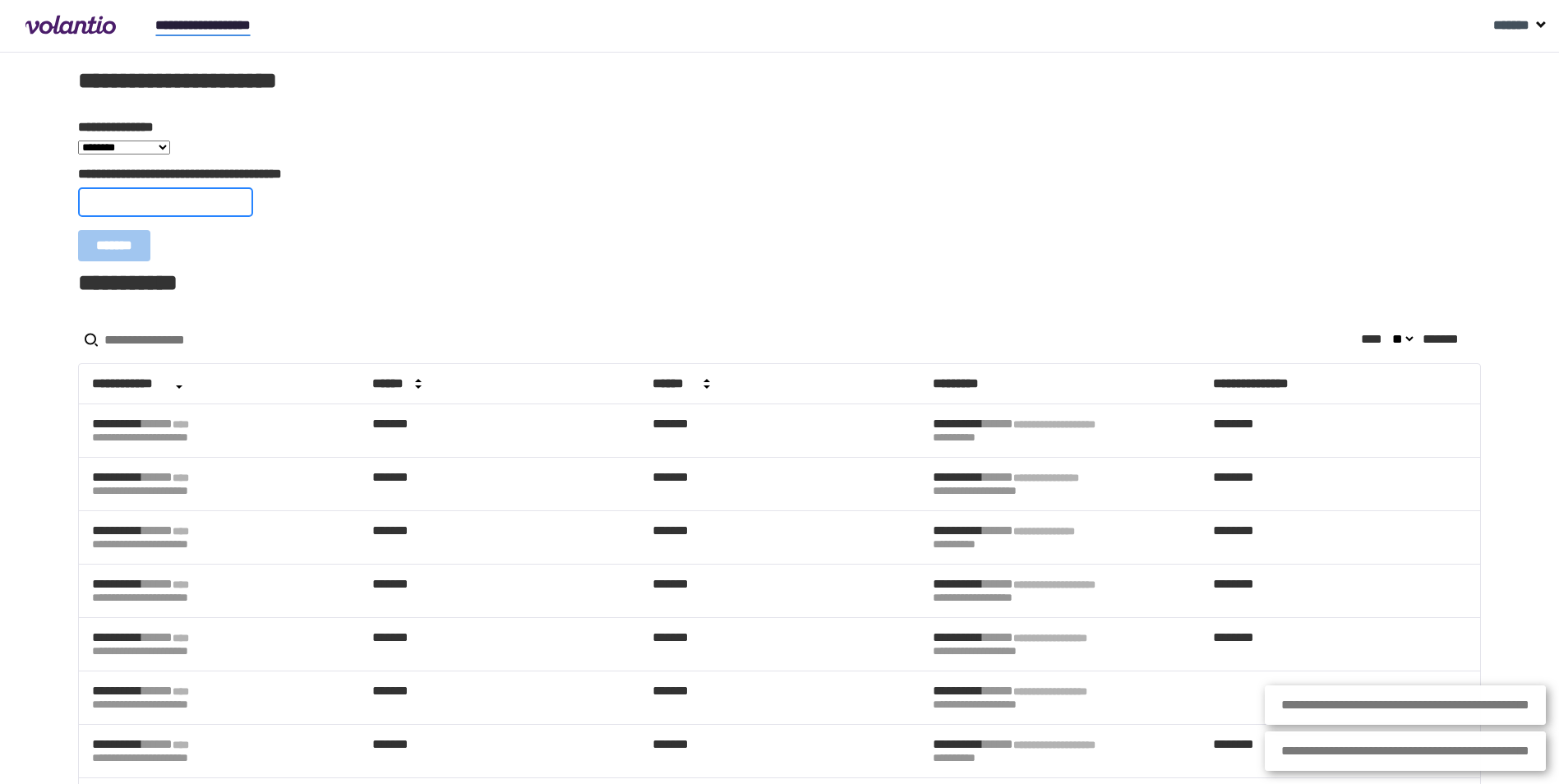 paste on "**********" 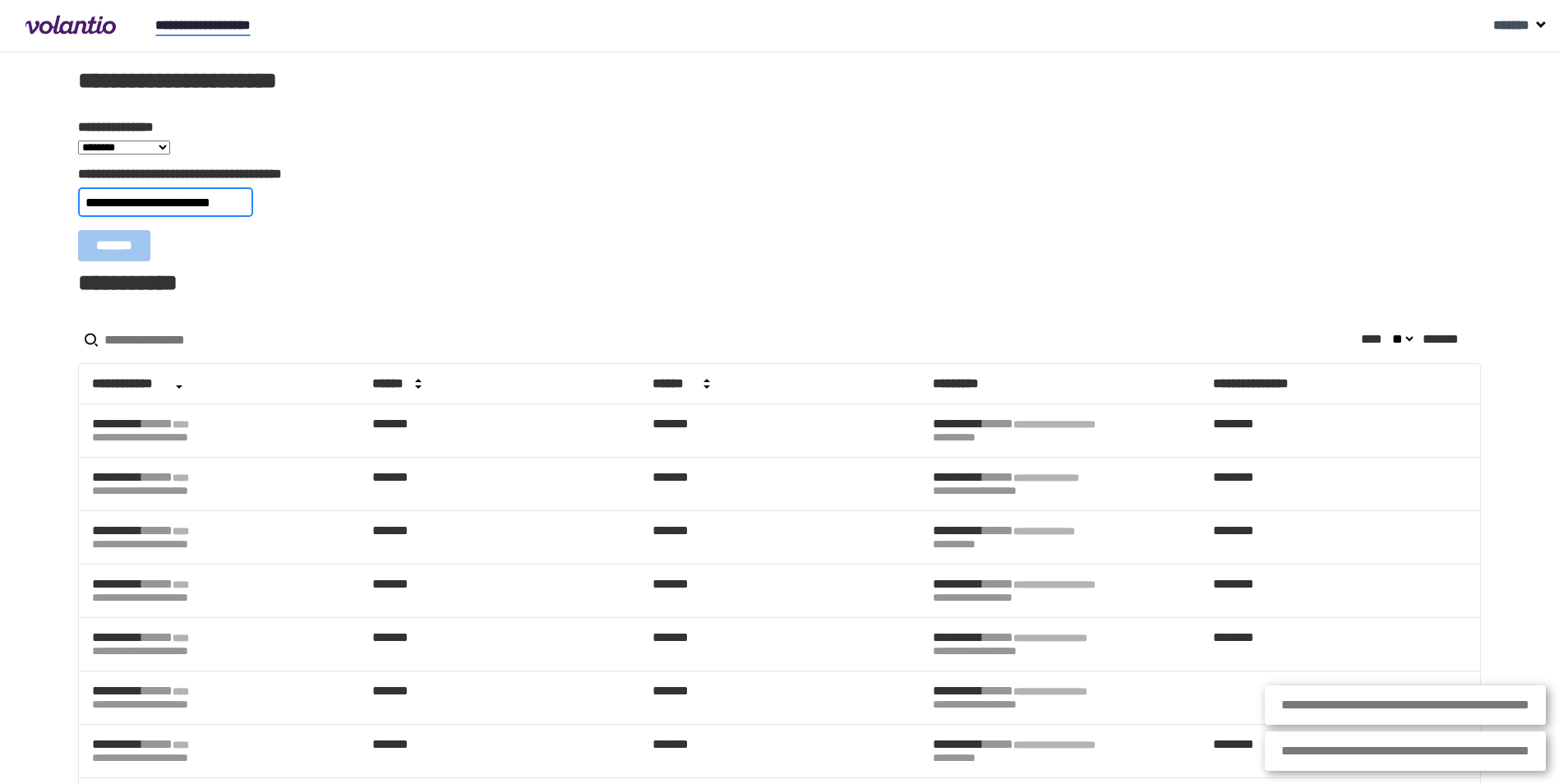 scroll, scrollTop: 0, scrollLeft: 17, axis: horizontal 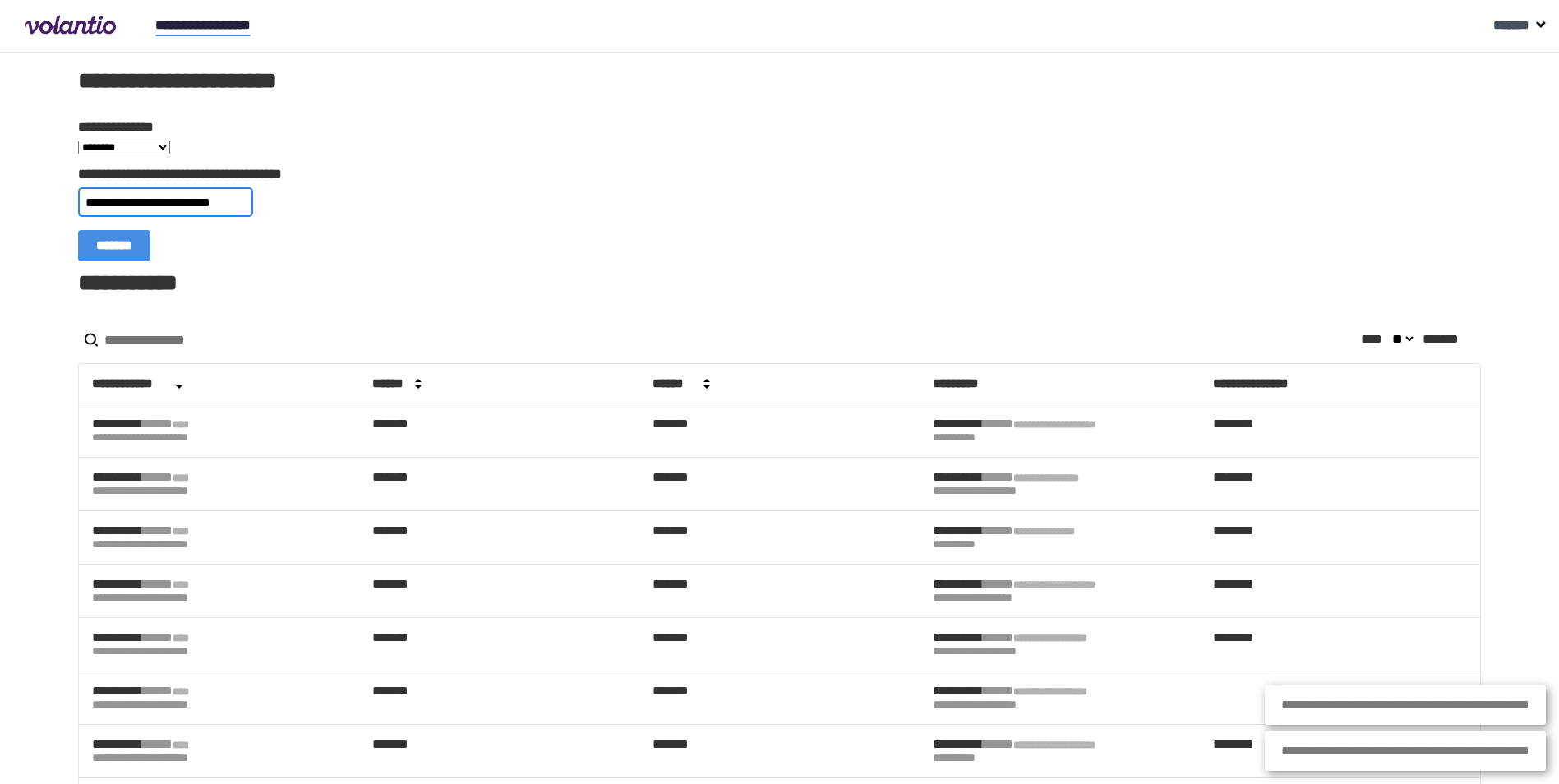 type on "**********" 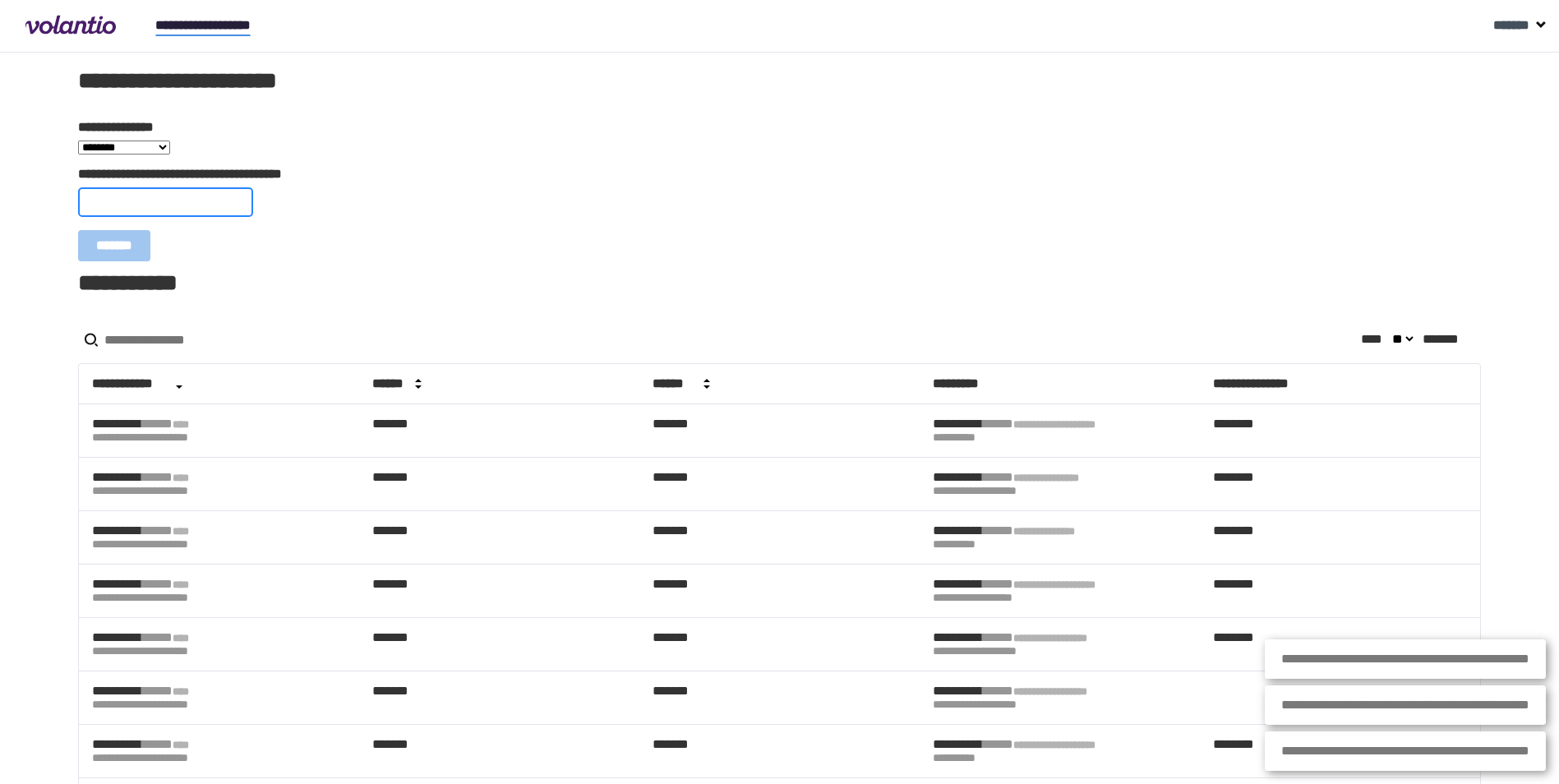 scroll, scrollTop: 0, scrollLeft: 0, axis: both 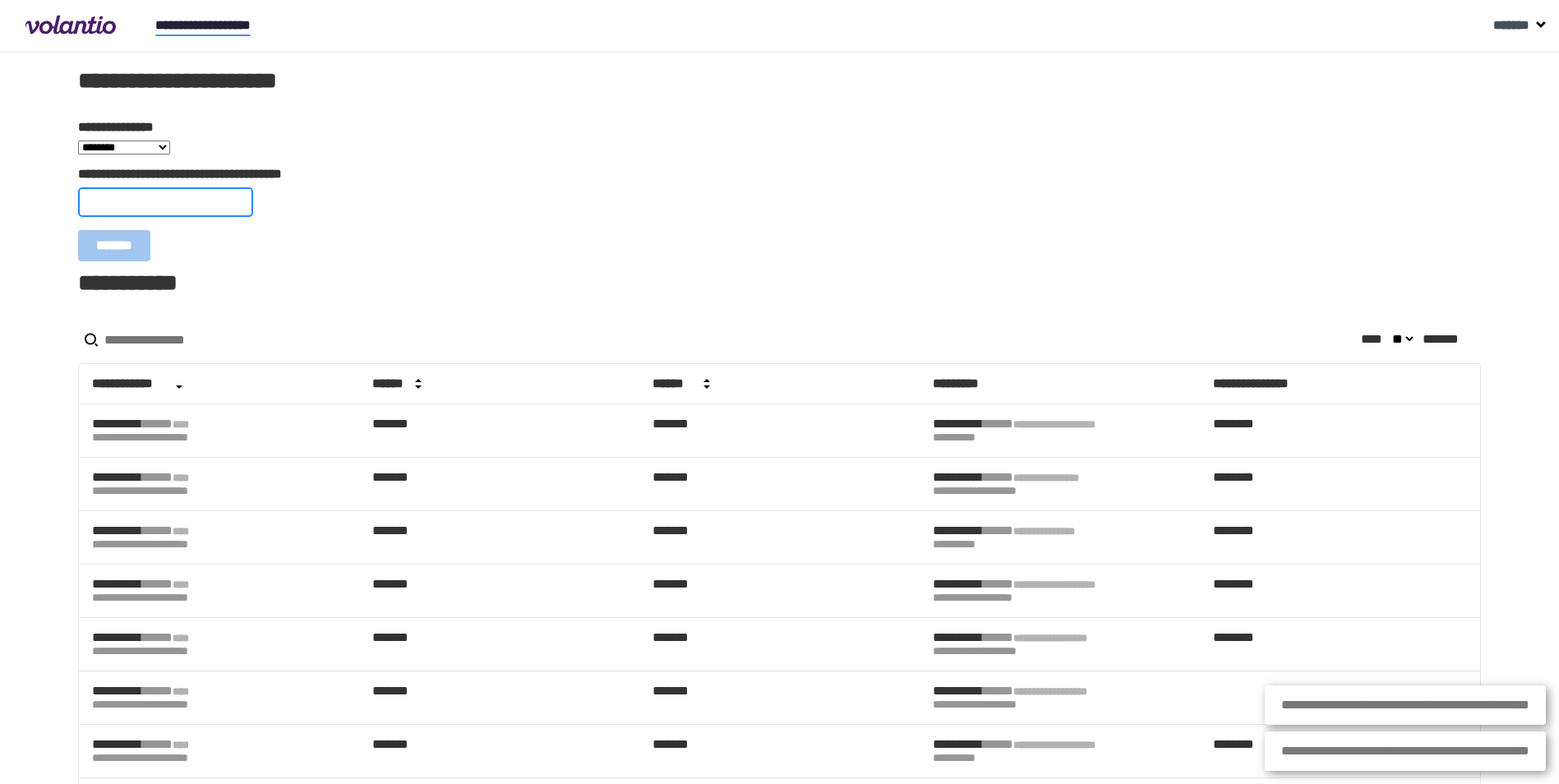 paste on "**********" 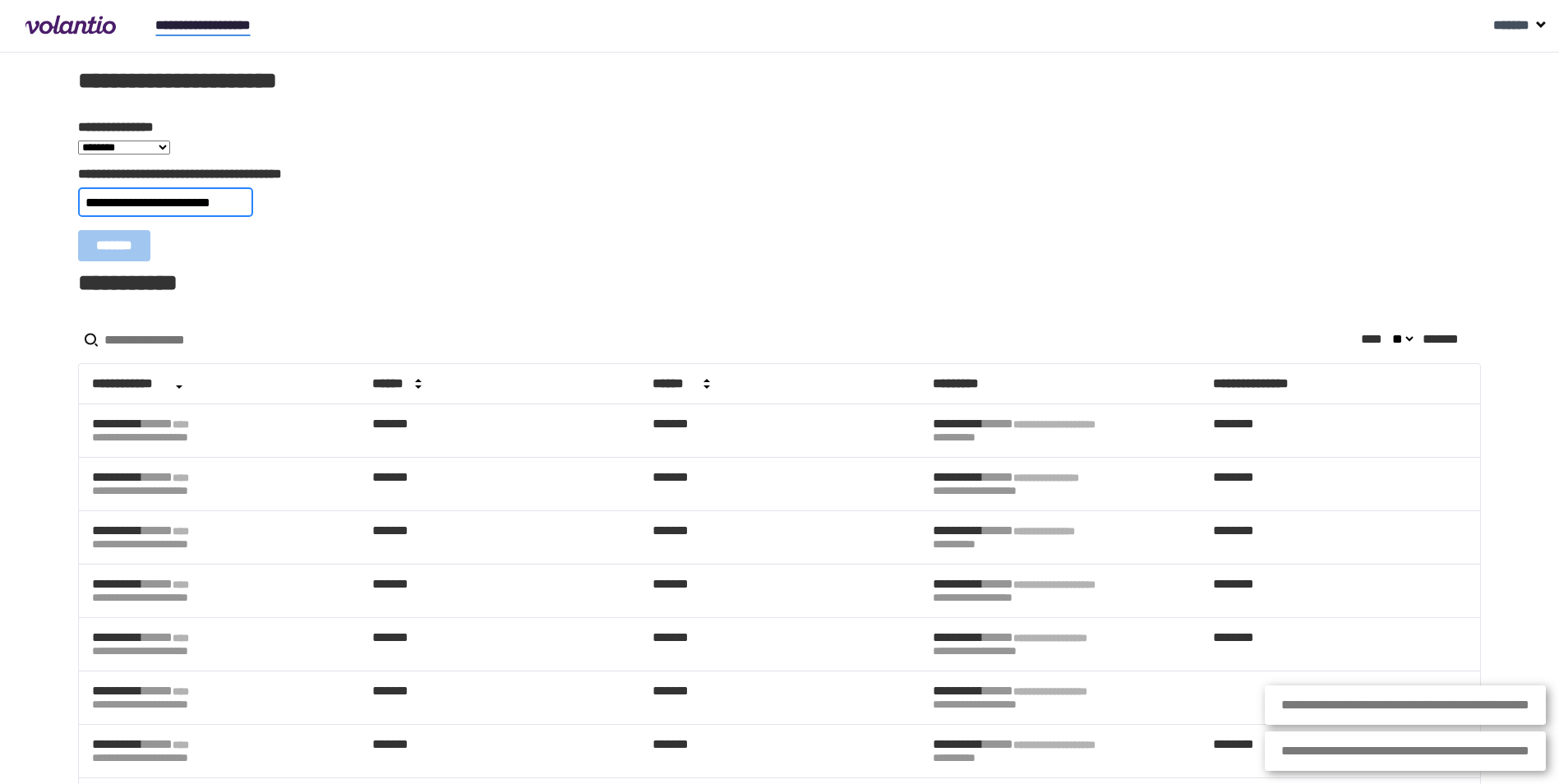 type on "**********" 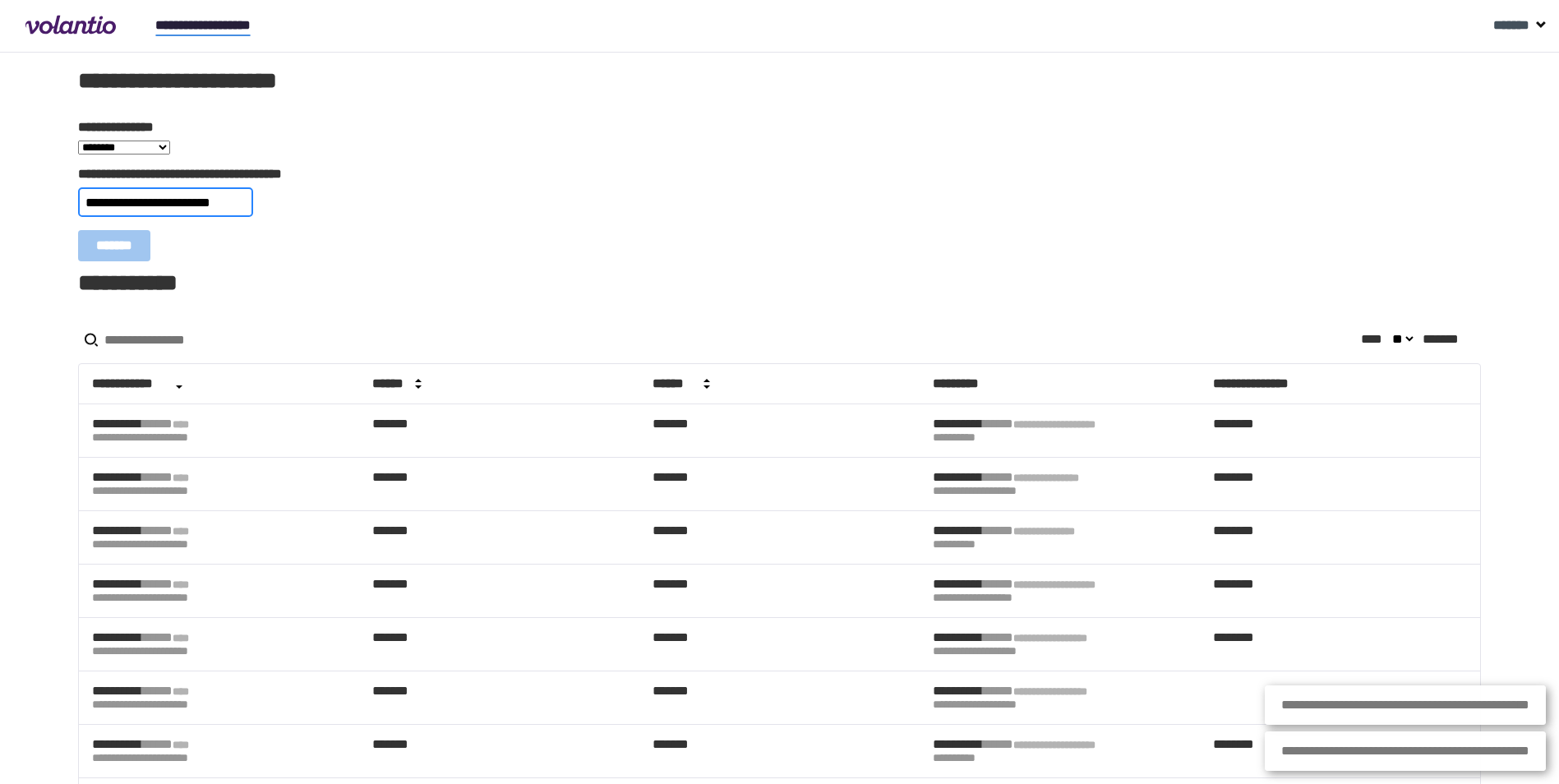 click on "*******" at bounding box center (114, 246) 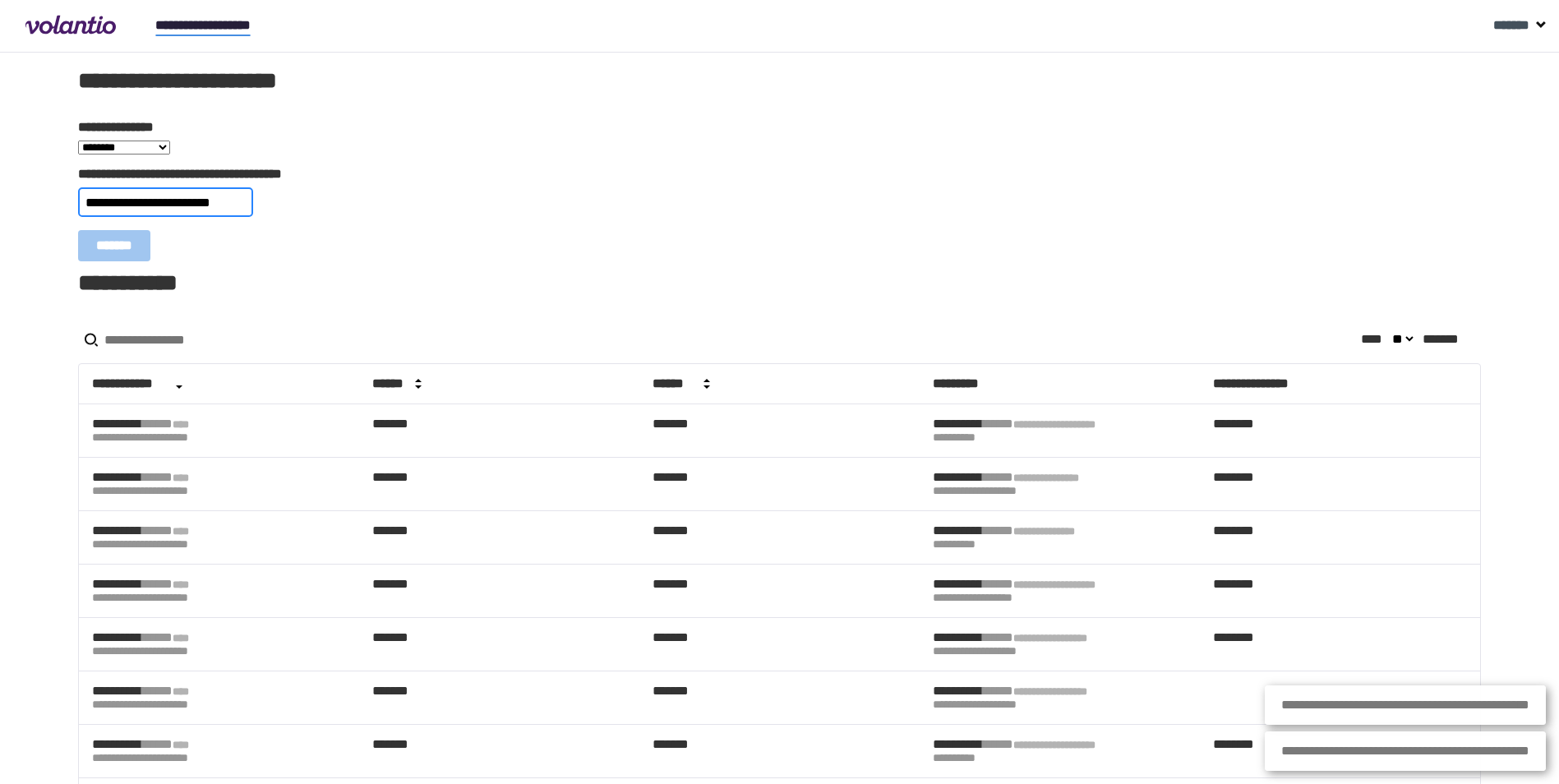 scroll, scrollTop: 0, scrollLeft: 0, axis: both 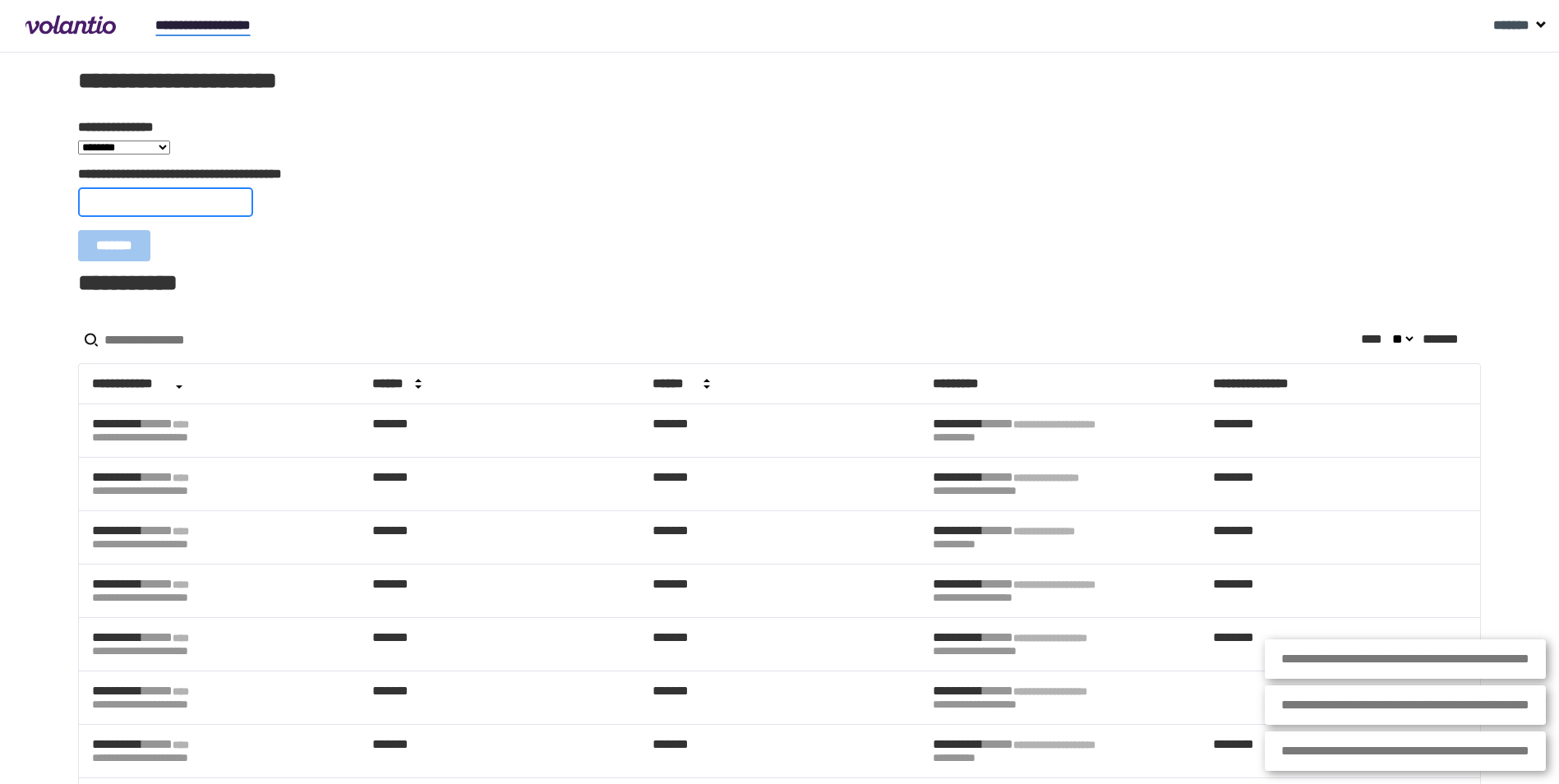 paste on "**********" 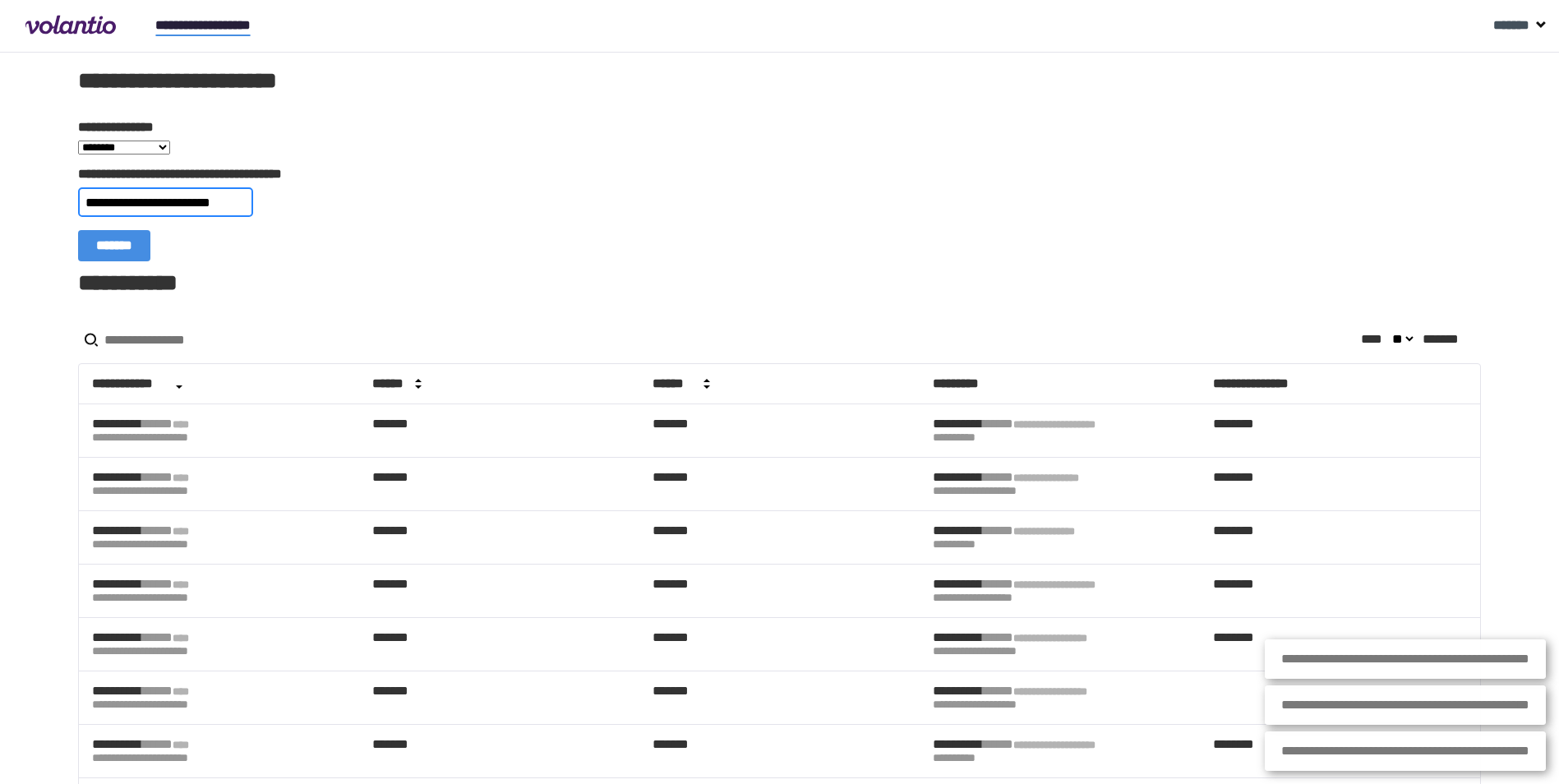 scroll, scrollTop: 0, scrollLeft: 12, axis: horizontal 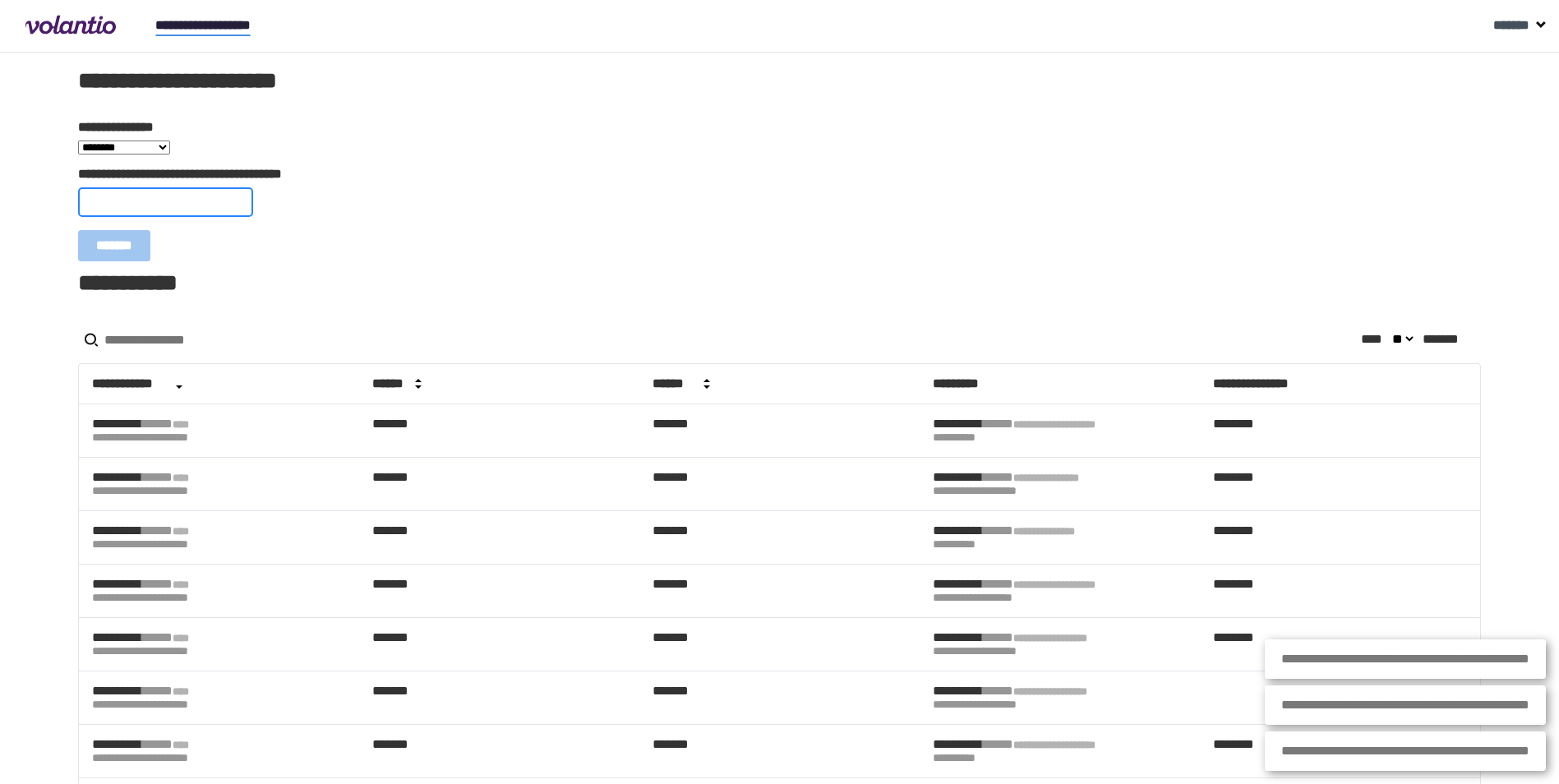 paste on "**********" 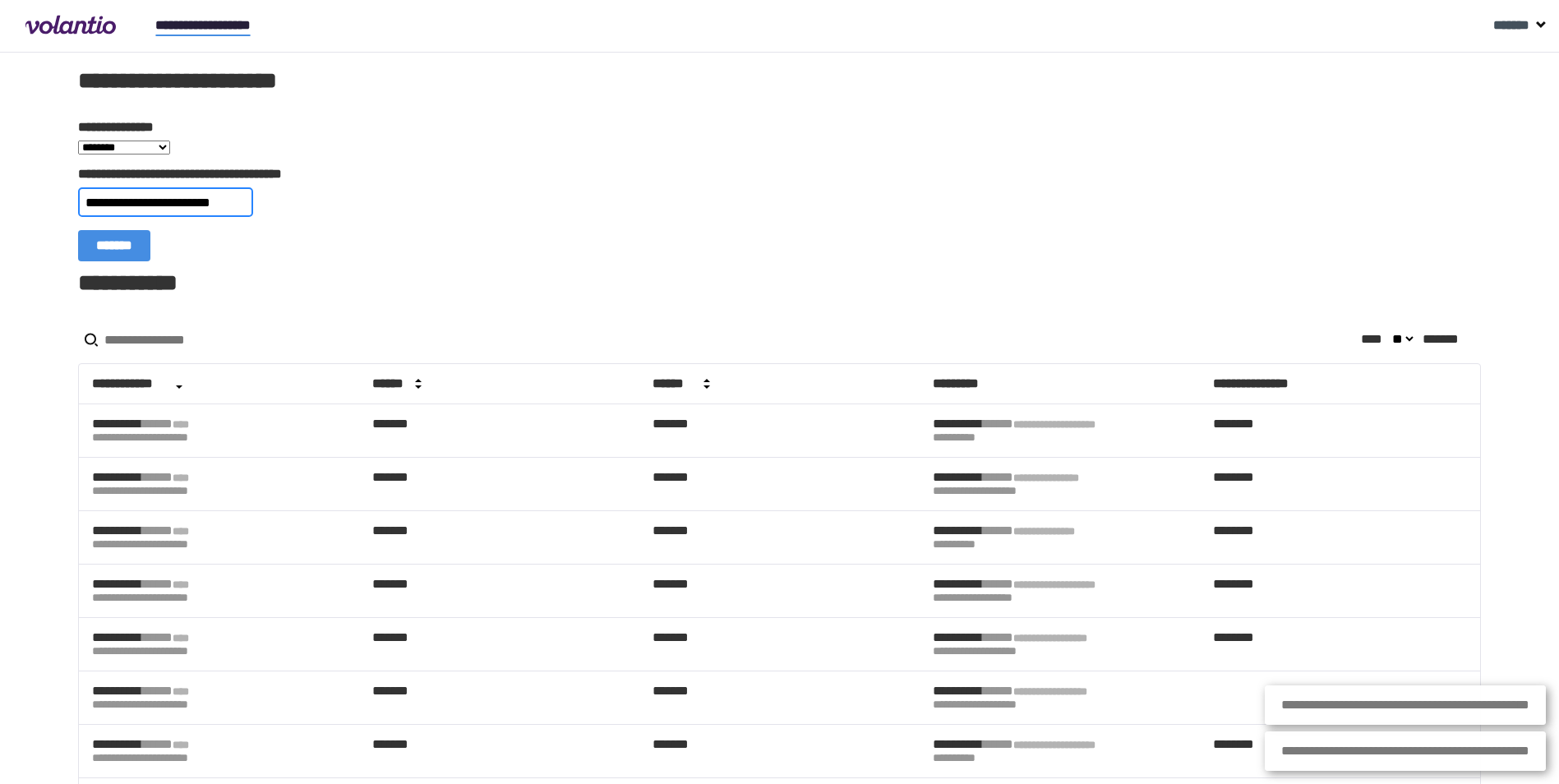 scroll, scrollTop: 0, scrollLeft: 18, axis: horizontal 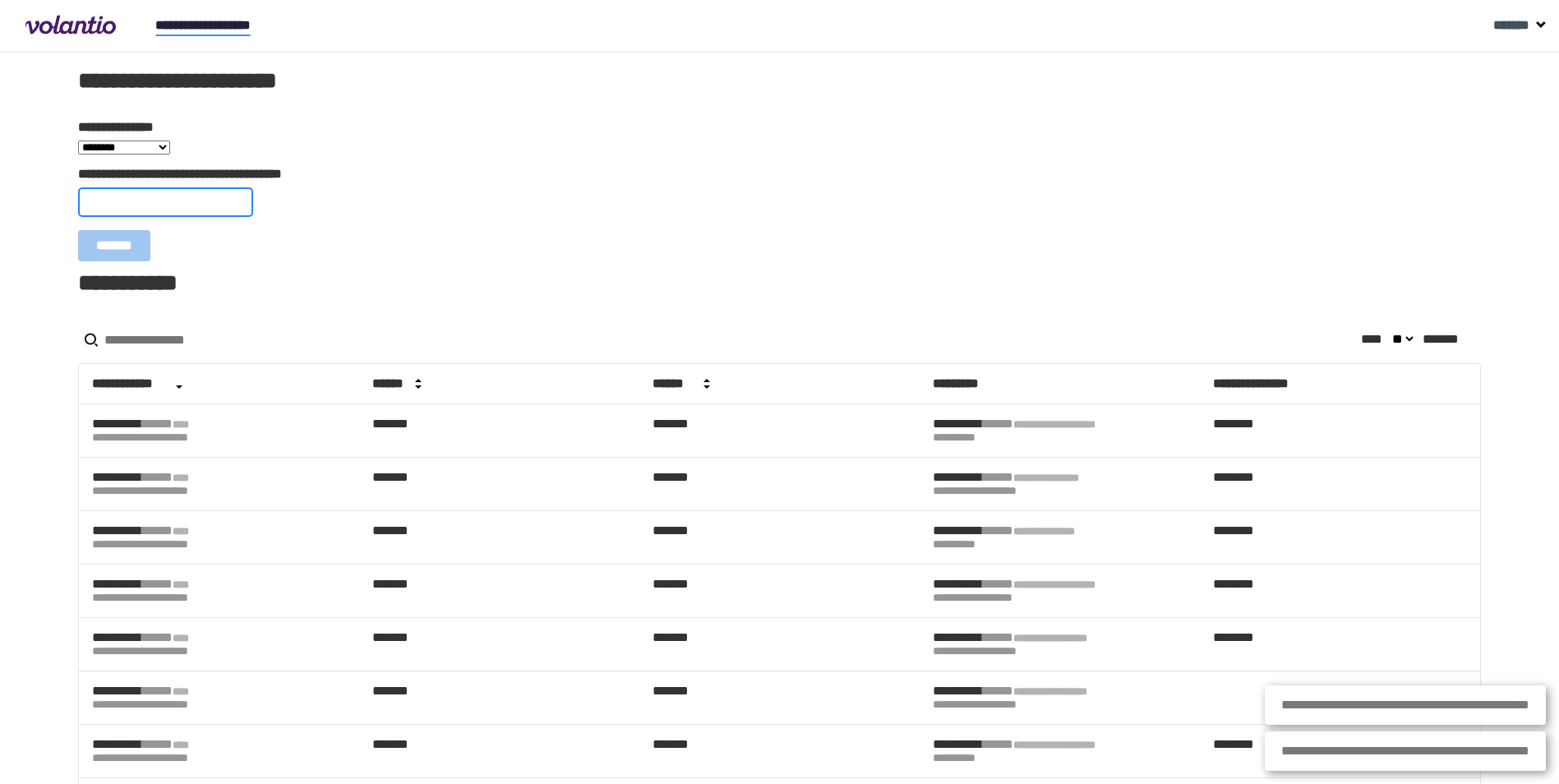 paste on "**********" 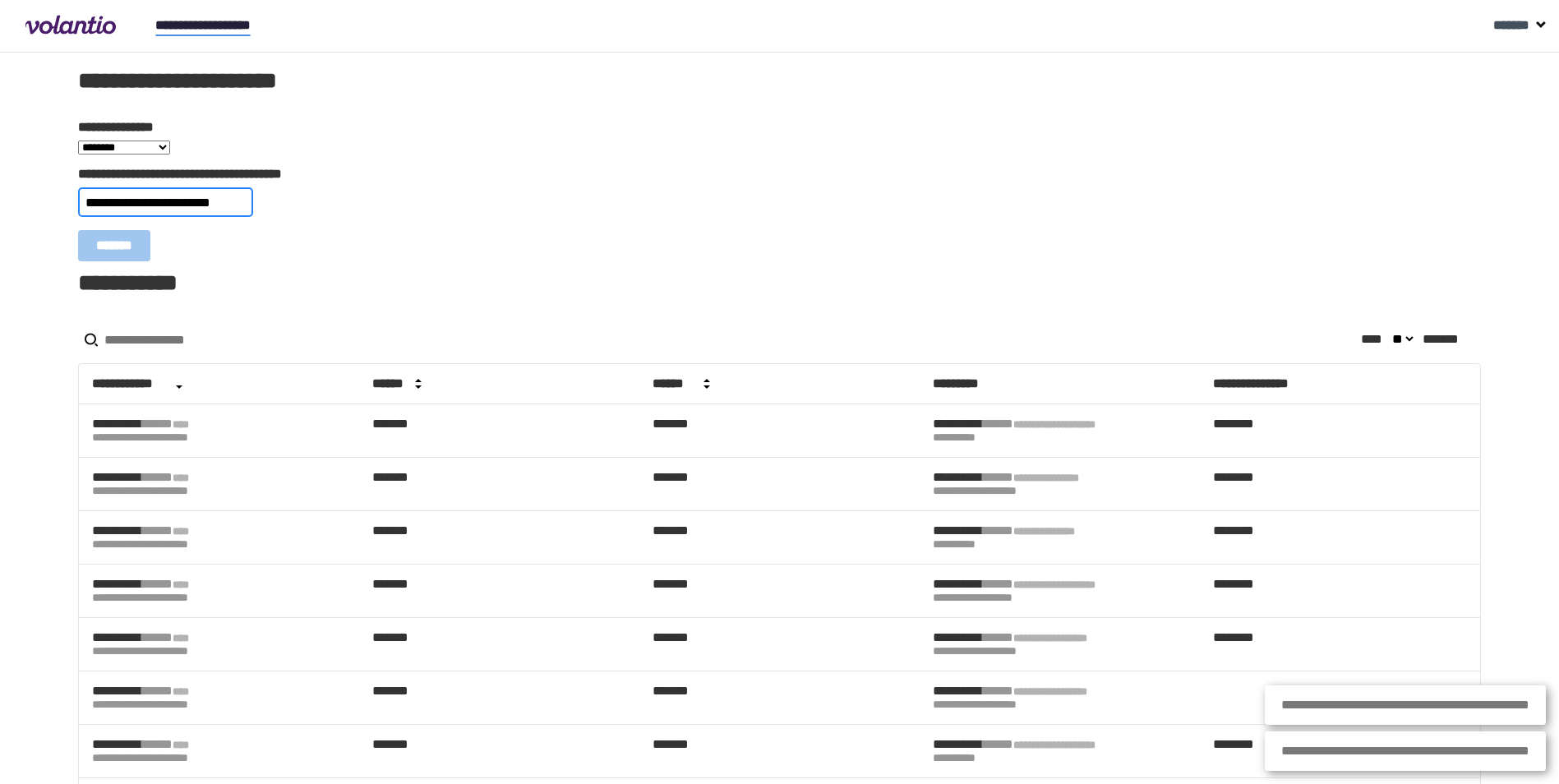 scroll, scrollTop: 0, scrollLeft: 18, axis: horizontal 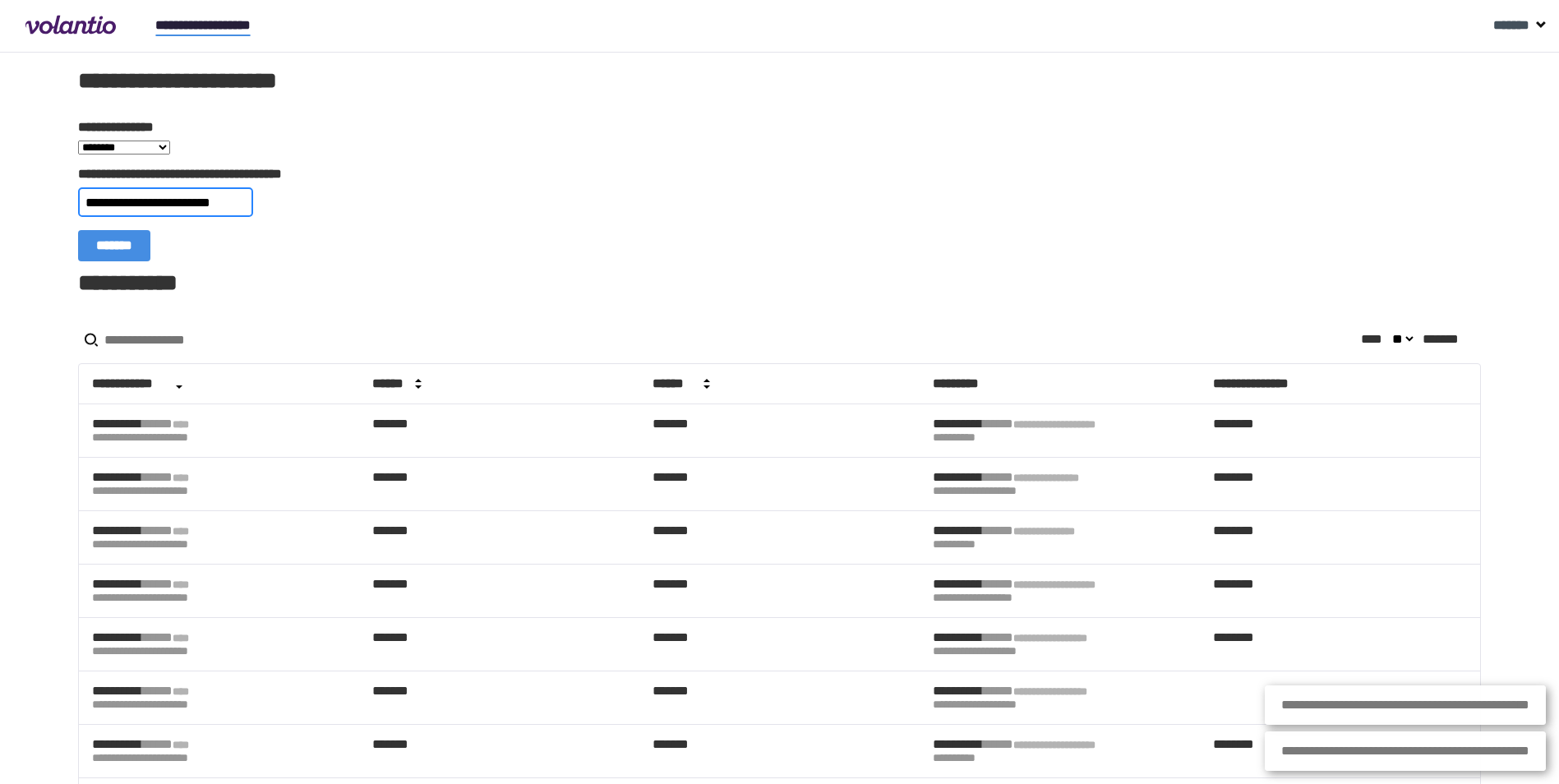 type on "**********" 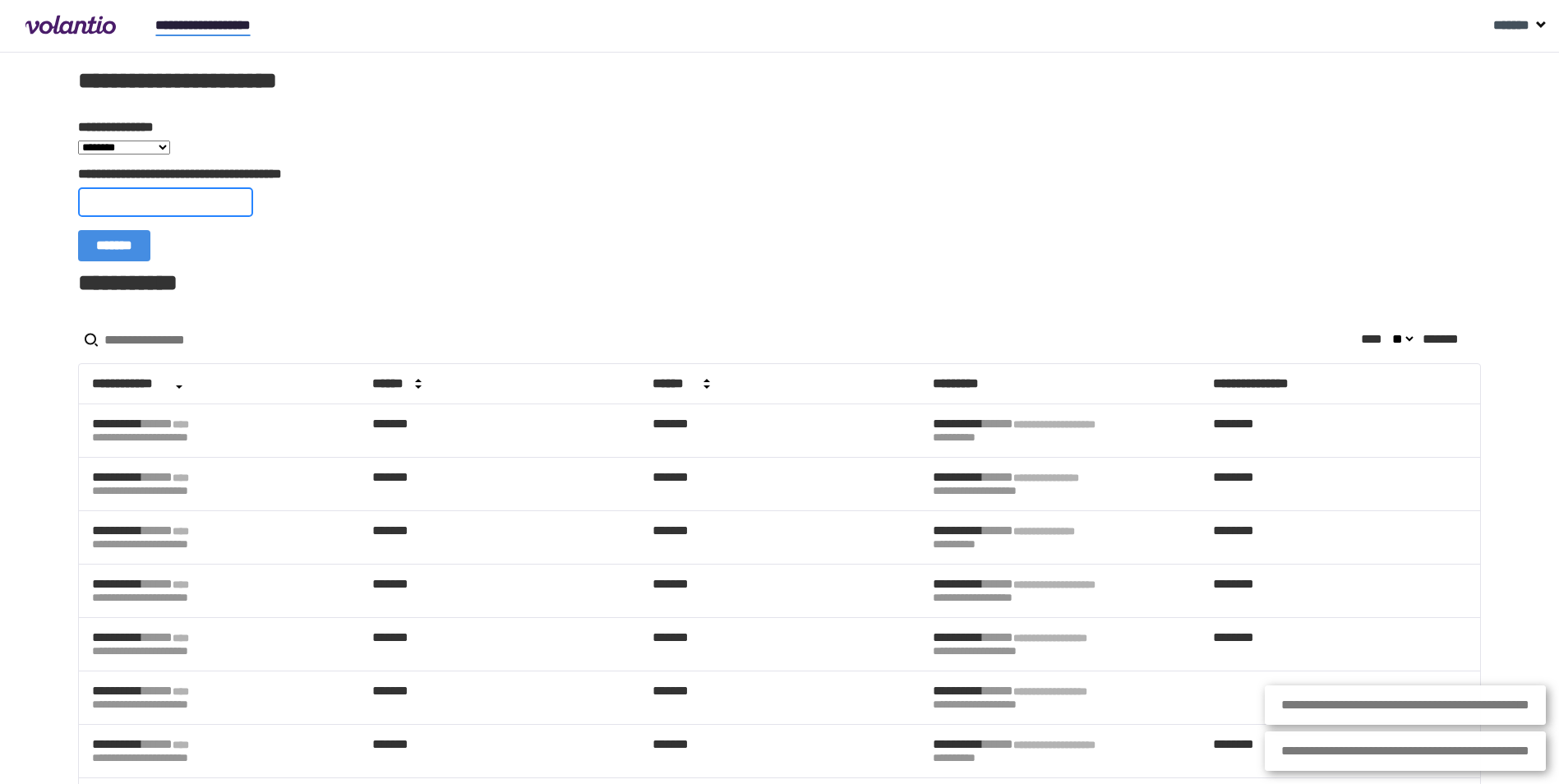 scroll, scrollTop: 0, scrollLeft: 0, axis: both 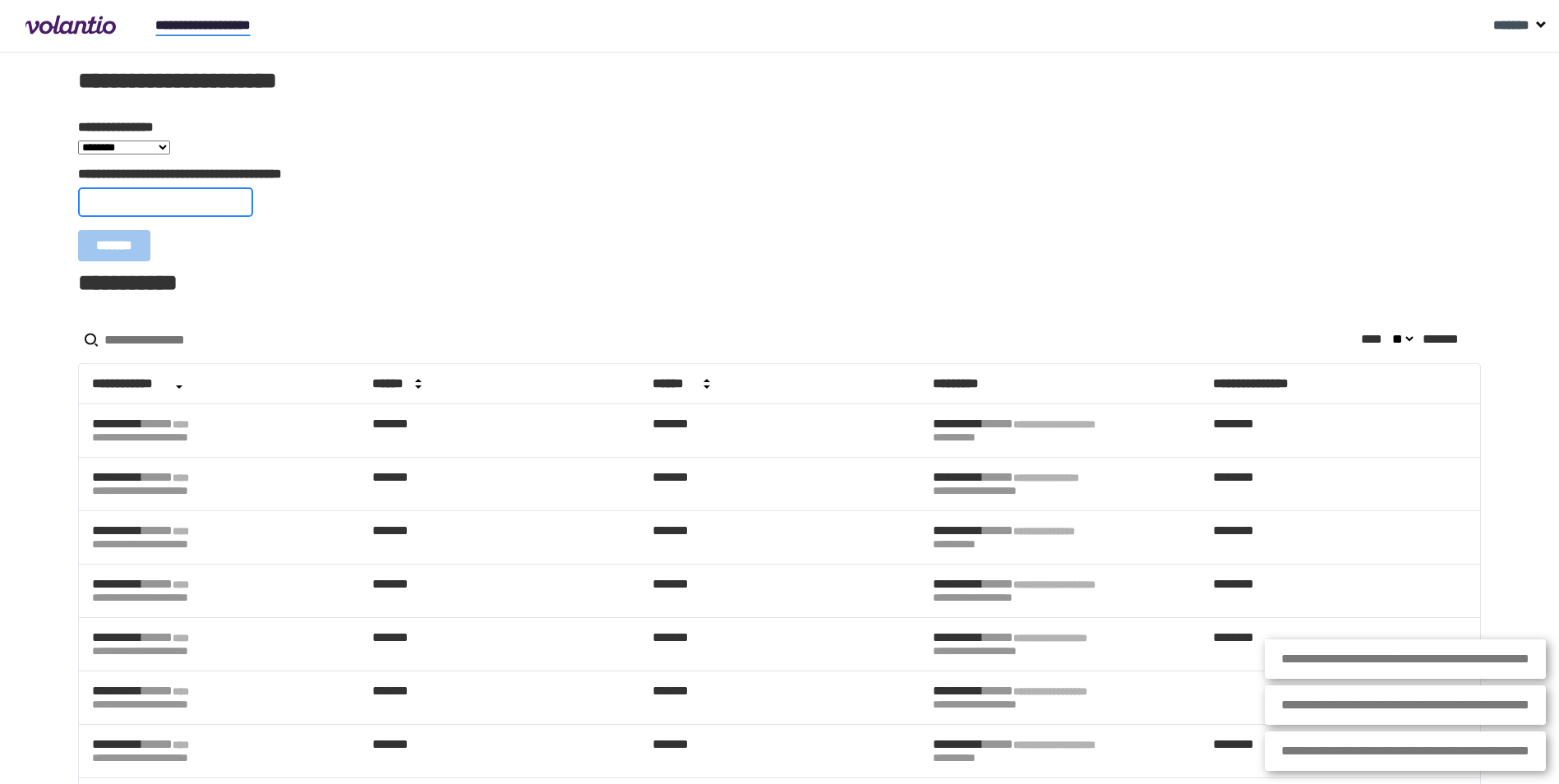 paste on "**********" 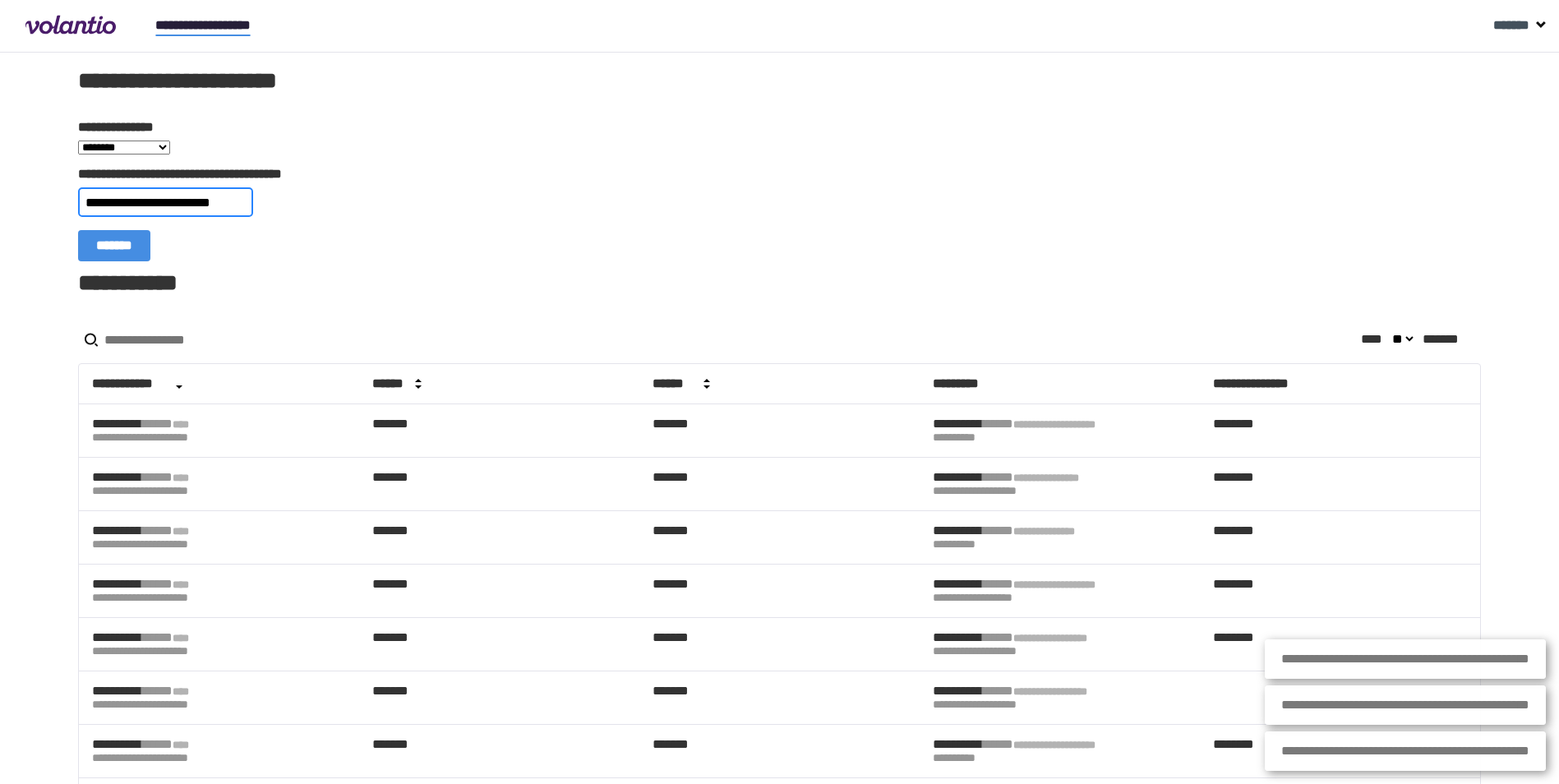 scroll, scrollTop: 0, scrollLeft: 21, axis: horizontal 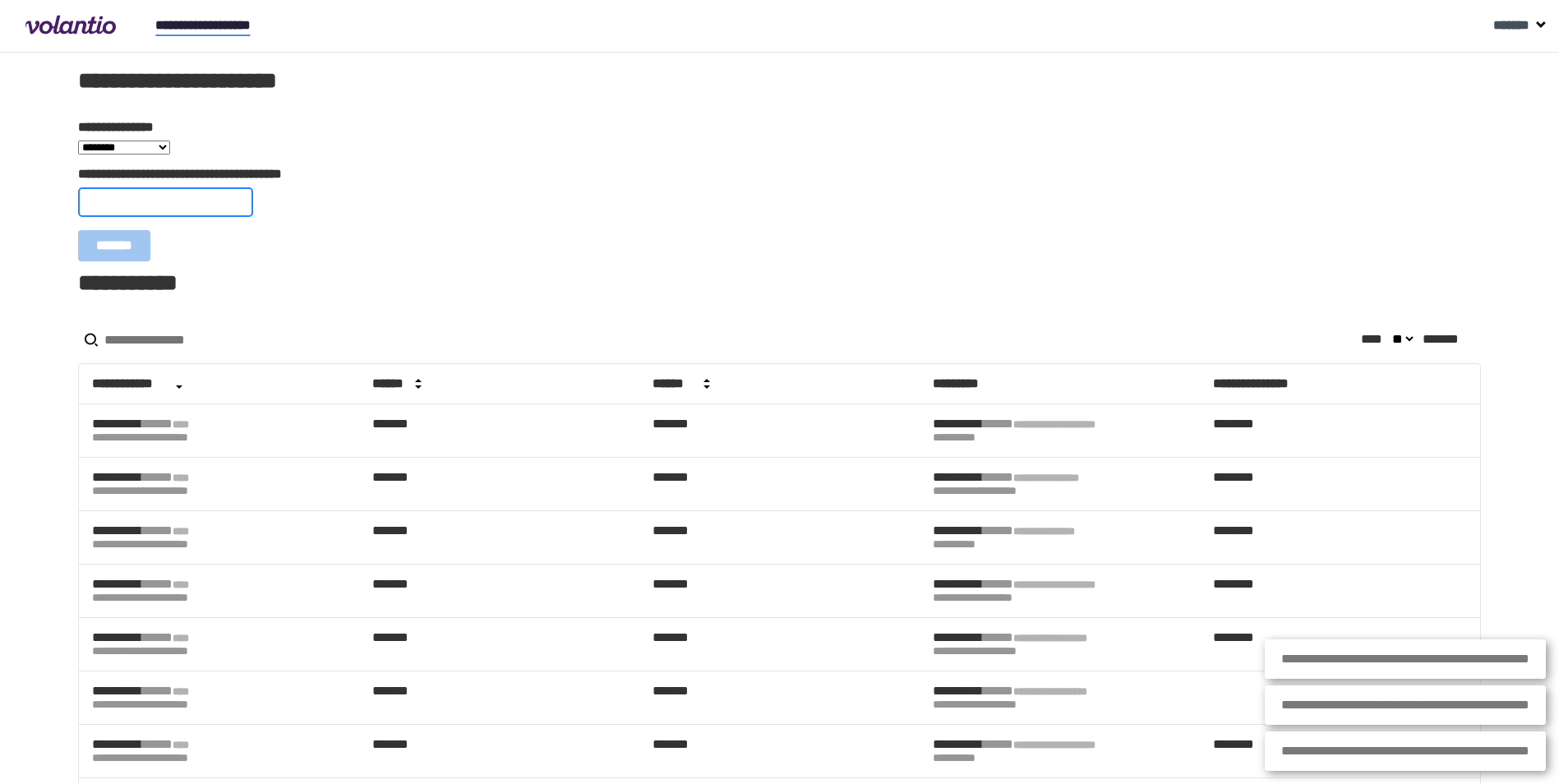 paste on "**********" 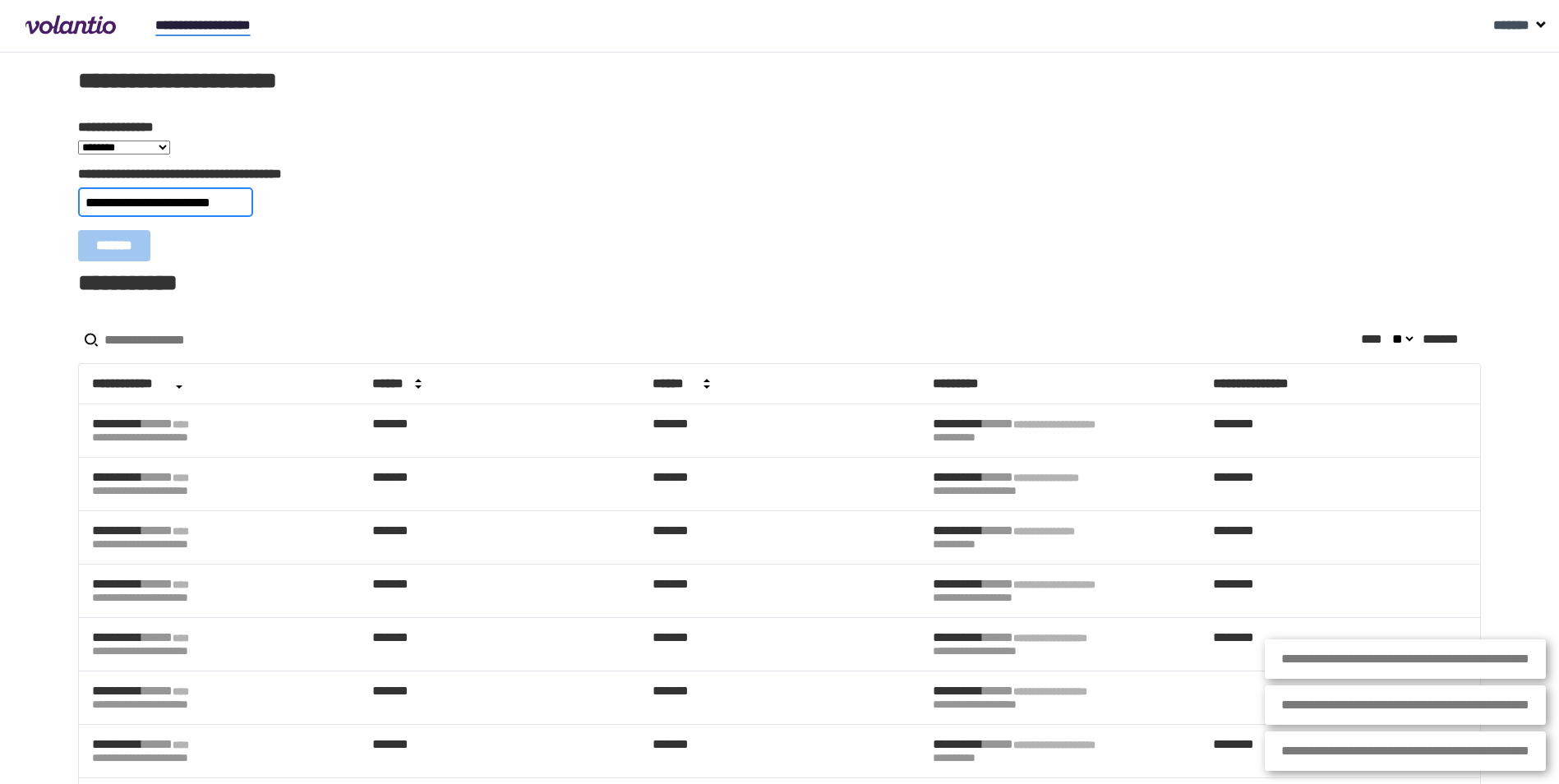 scroll, scrollTop: 0, scrollLeft: 16, axis: horizontal 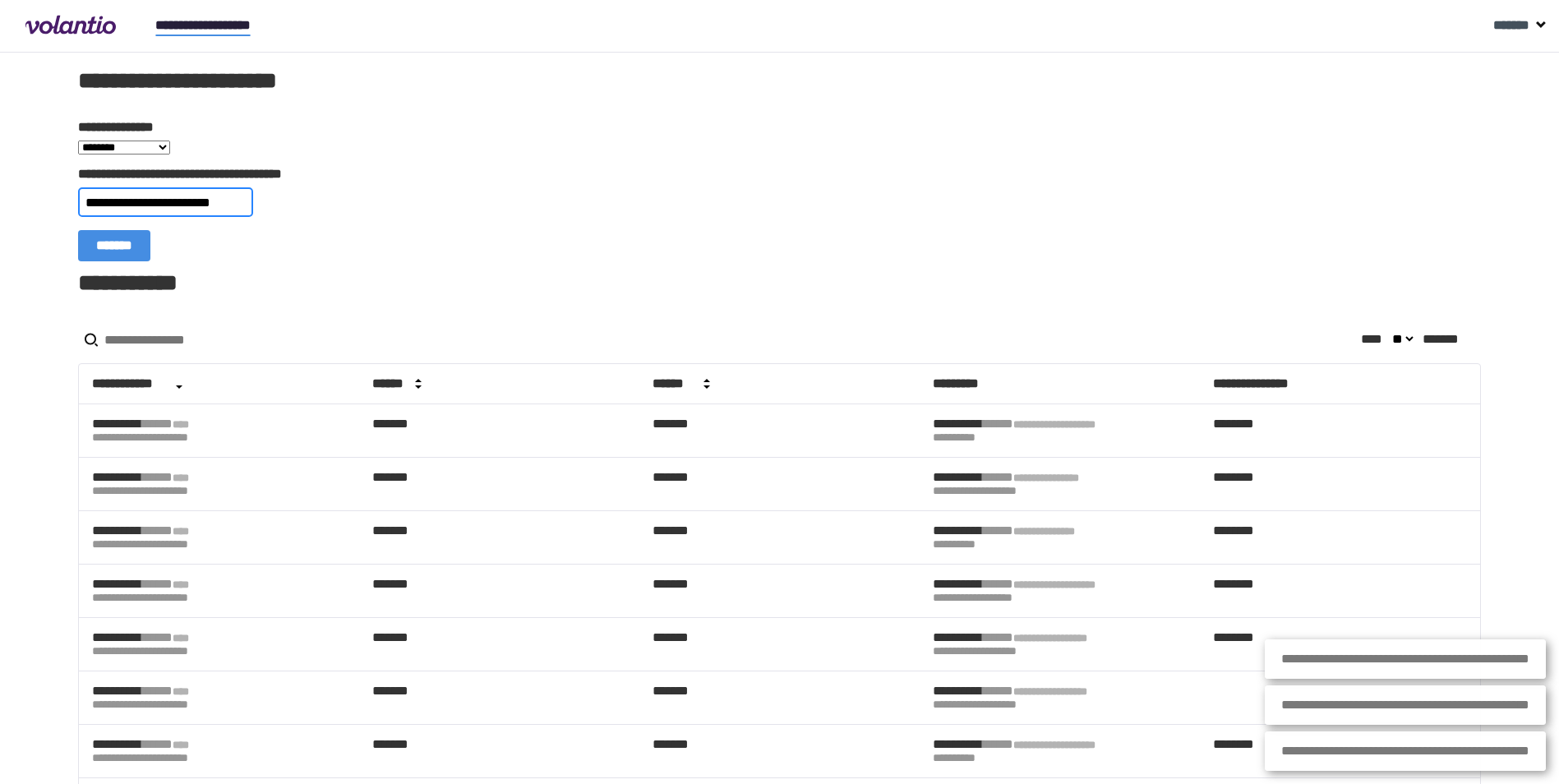 type on "**********" 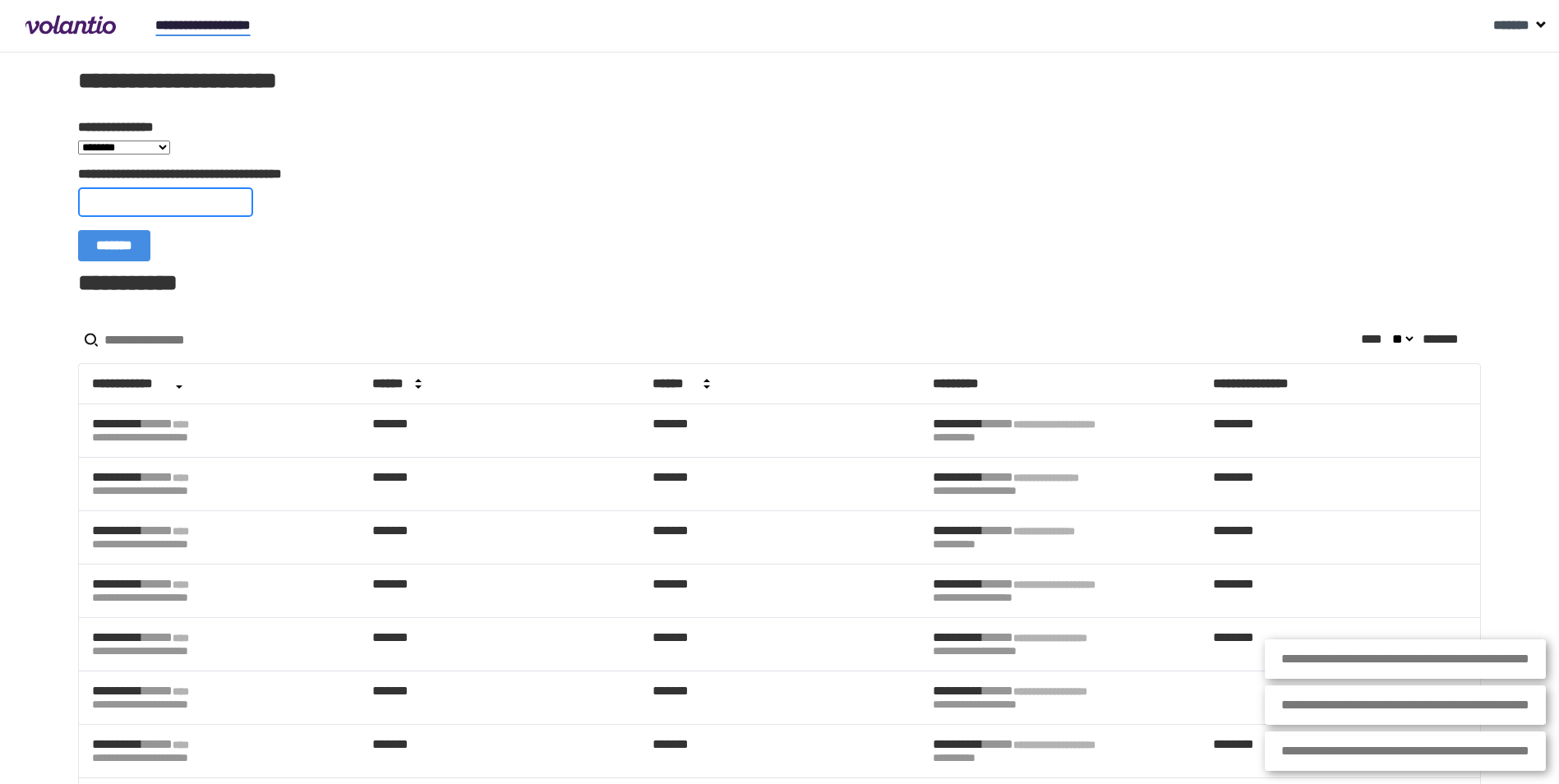 scroll, scrollTop: 0, scrollLeft: 0, axis: both 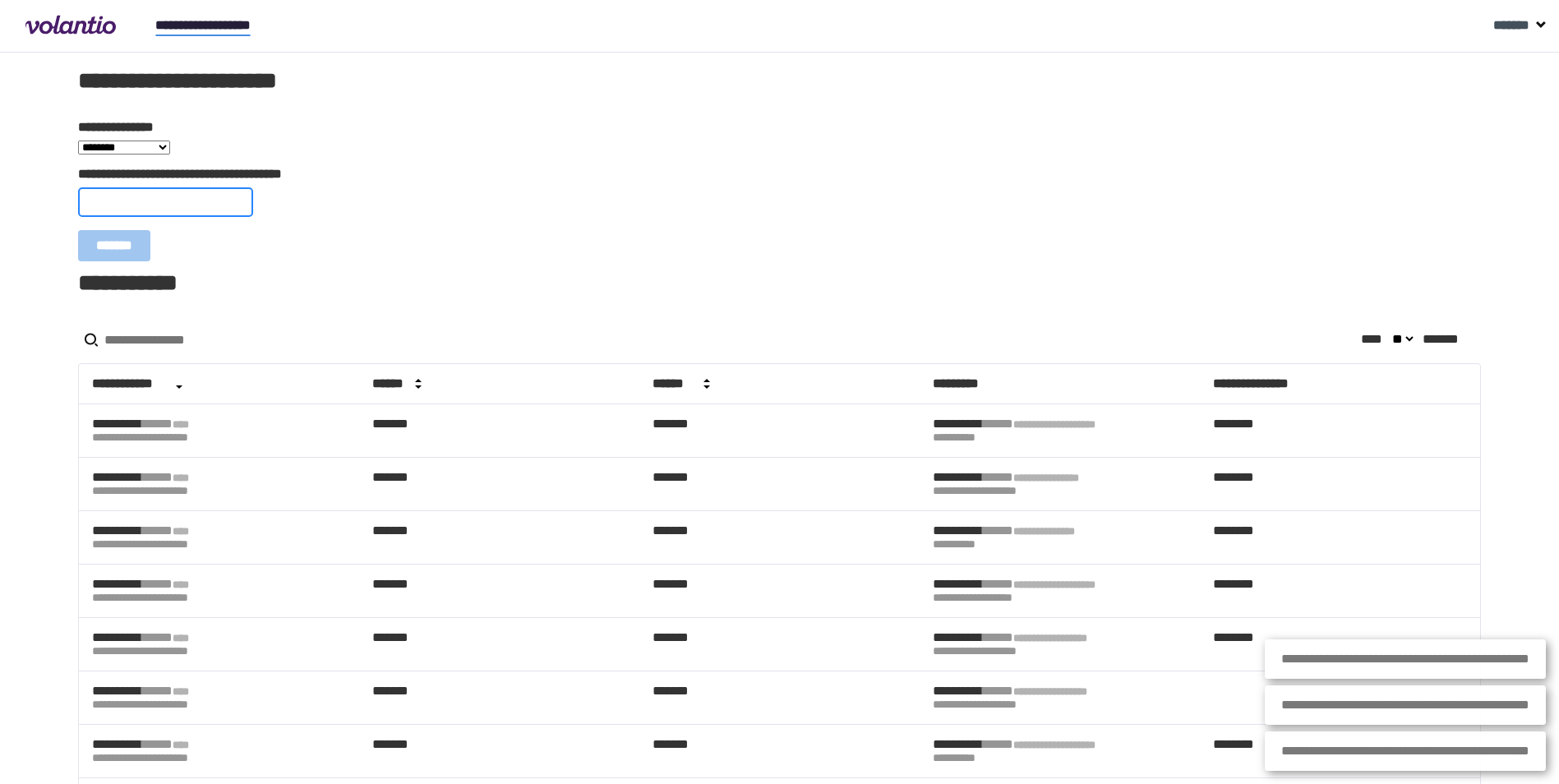 paste on "**********" 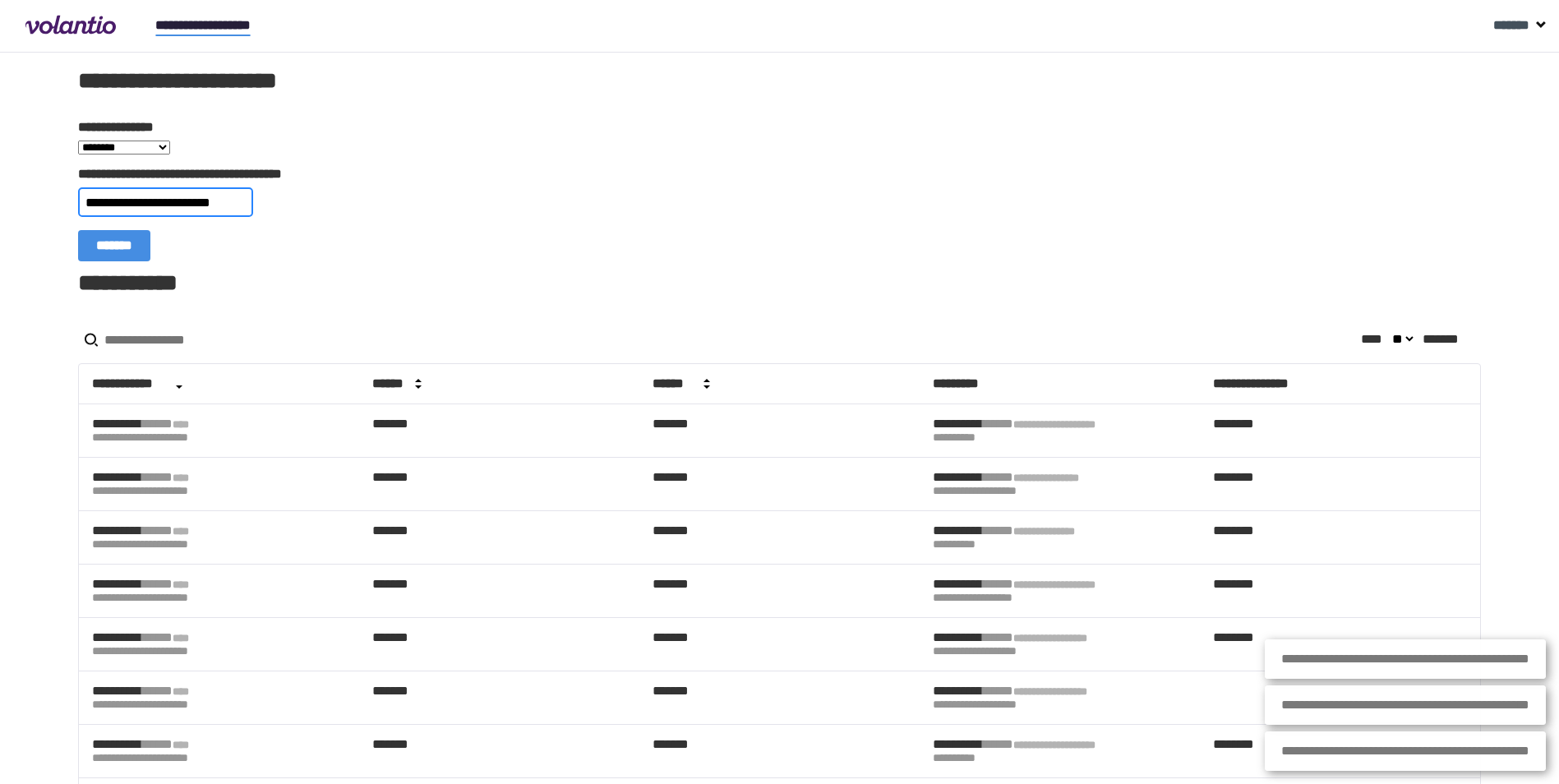type on "**********" 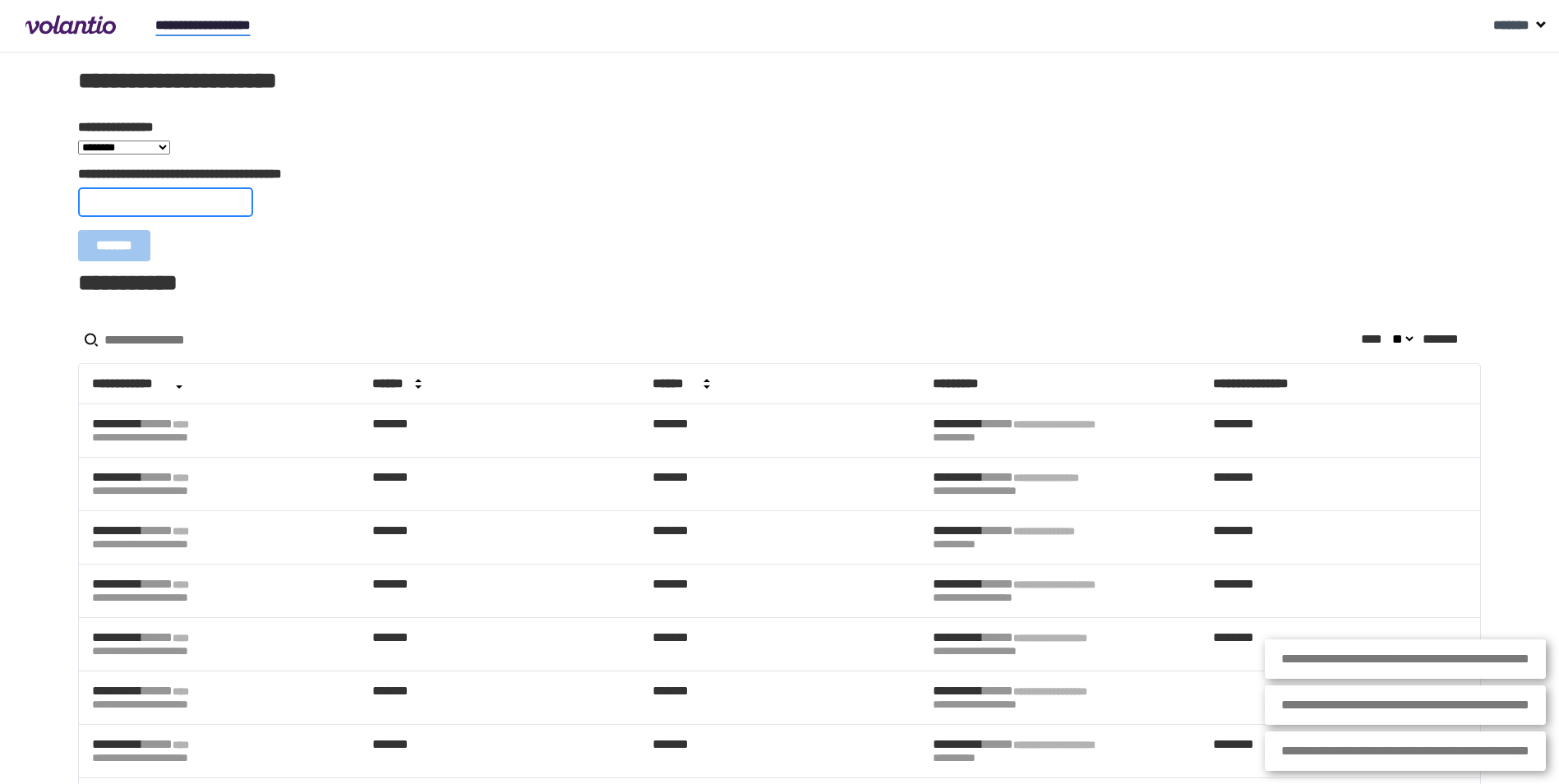 paste on "**********" 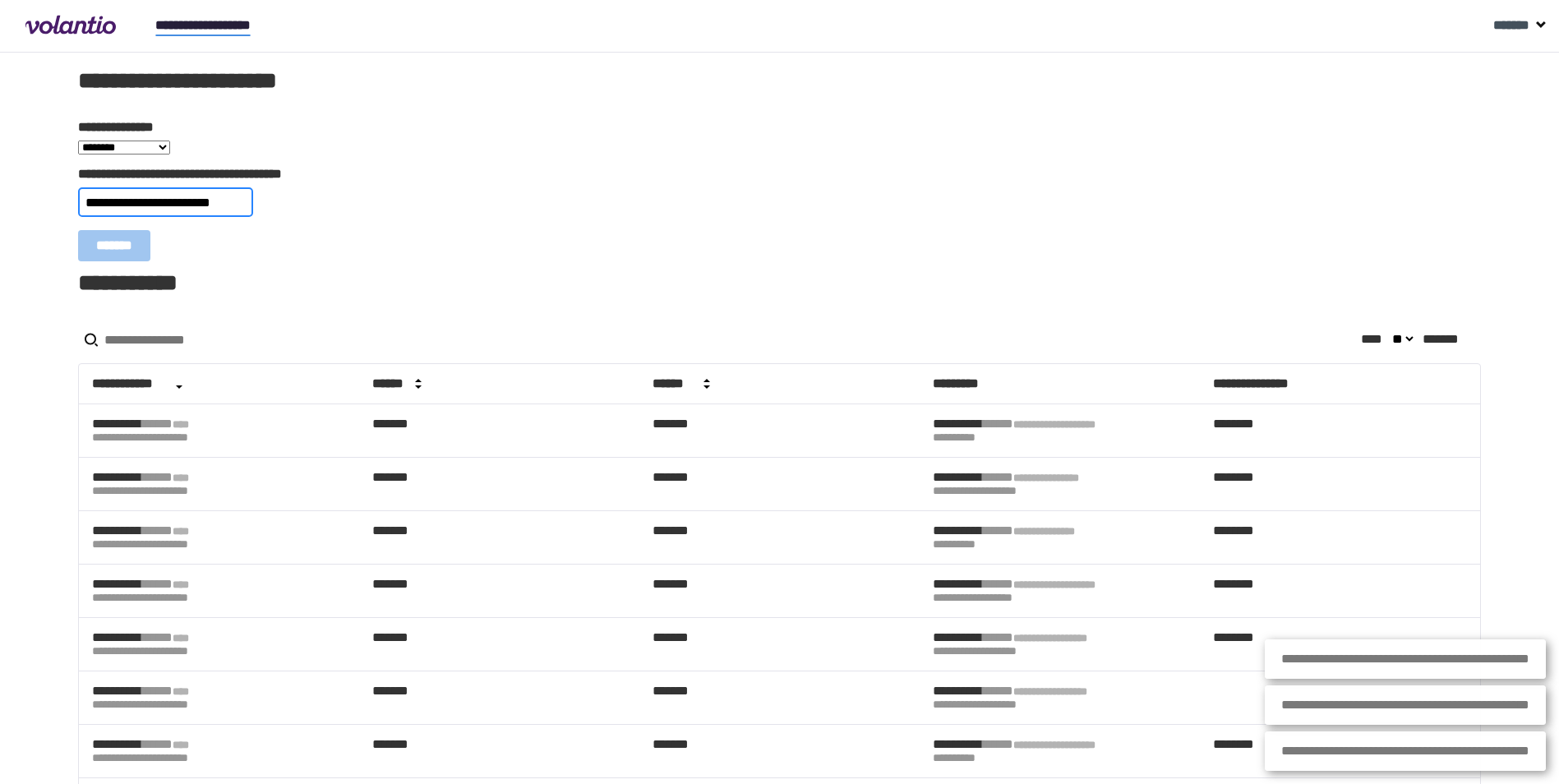 scroll, scrollTop: 0, scrollLeft: 19, axis: horizontal 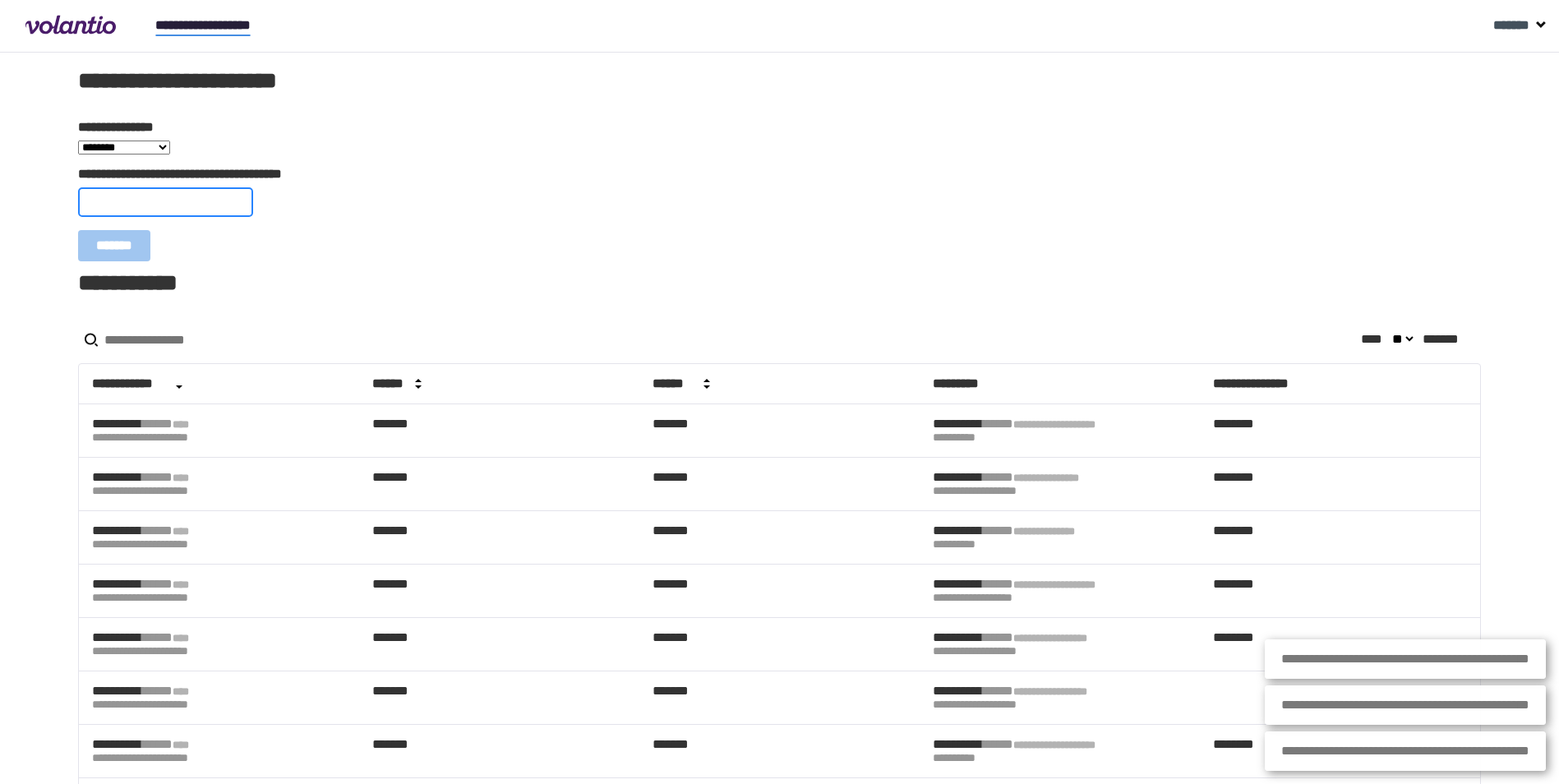 paste on "**********" 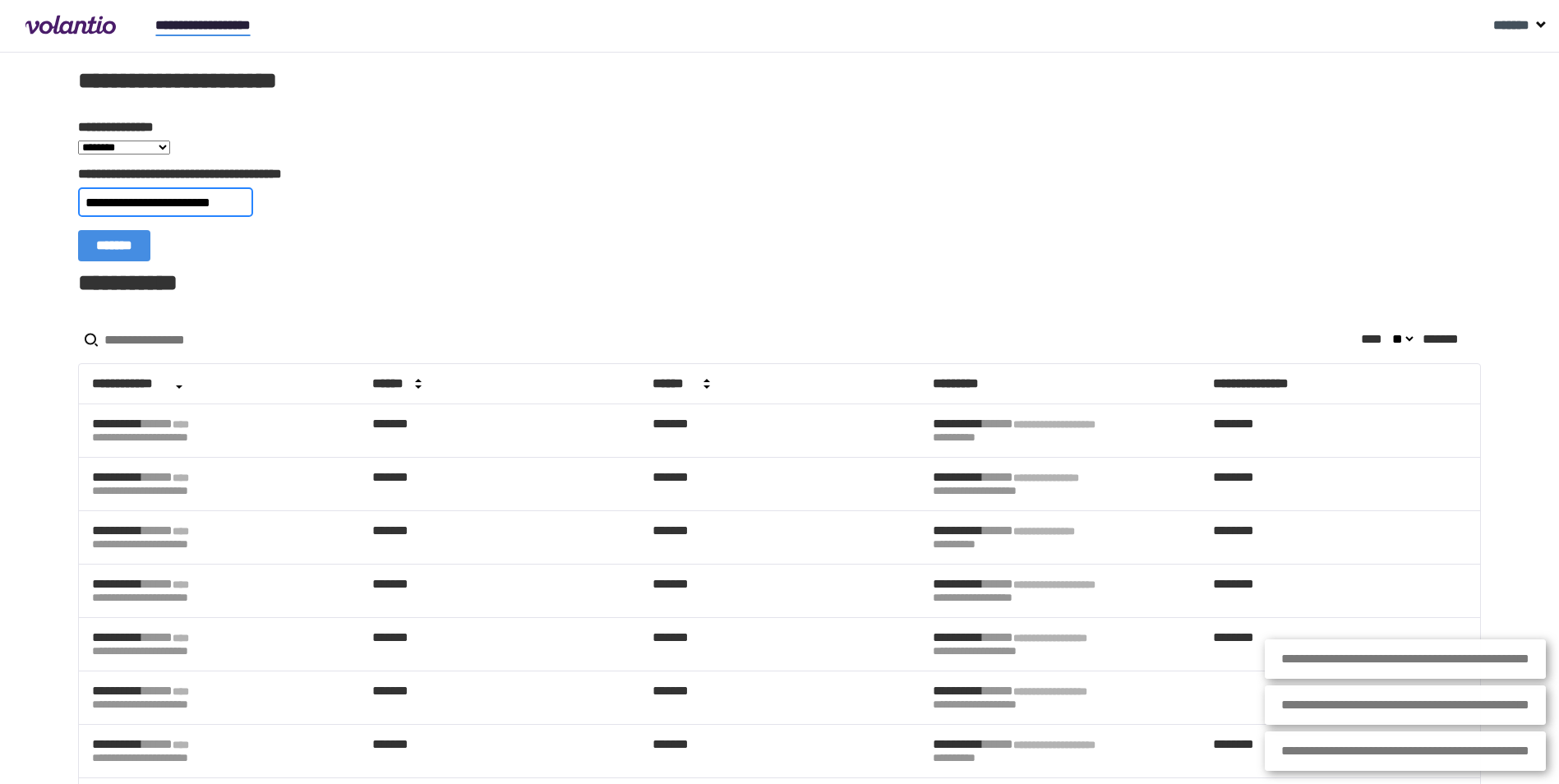 scroll, scrollTop: 0, scrollLeft: 11, axis: horizontal 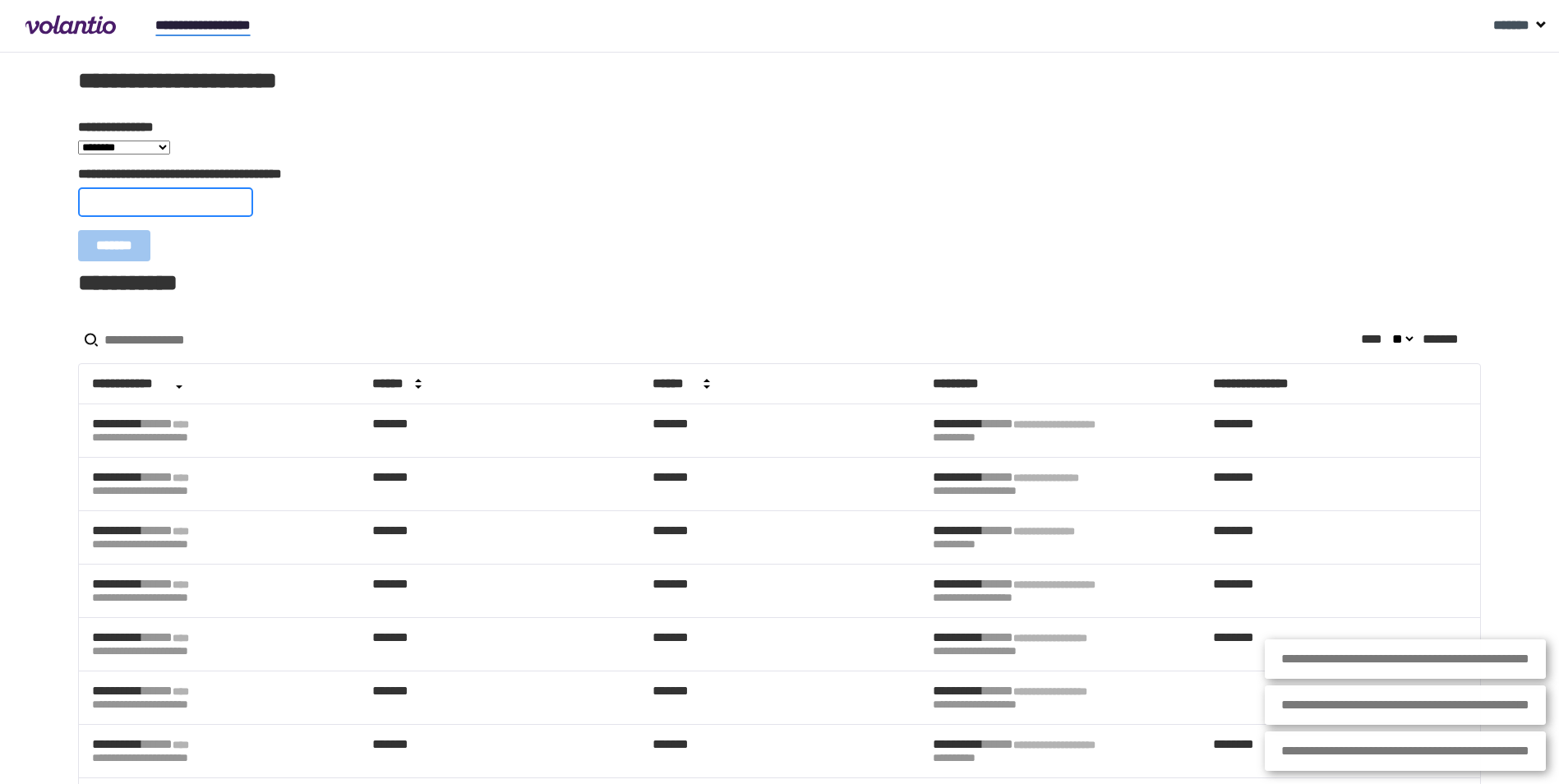 paste on "**********" 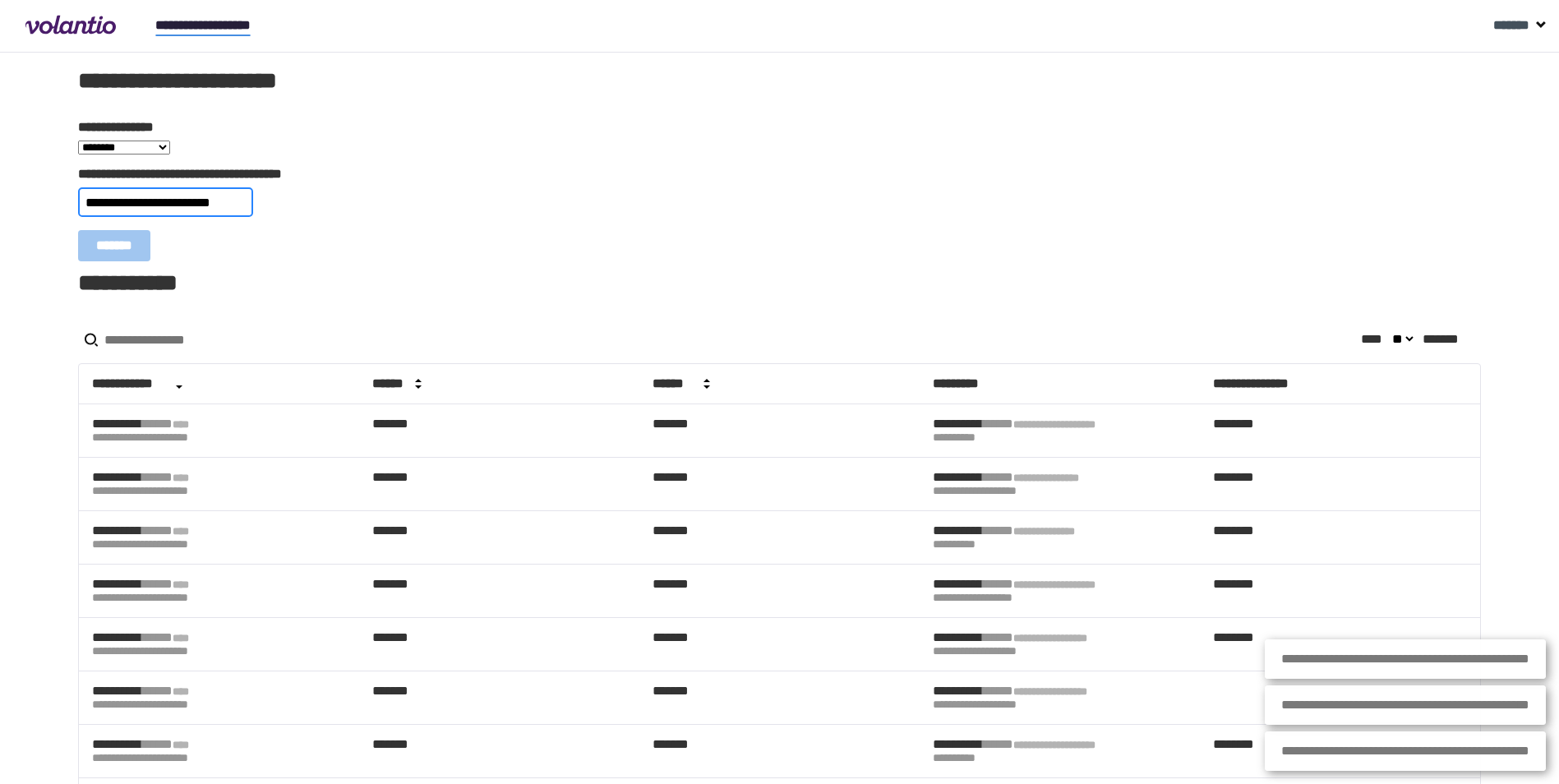 scroll, scrollTop: 0, scrollLeft: 13, axis: horizontal 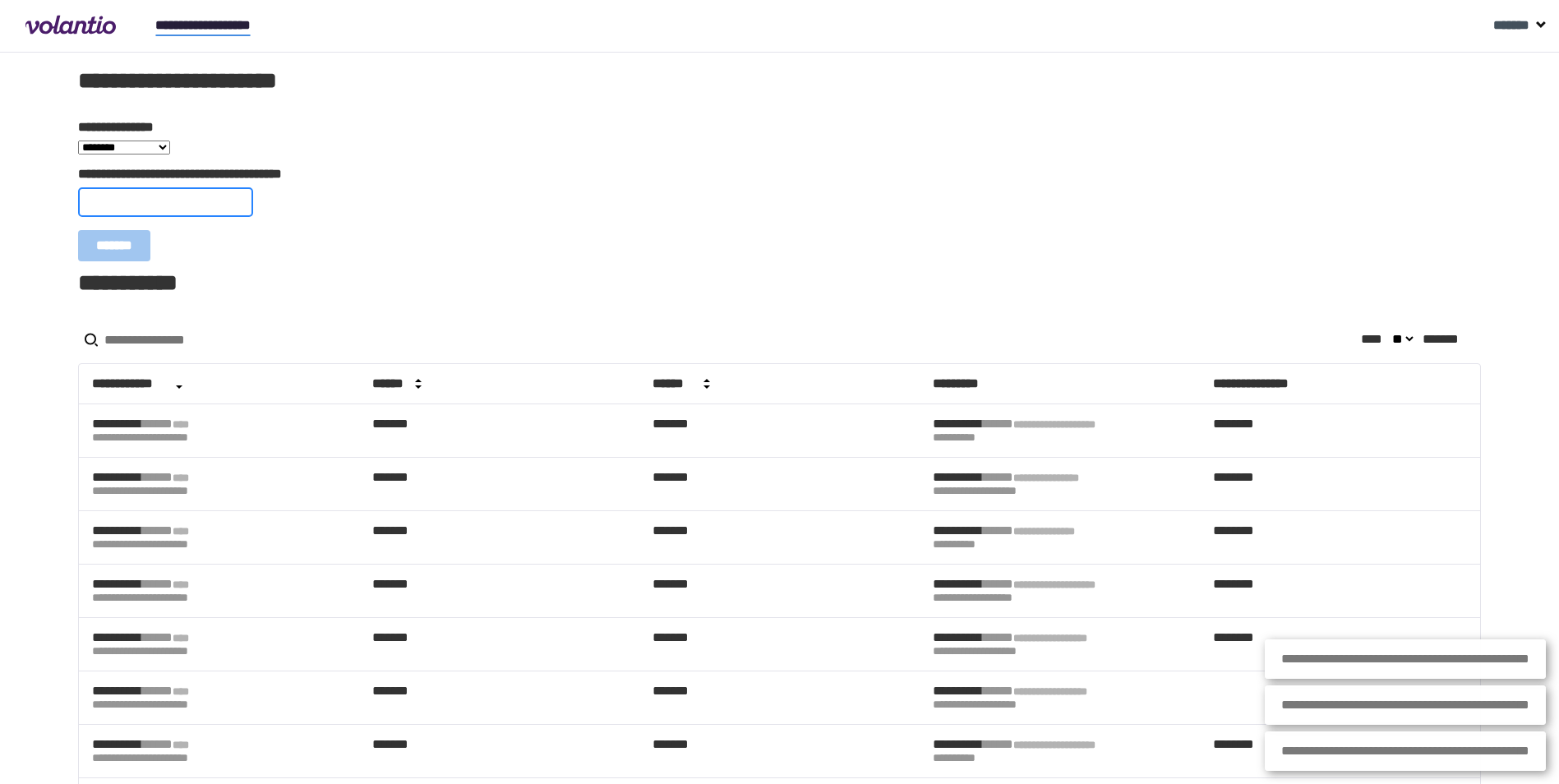 paste on "**********" 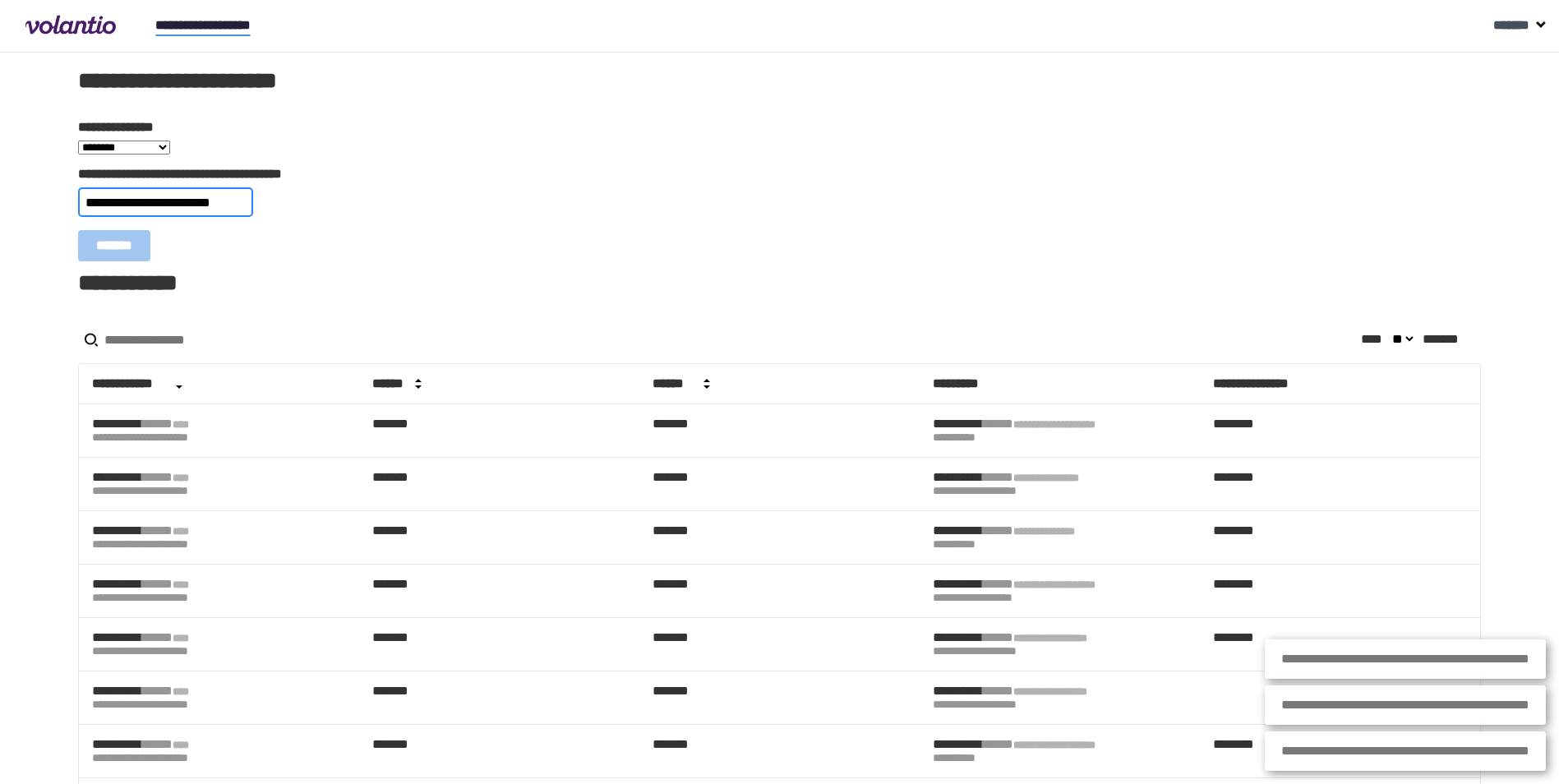 scroll, scrollTop: 0, scrollLeft: 11, axis: horizontal 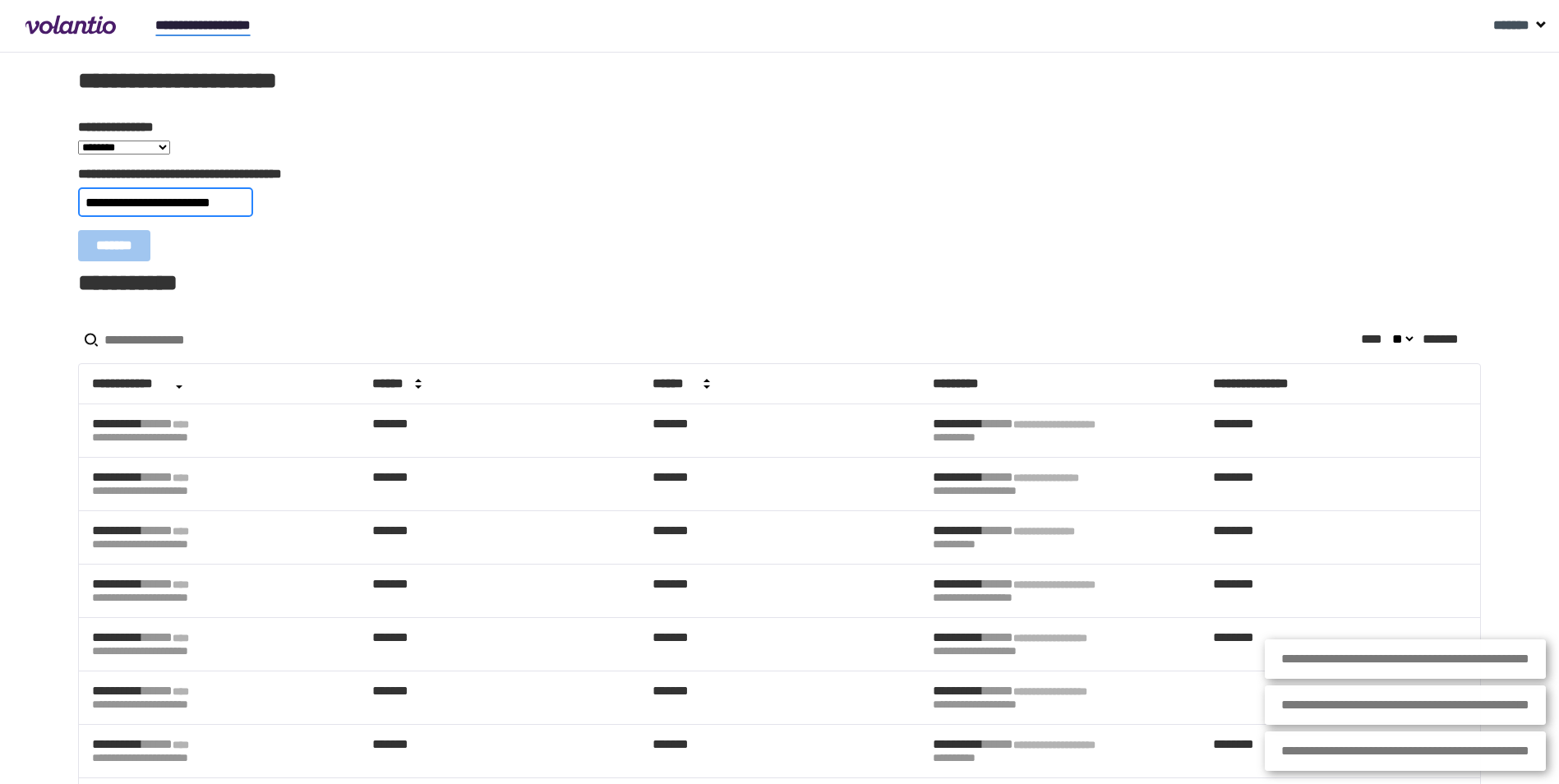 type on "**********" 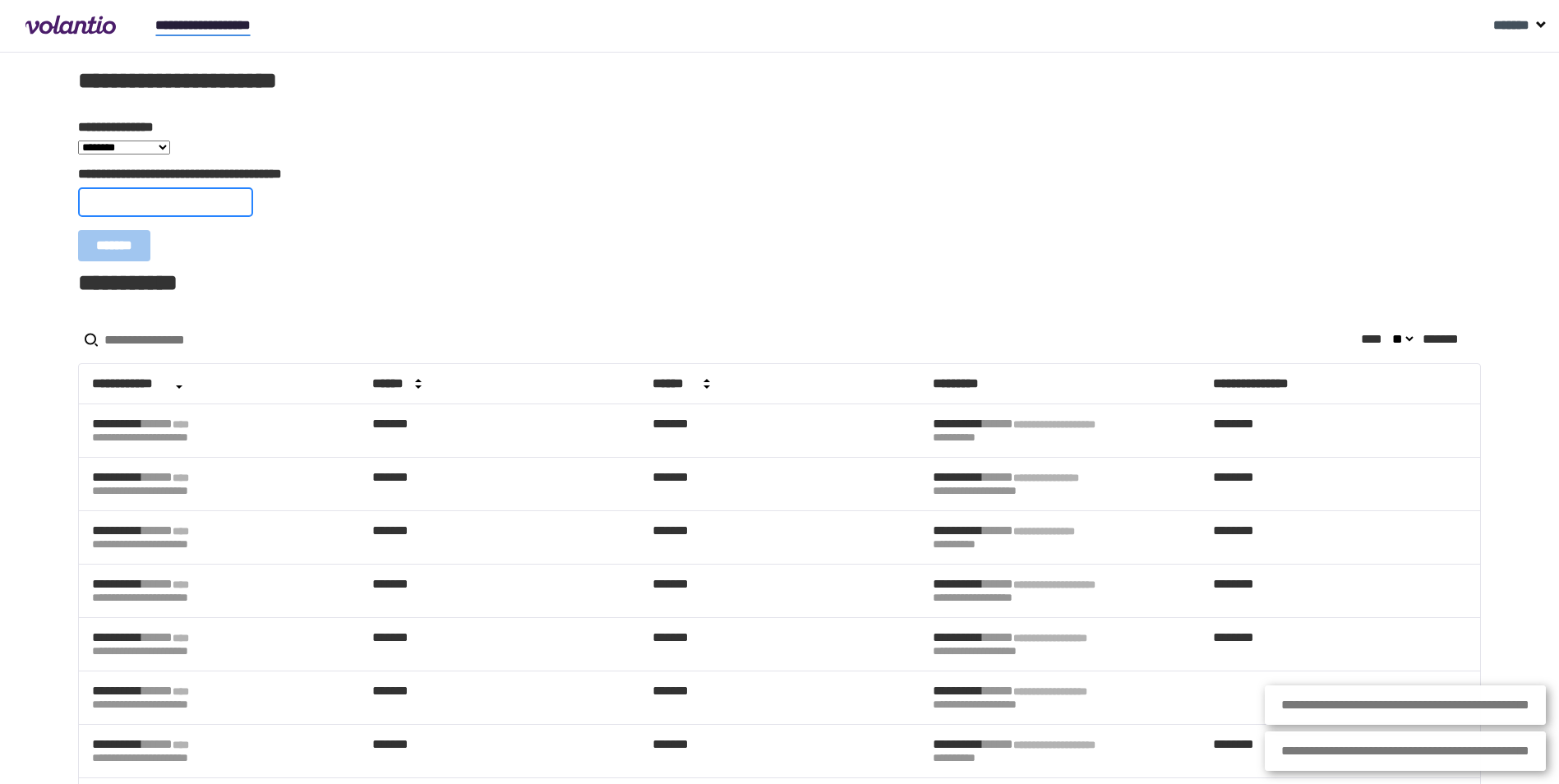 scroll, scrollTop: 0, scrollLeft: 0, axis: both 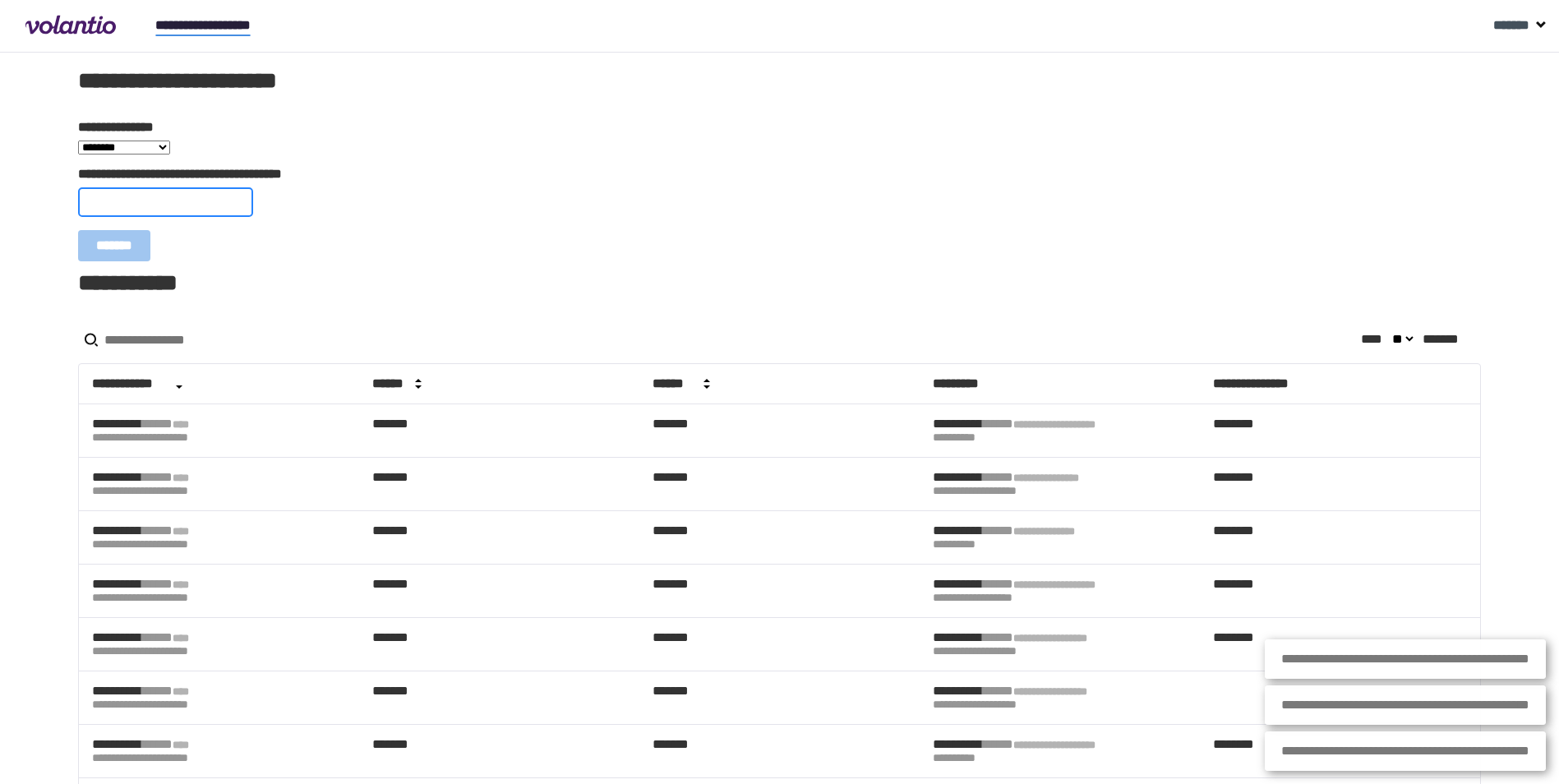 paste on "**********" 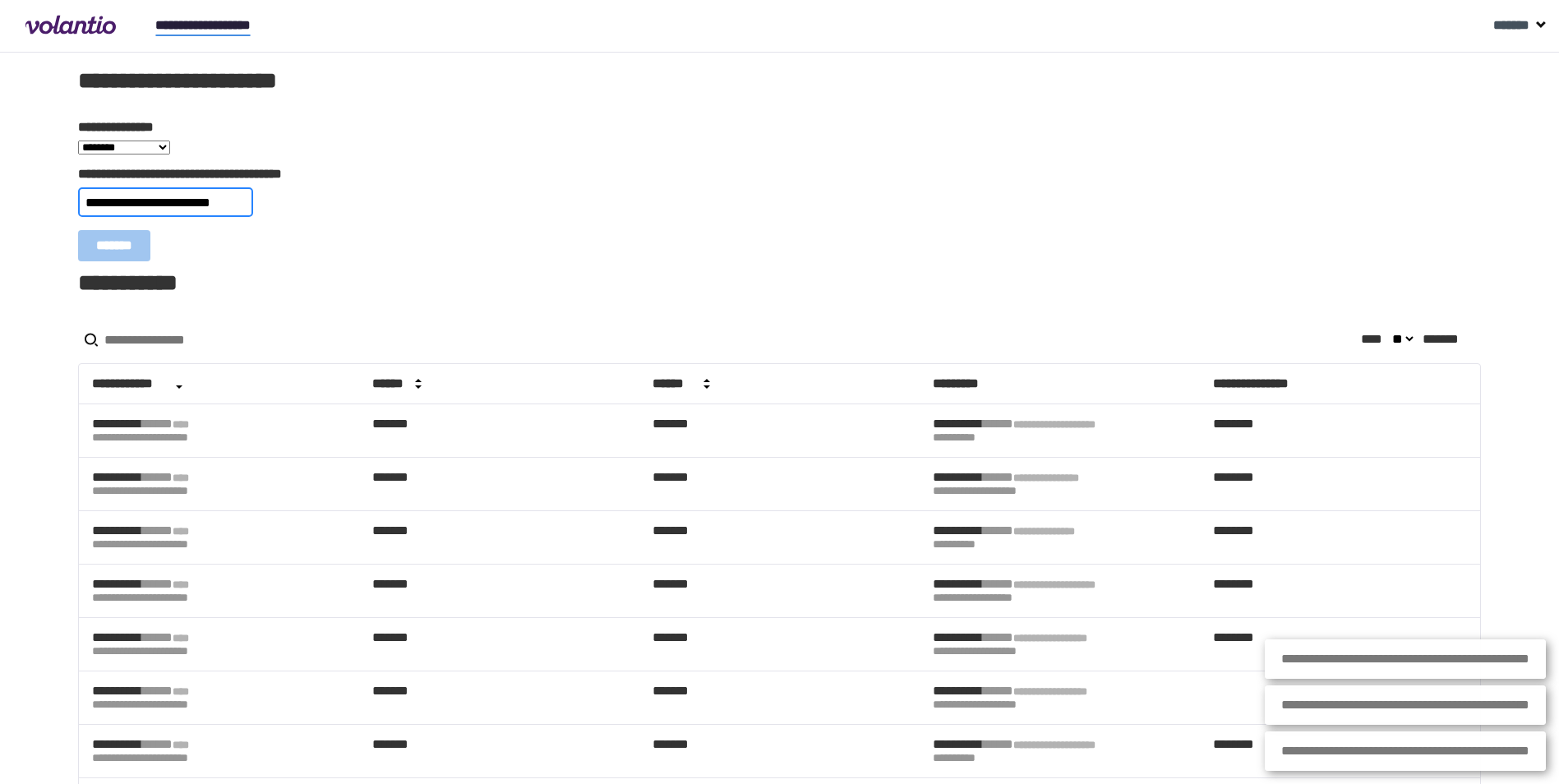 type on "**********" 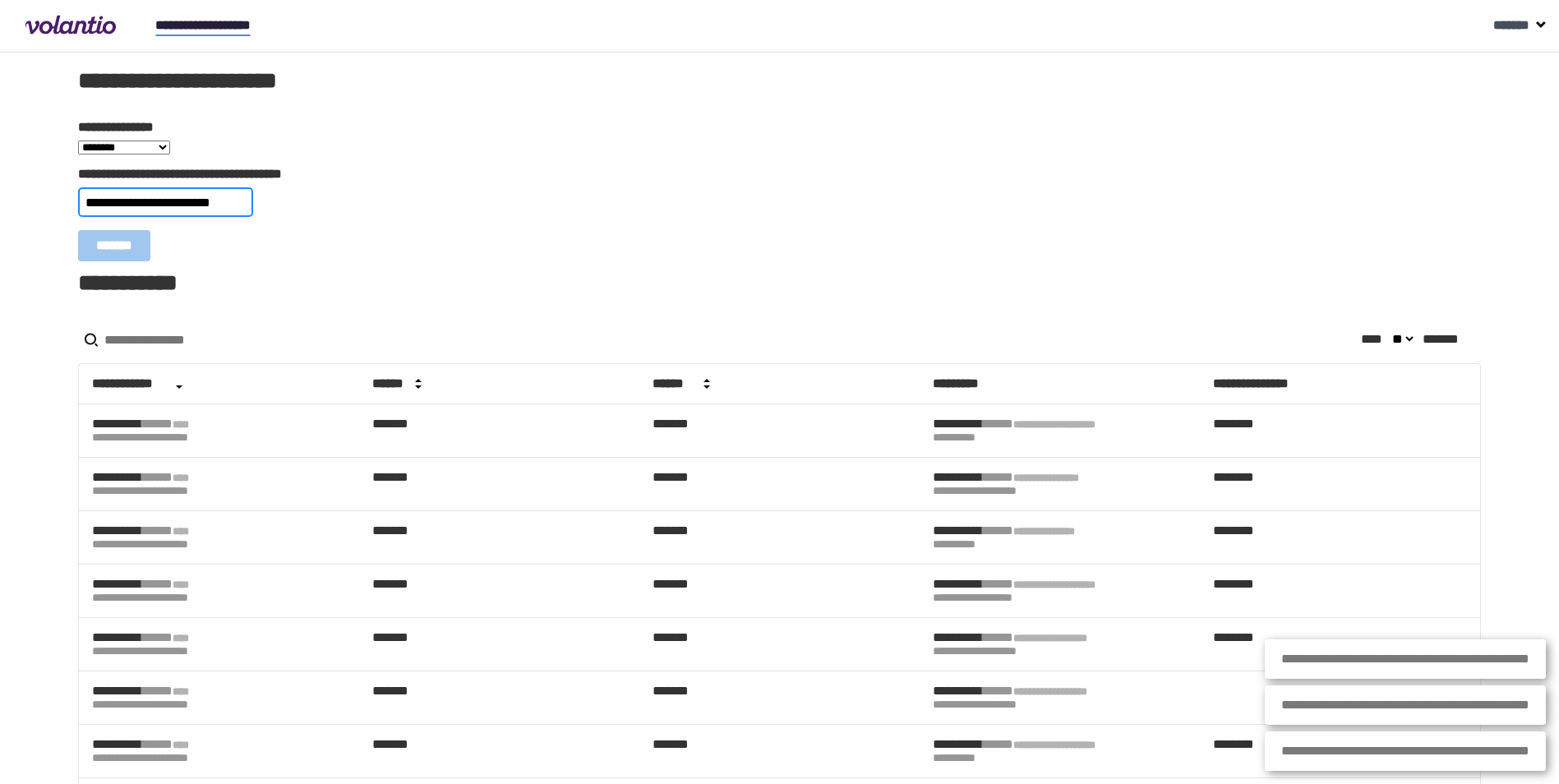 click on "*******" at bounding box center [114, 246] 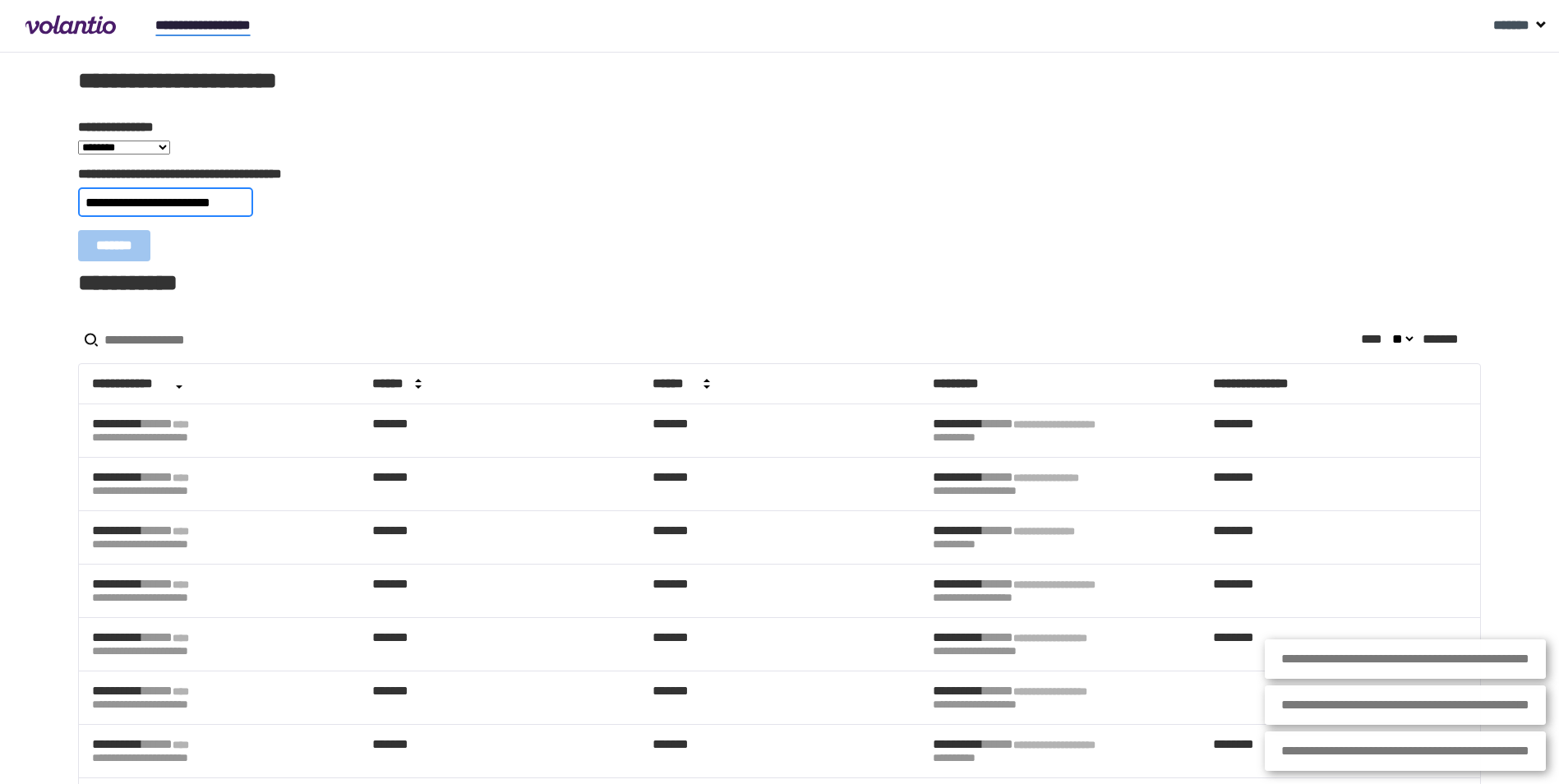 scroll, scrollTop: 0, scrollLeft: 0, axis: both 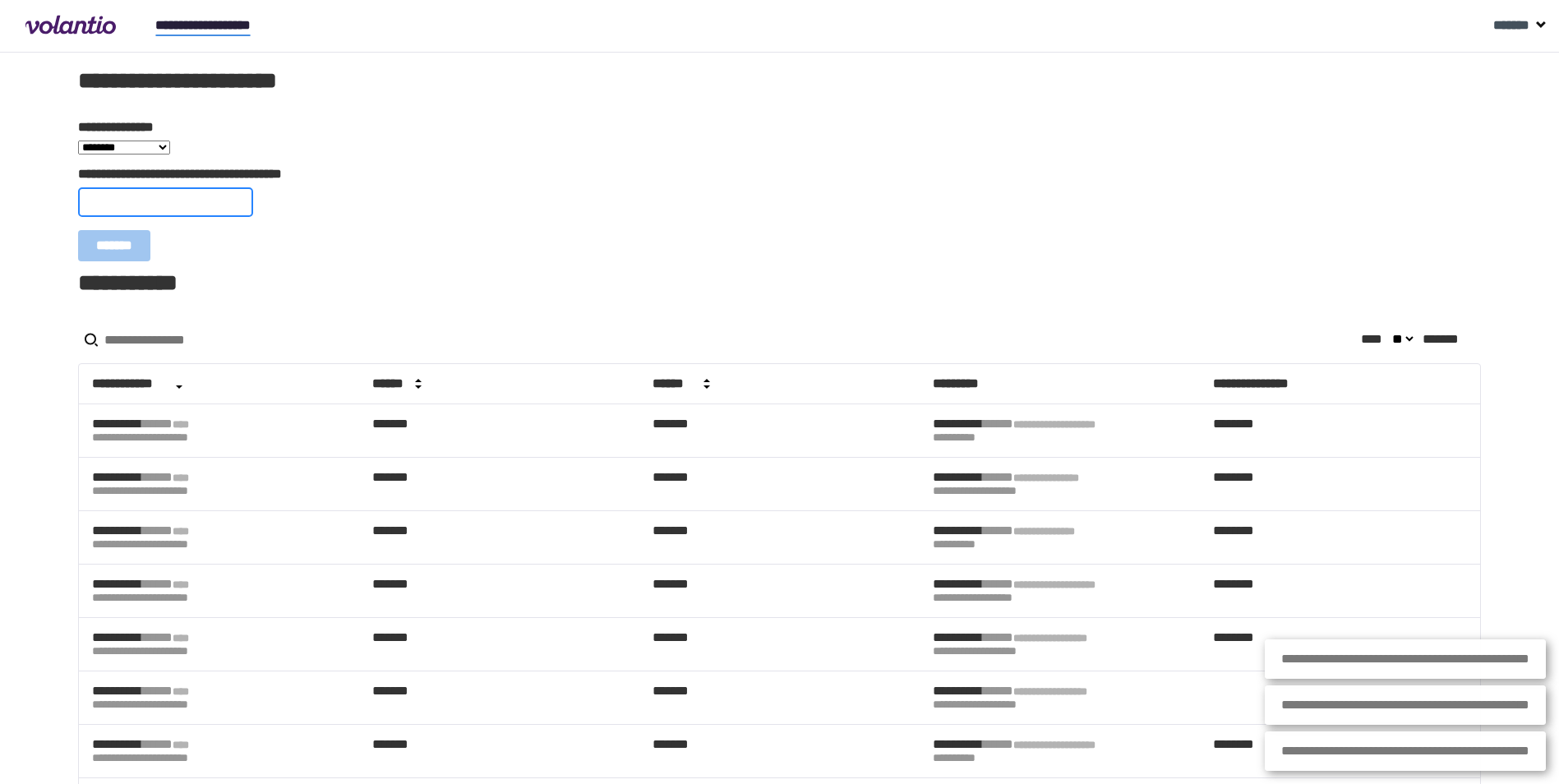 paste on "**********" 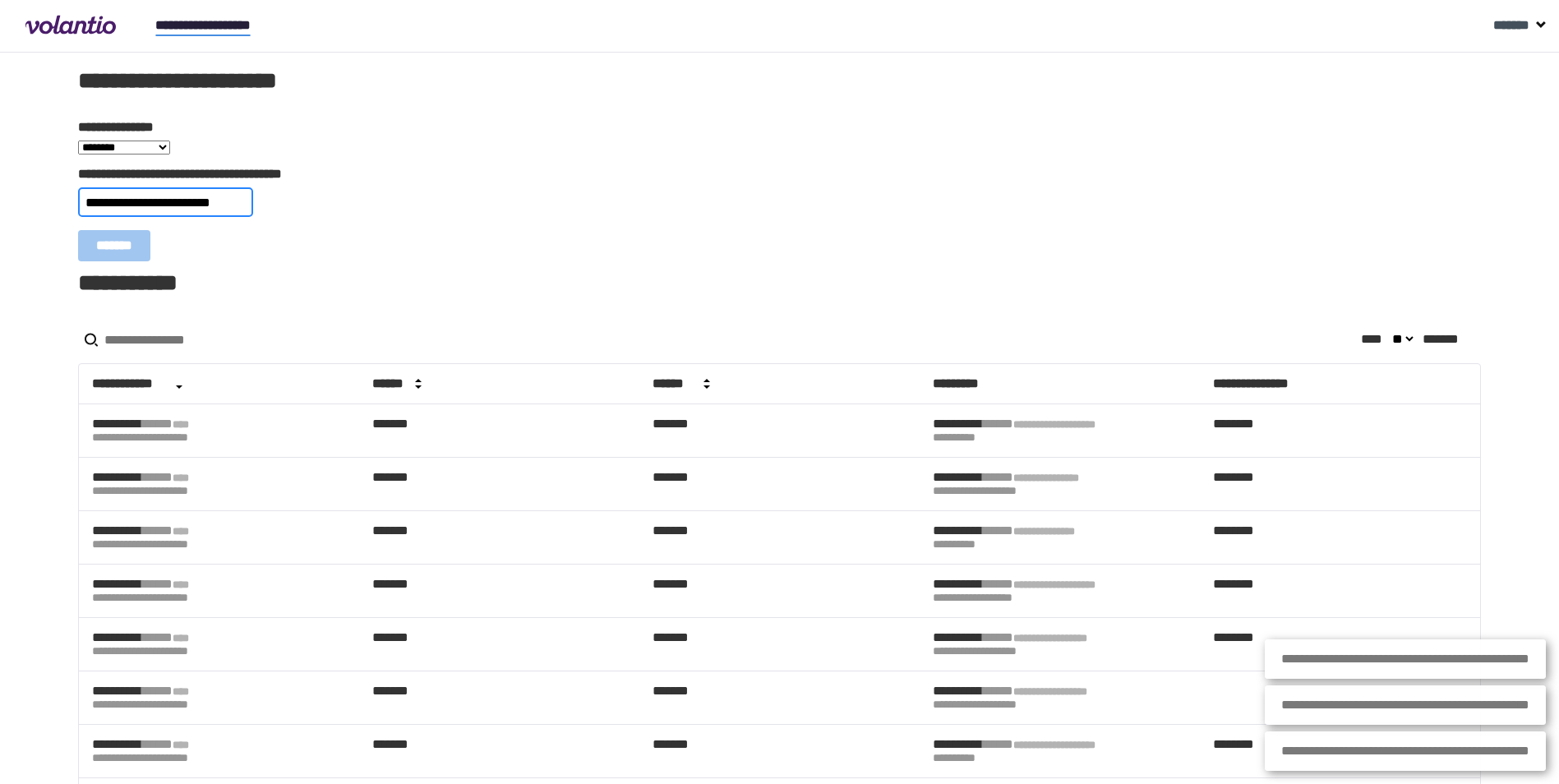 scroll, scrollTop: 0, scrollLeft: 16, axis: horizontal 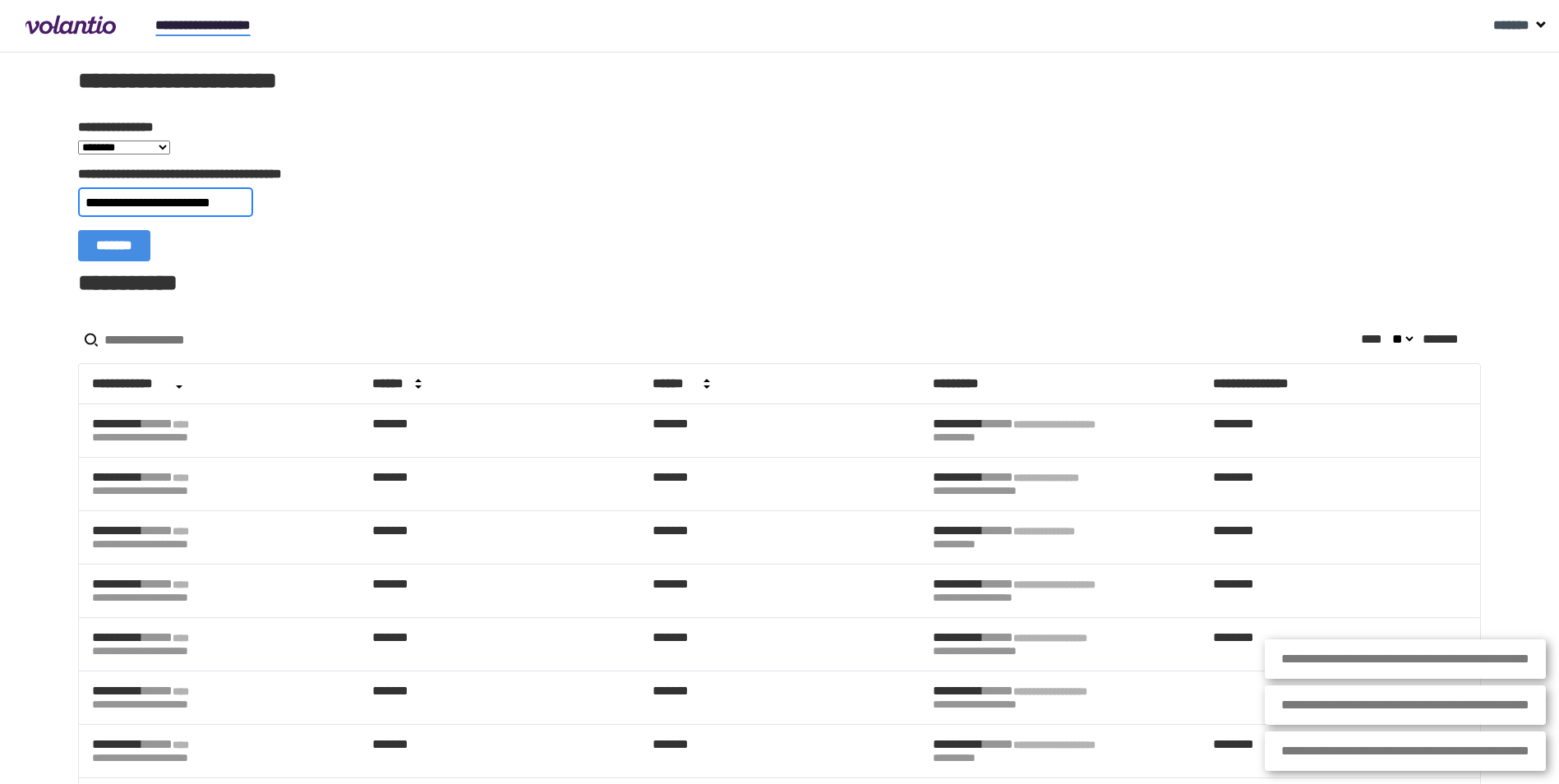 type on "**********" 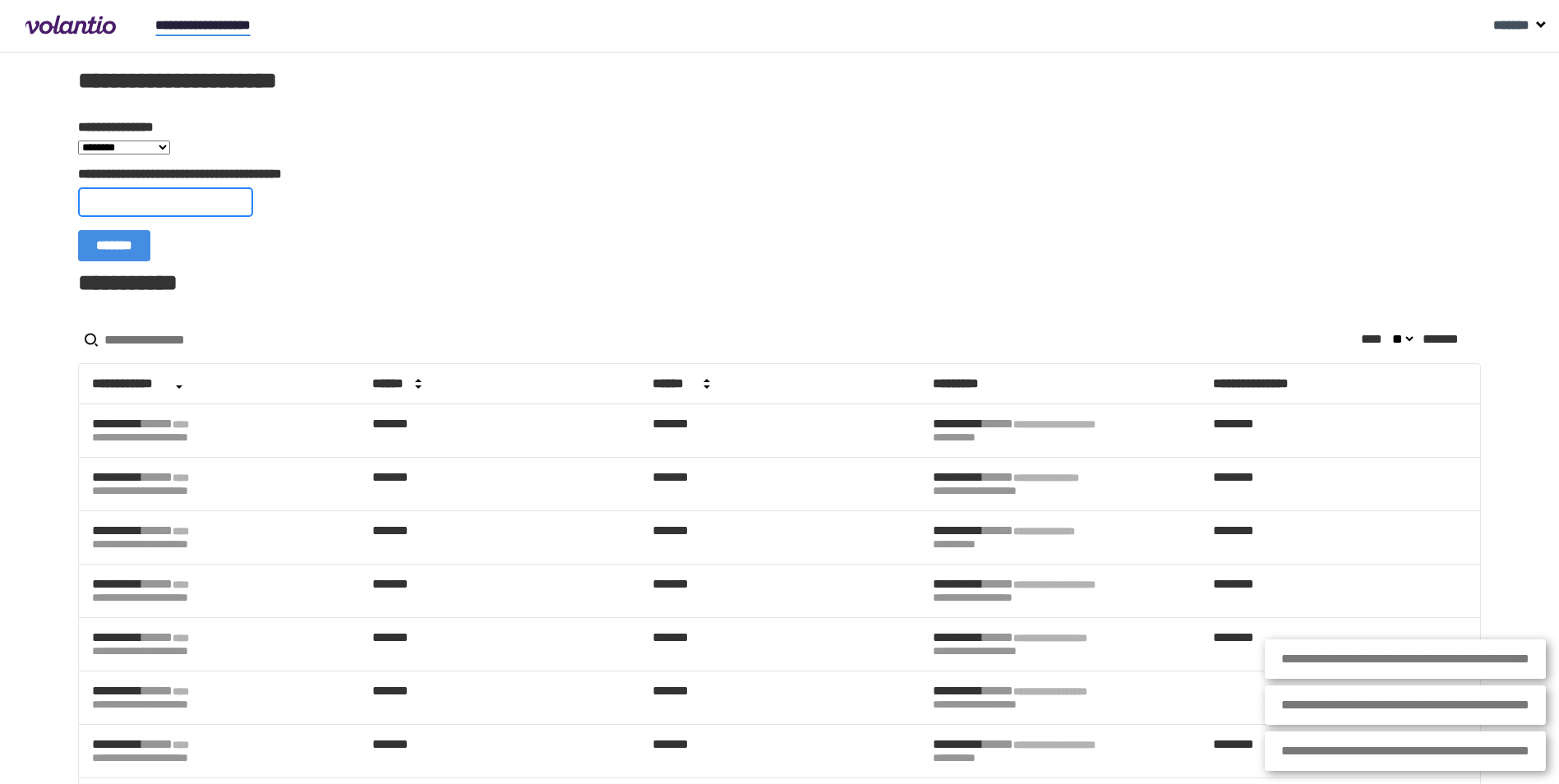 scroll, scrollTop: 0, scrollLeft: 0, axis: both 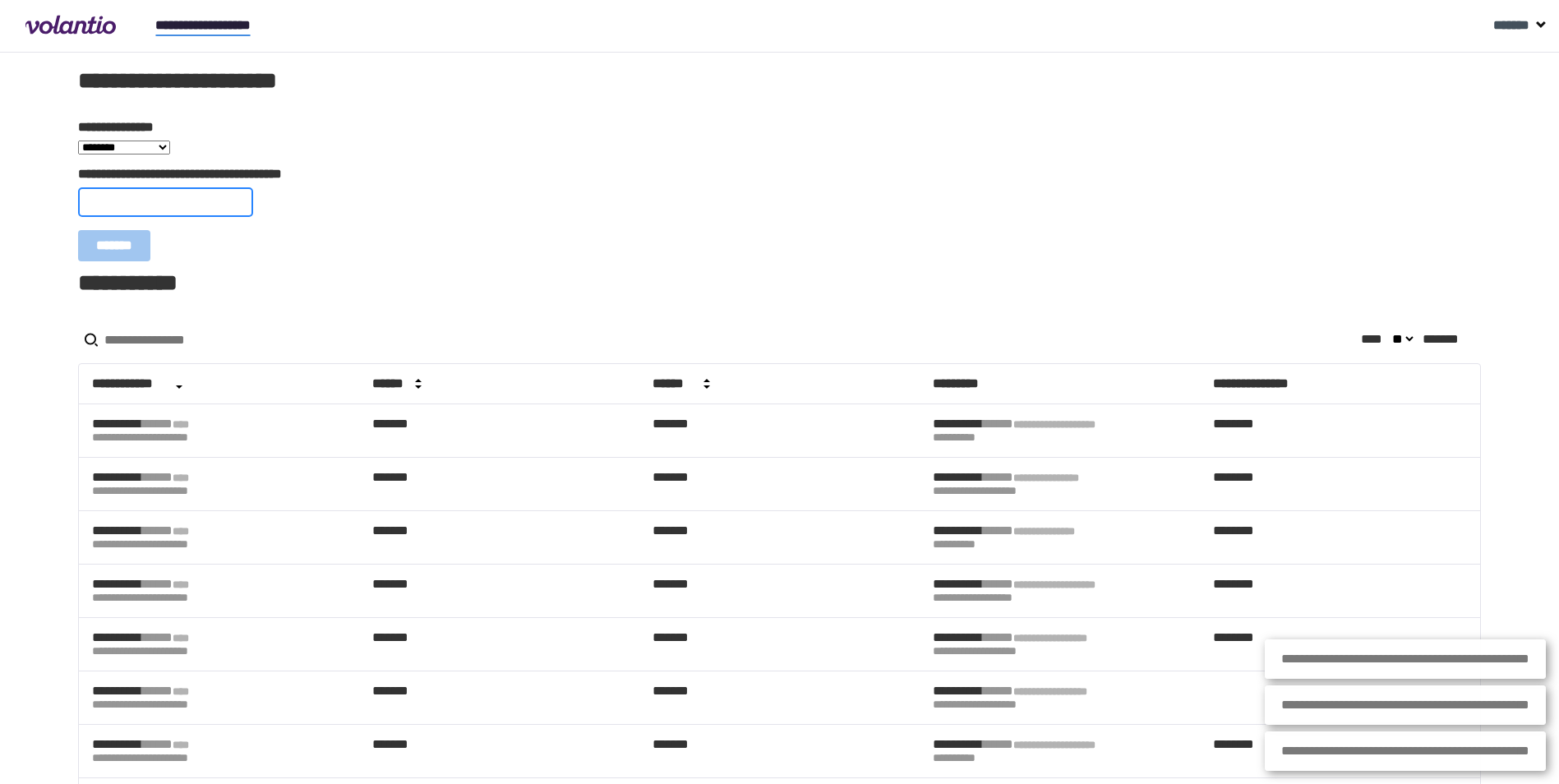 paste on "**********" 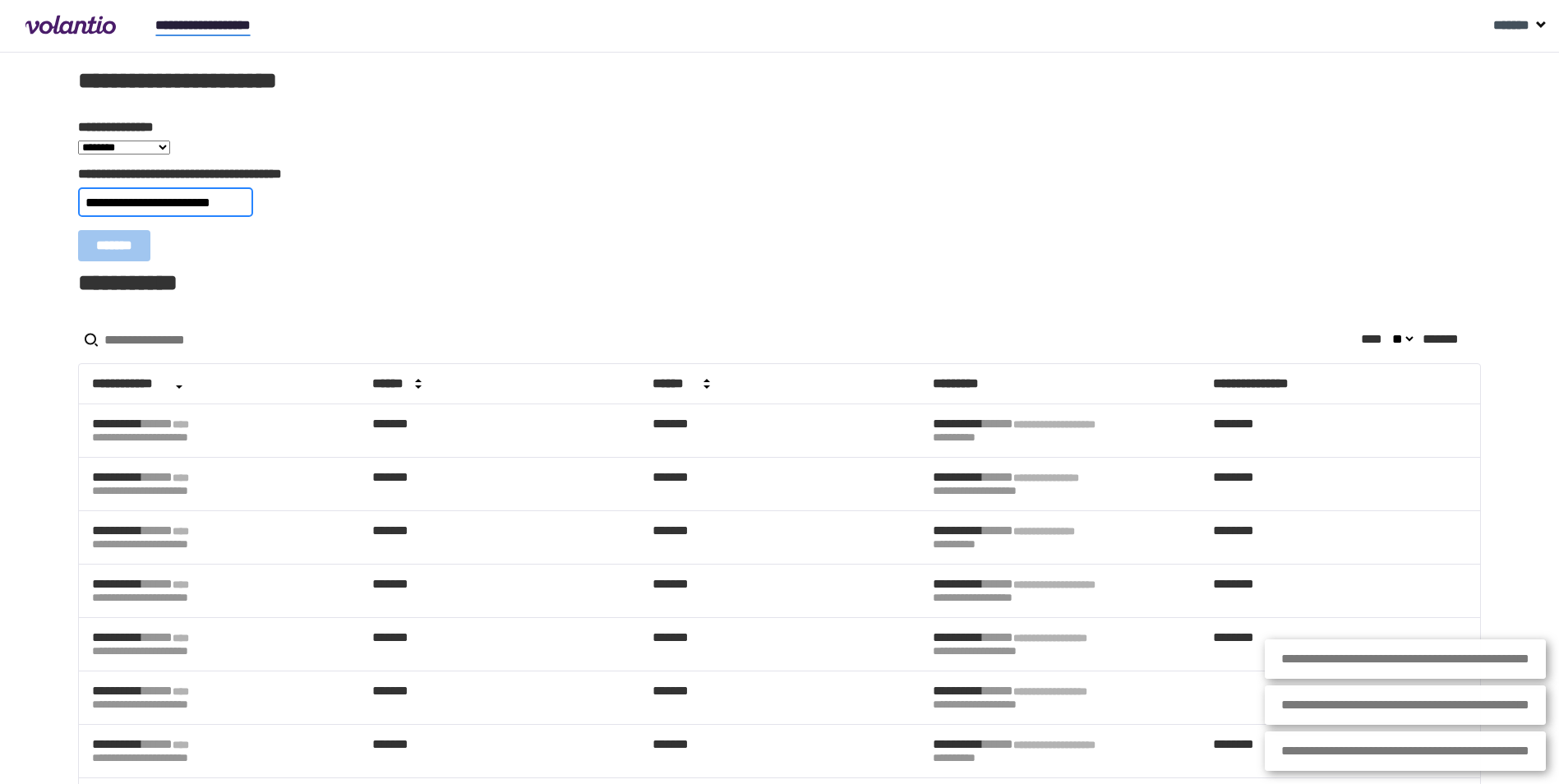 type on "**********" 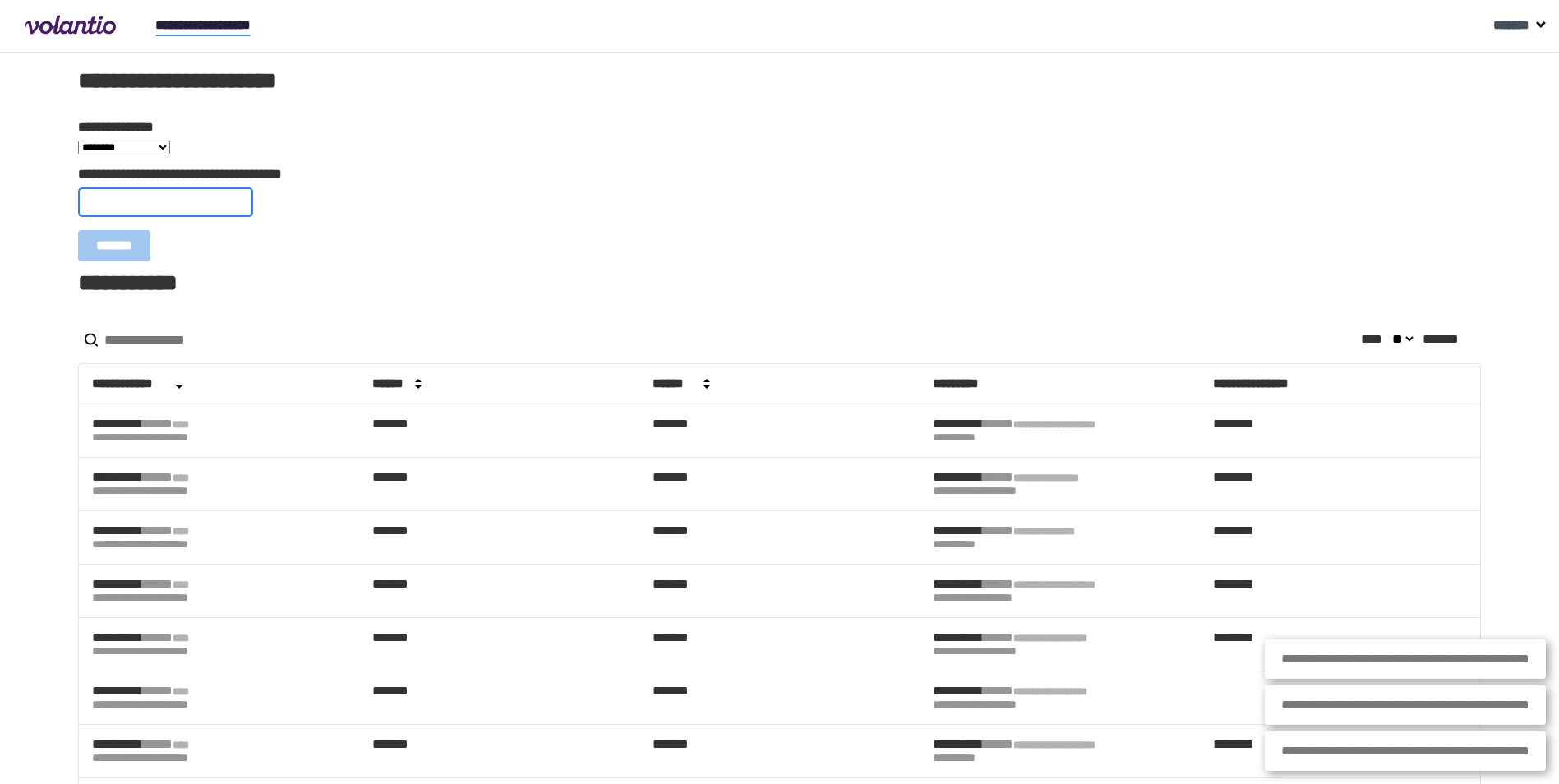 paste on "**********" 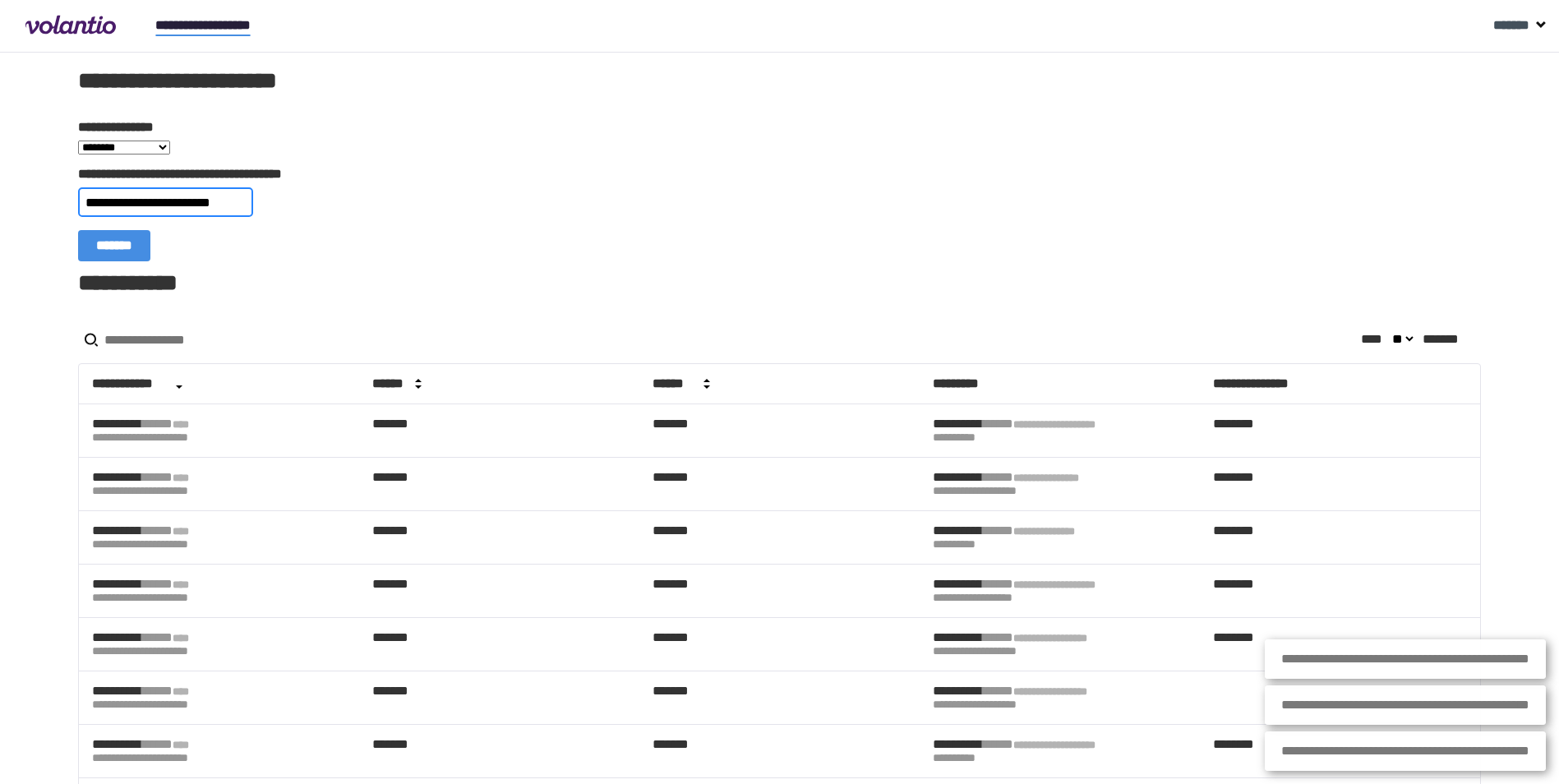 type on "**********" 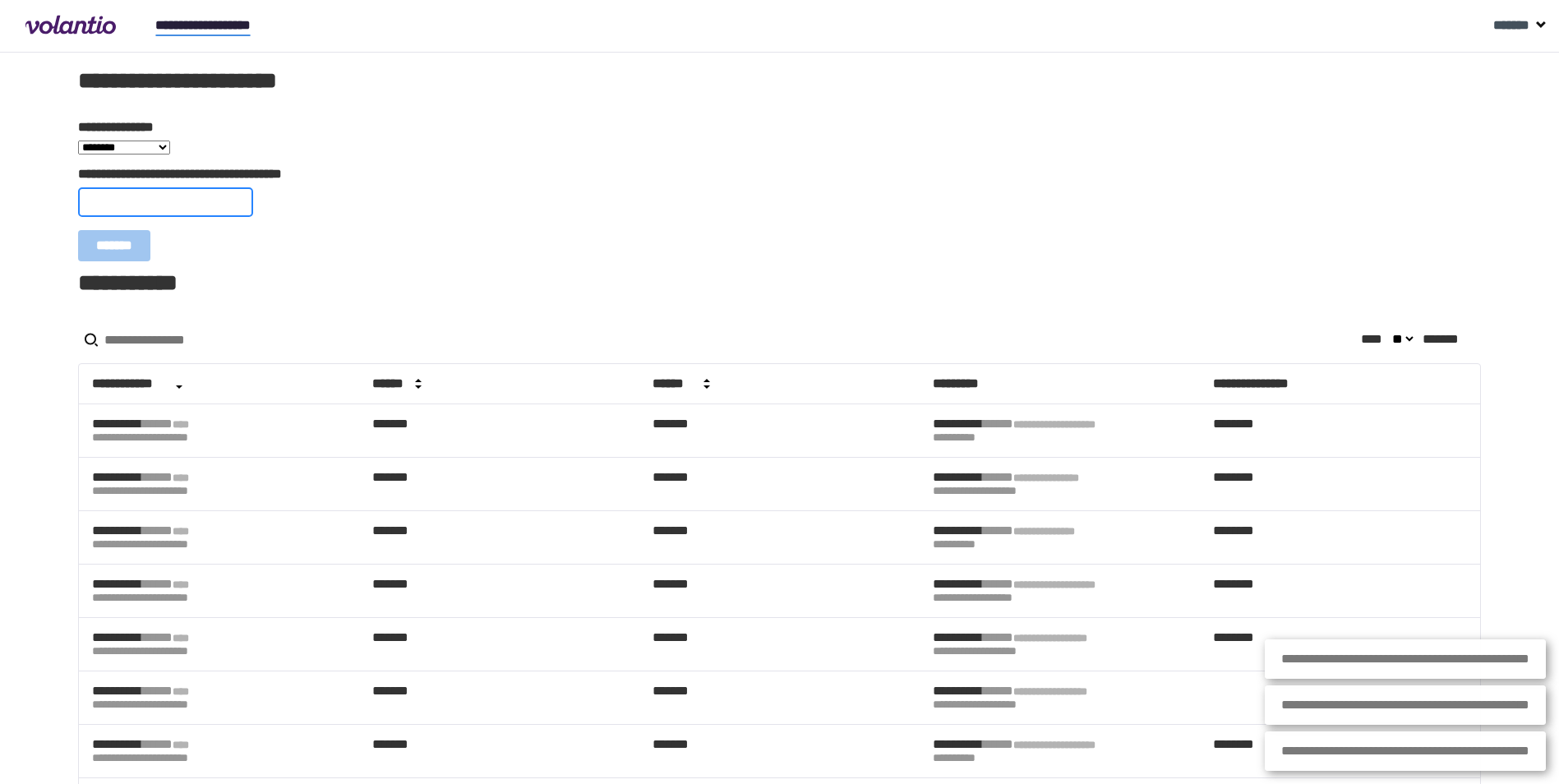 paste on "**********" 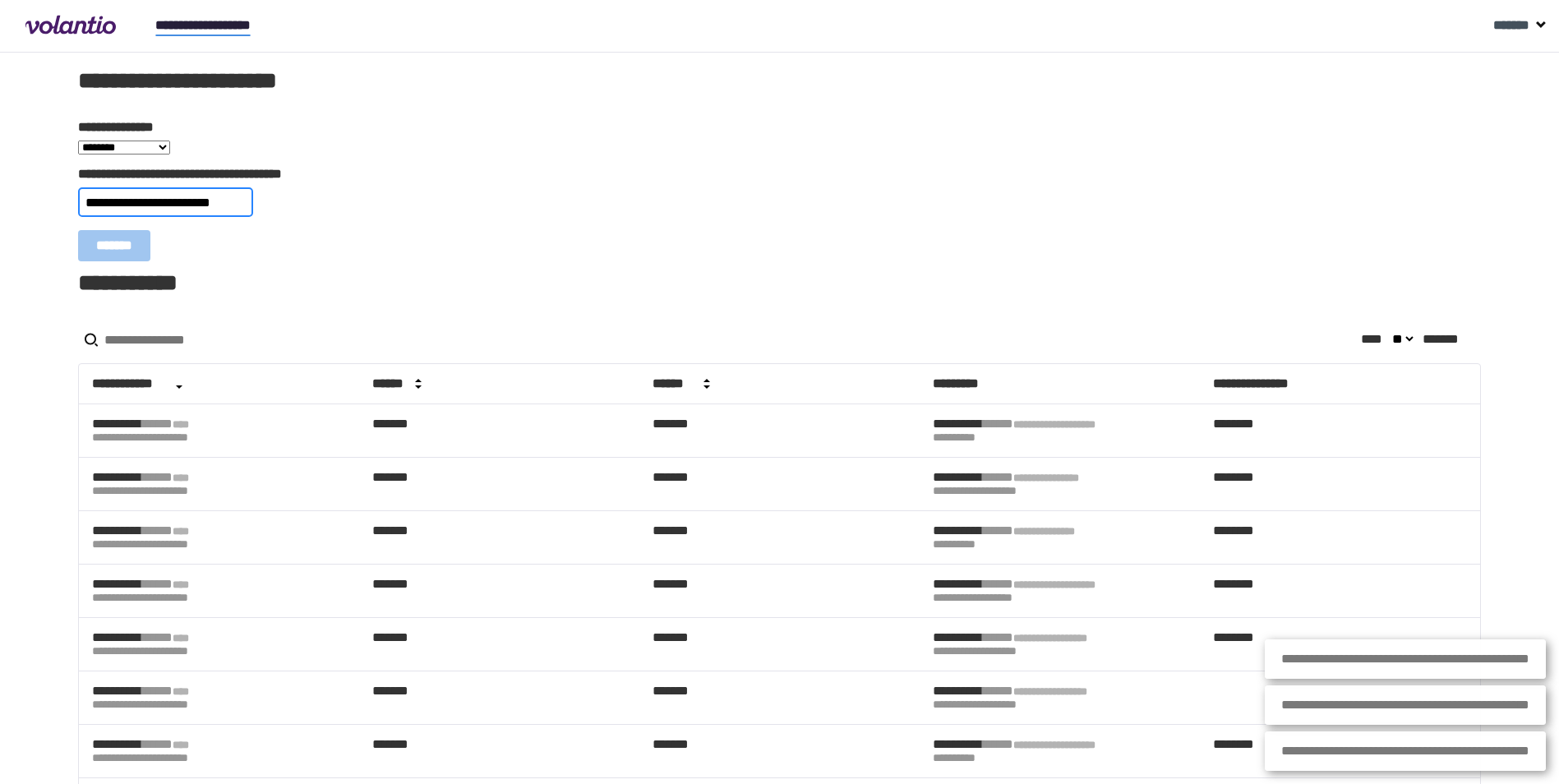 type on "**********" 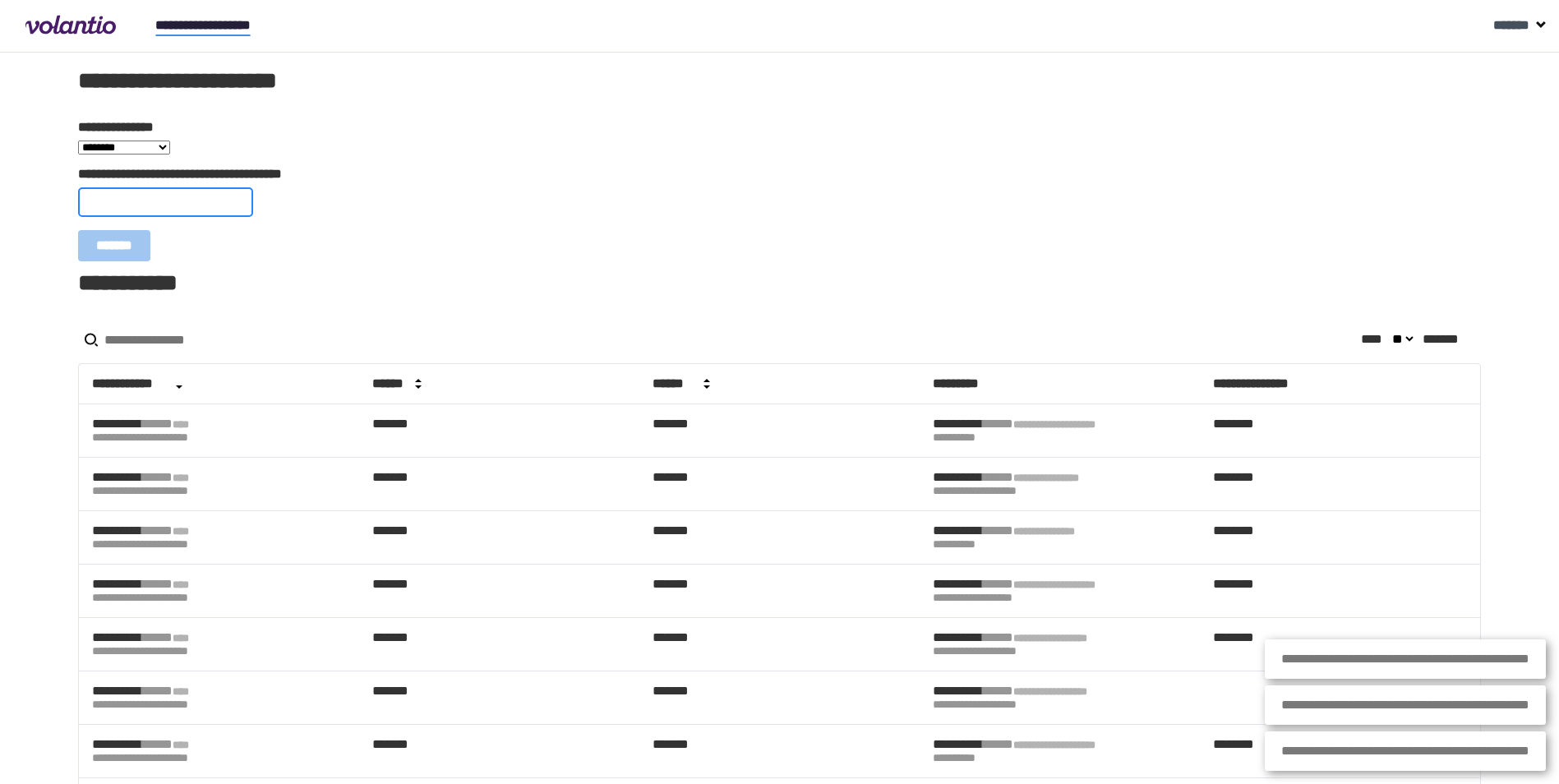 paste on "**********" 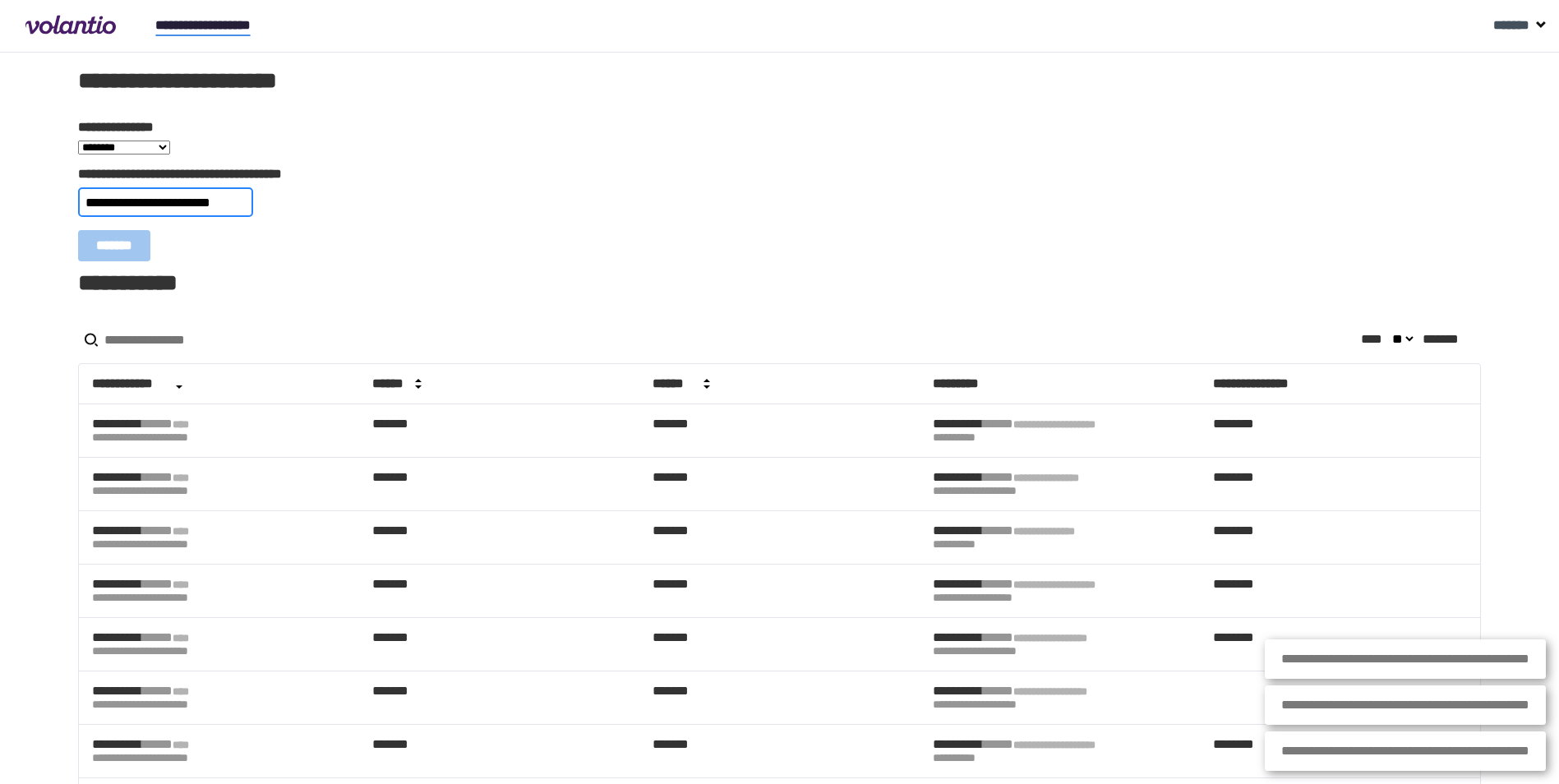 type on "**********" 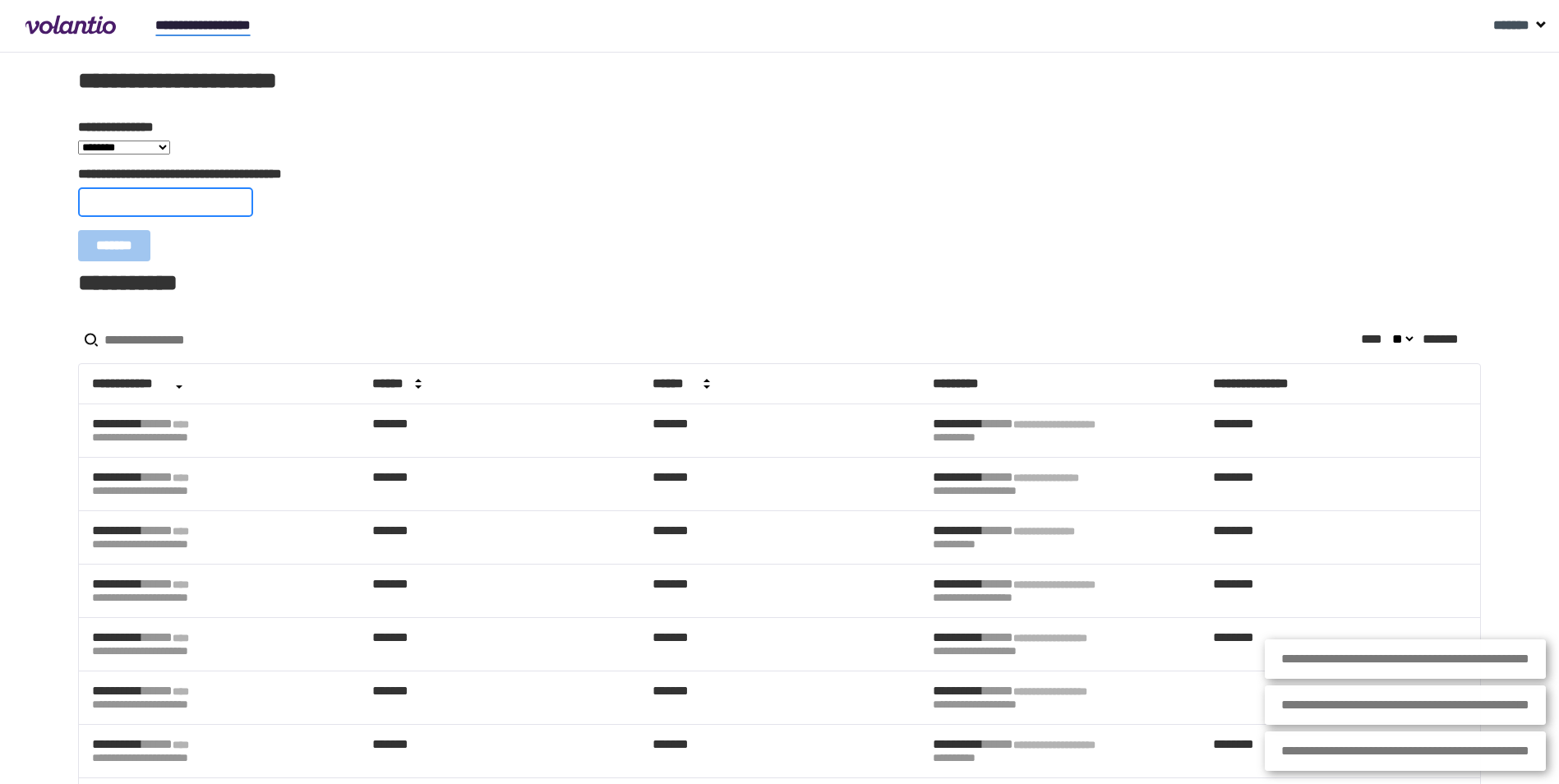 paste on "**********" 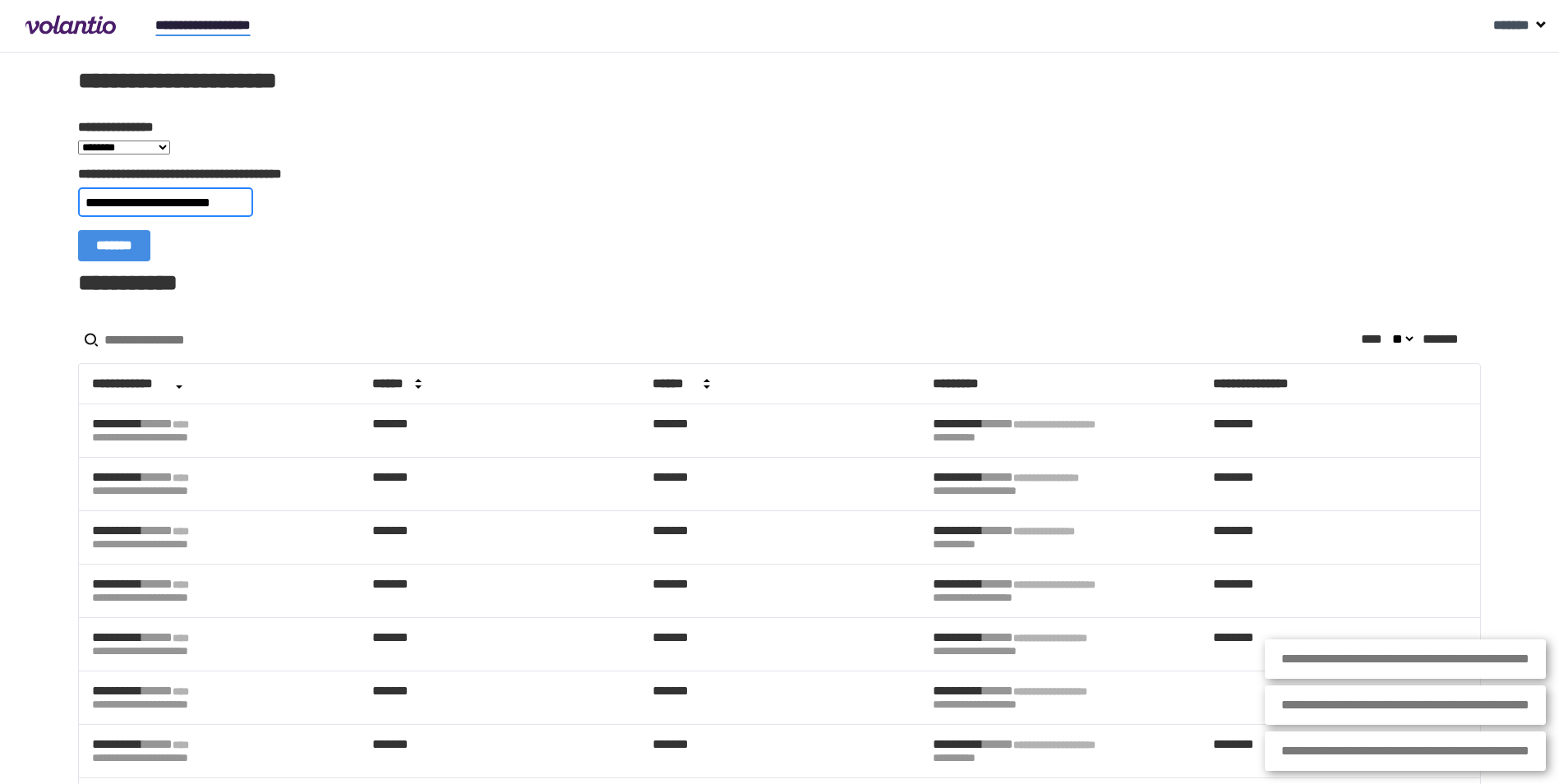 type on "**********" 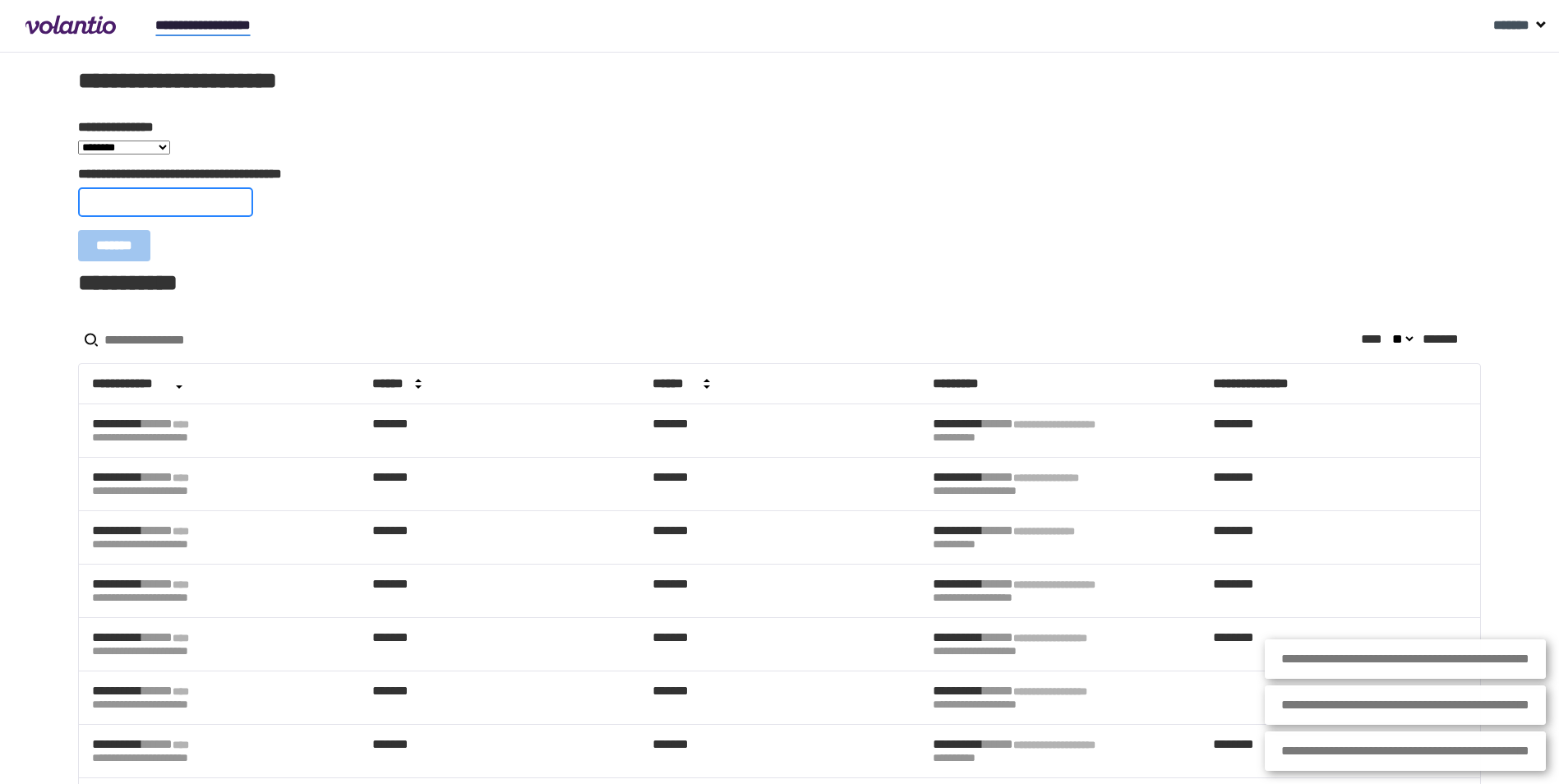 paste on "**********" 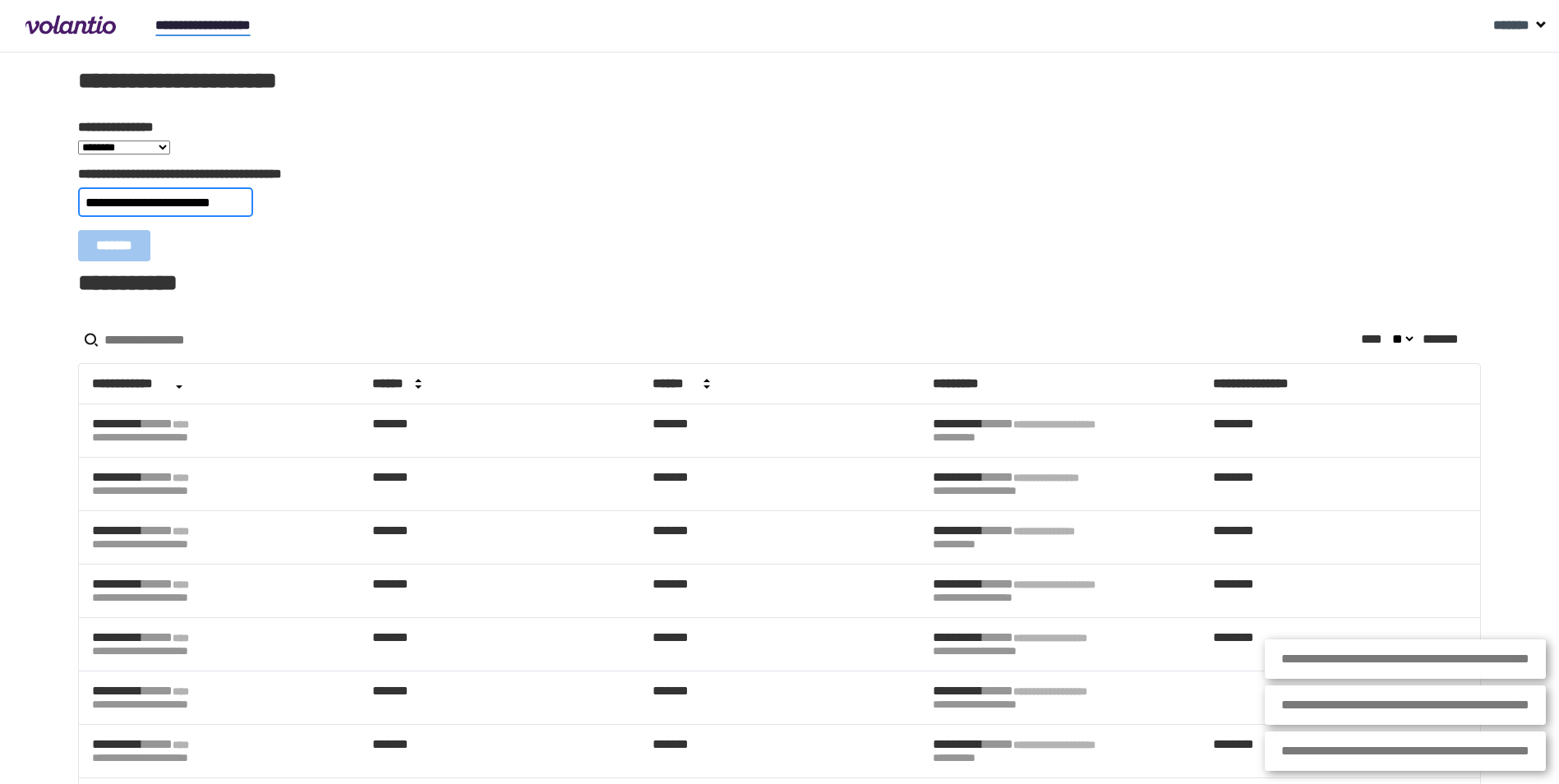 type on "**********" 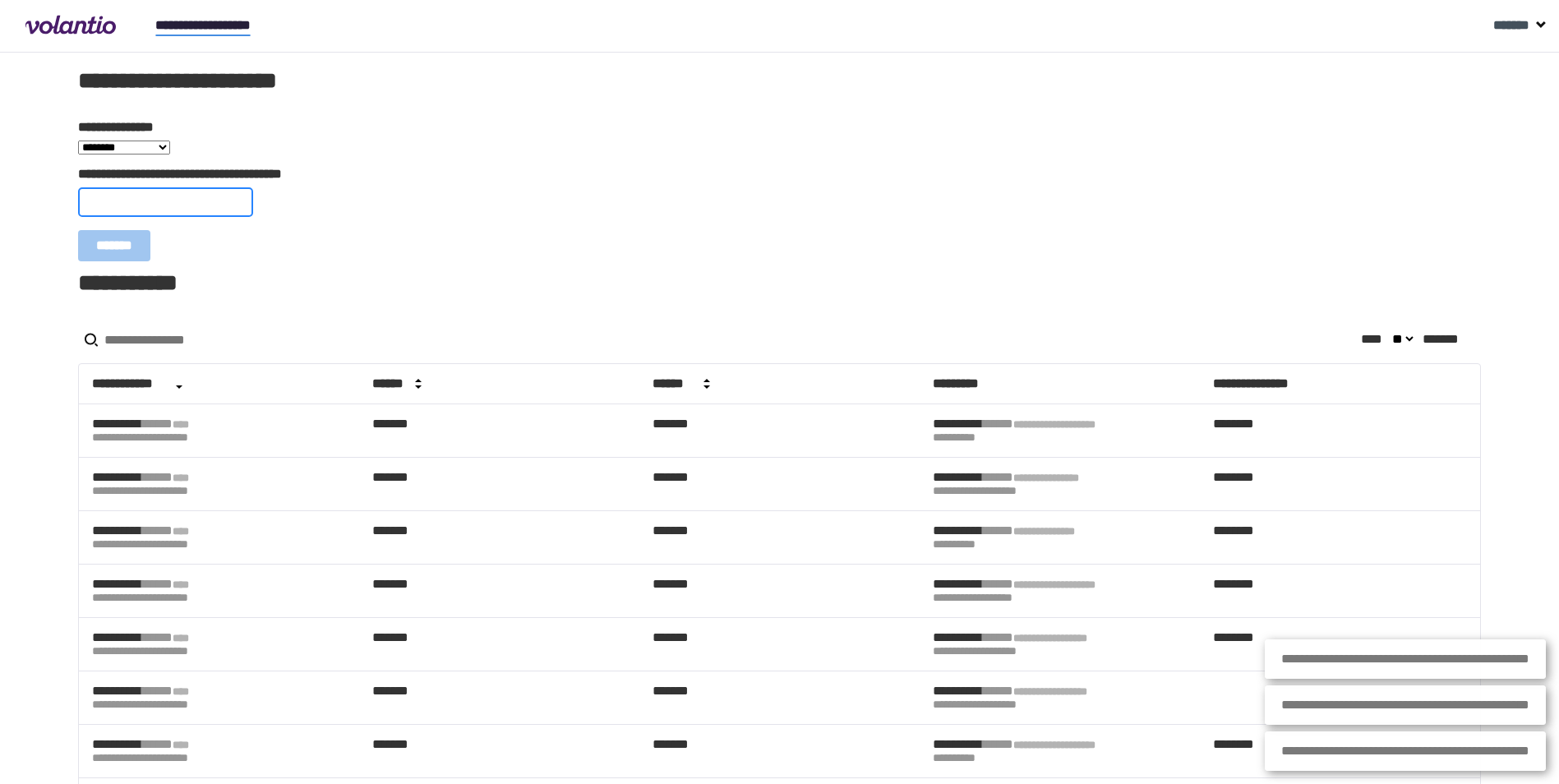 paste on "**********" 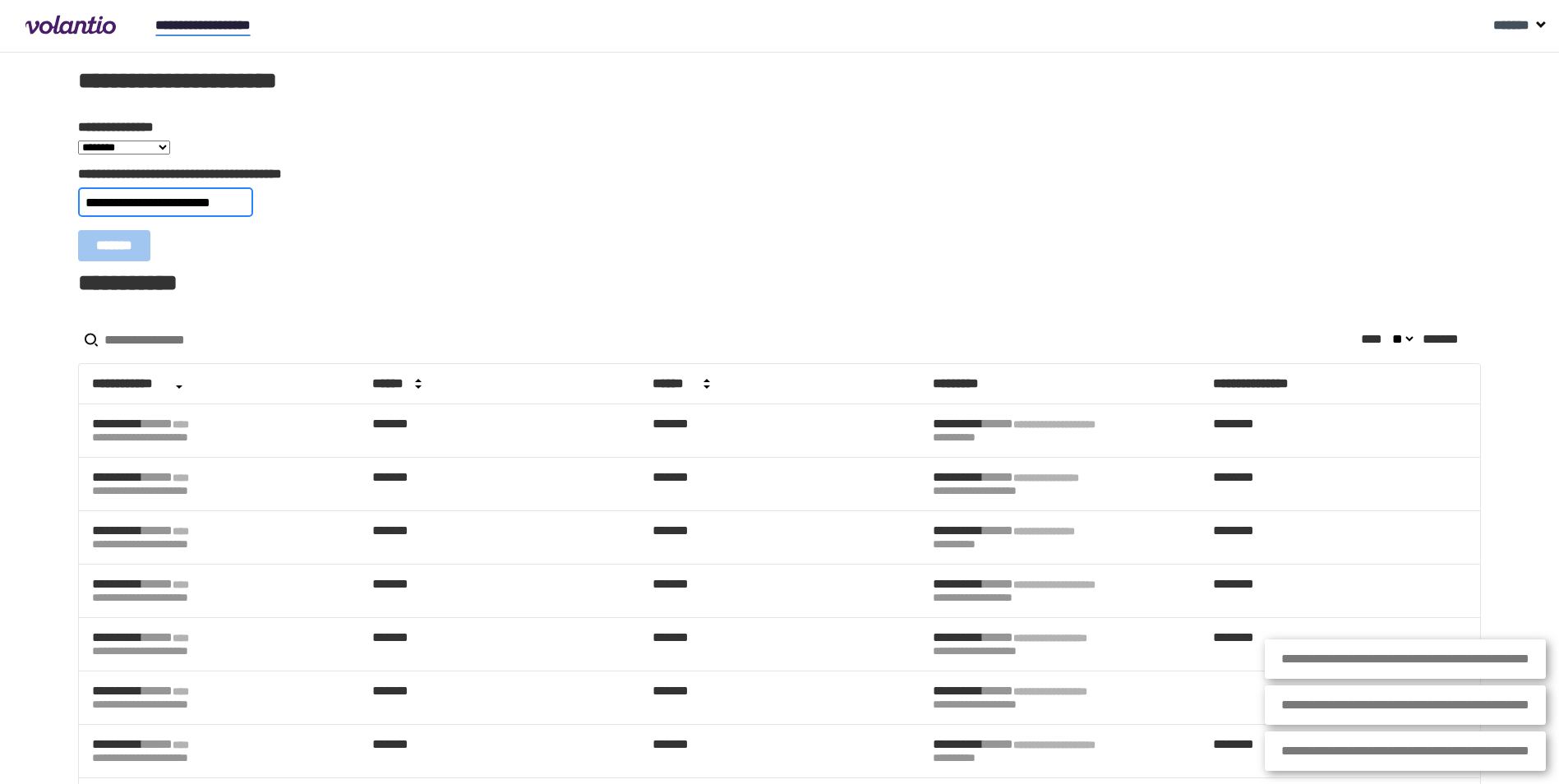 type on "**********" 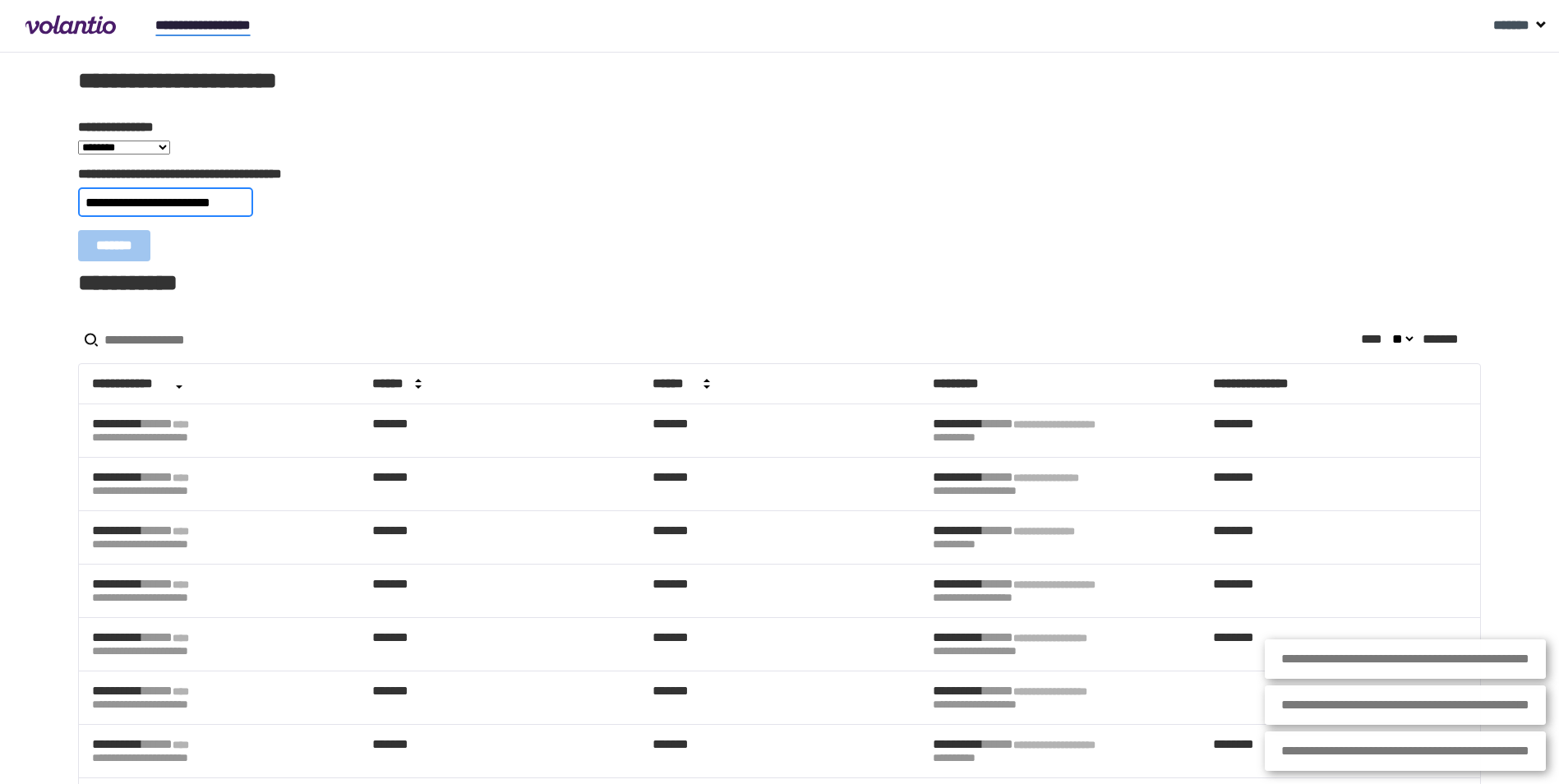 click on "*******" at bounding box center [114, 246] 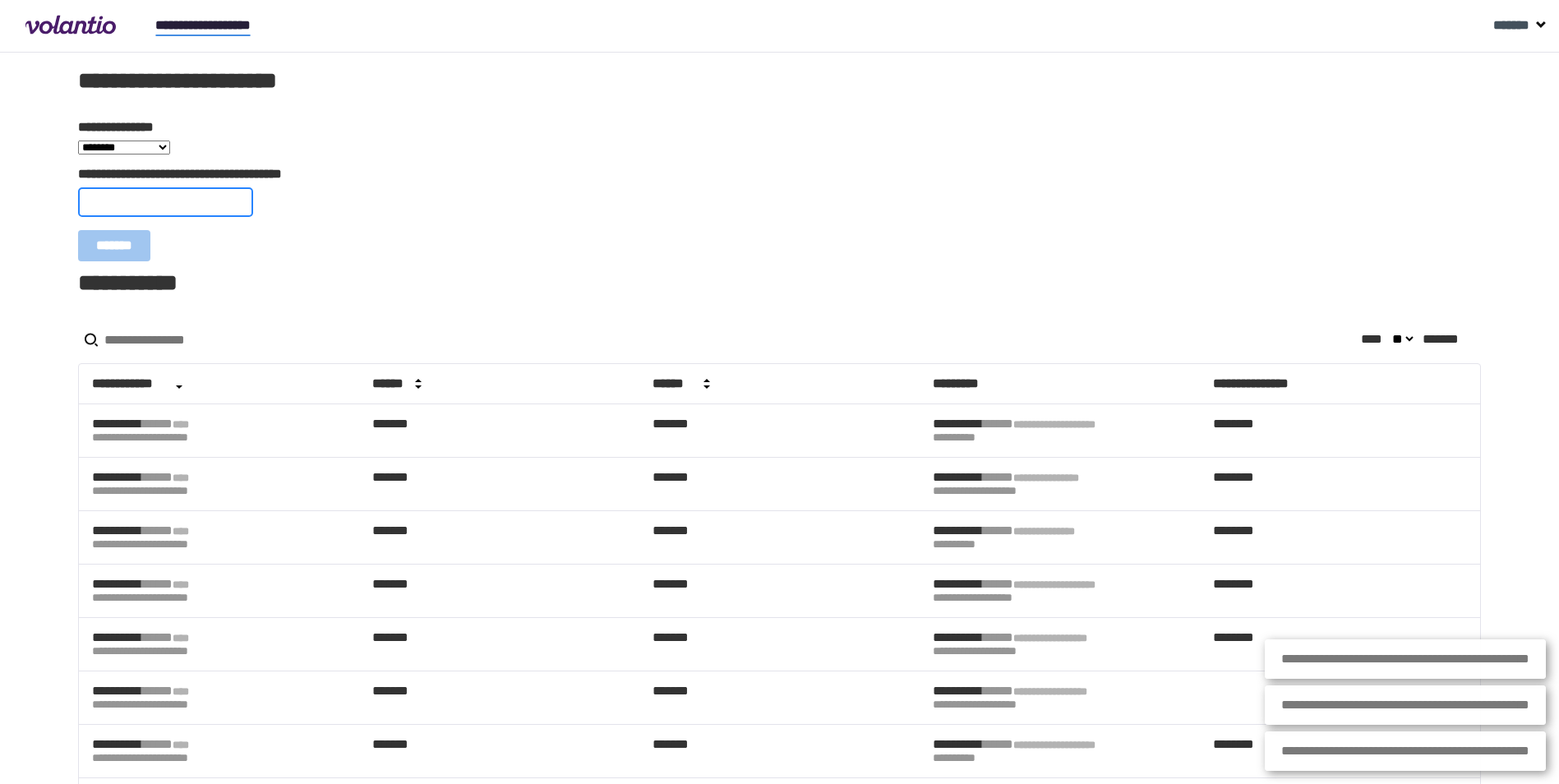 paste on "**********" 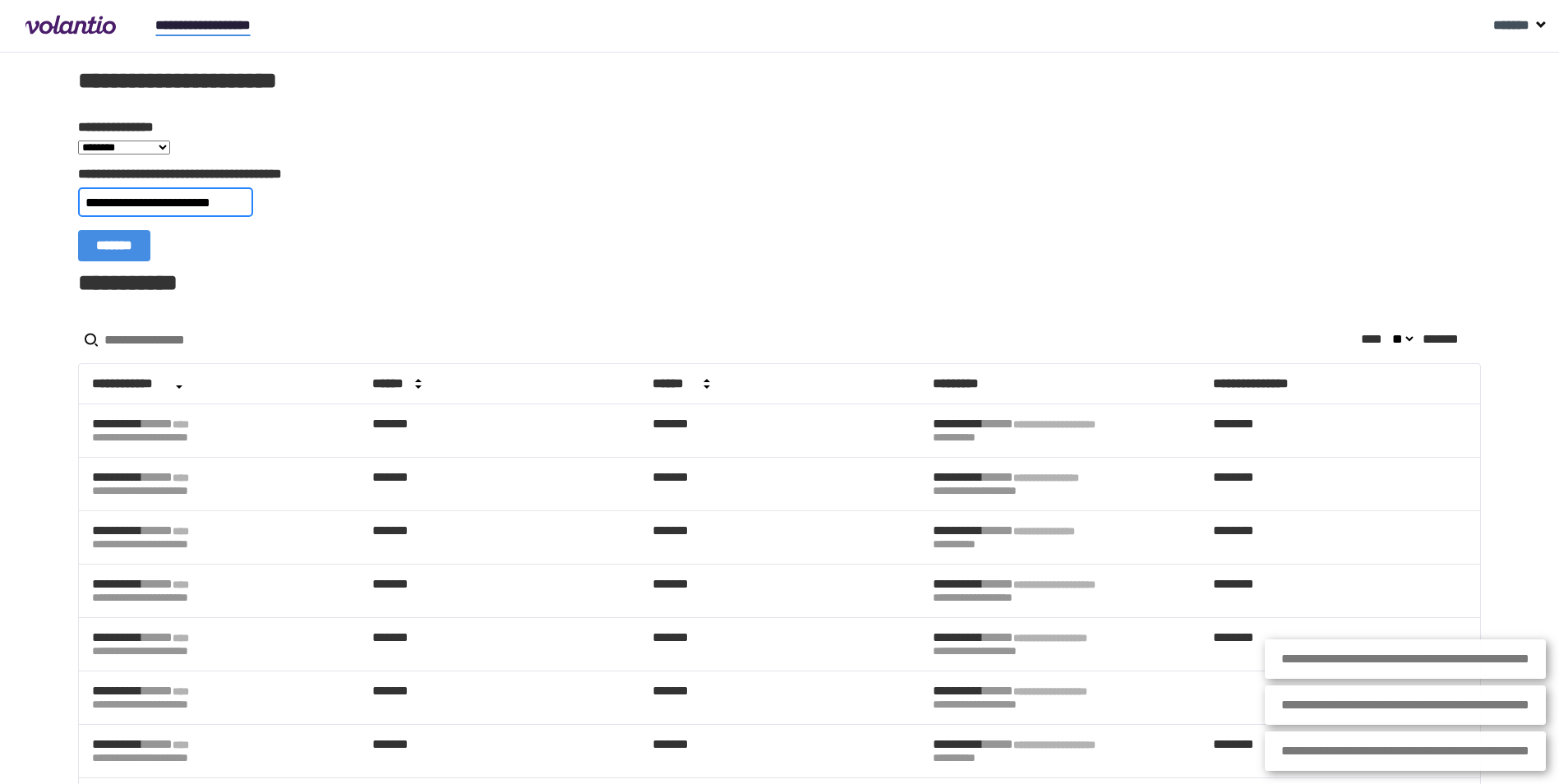 type on "**********" 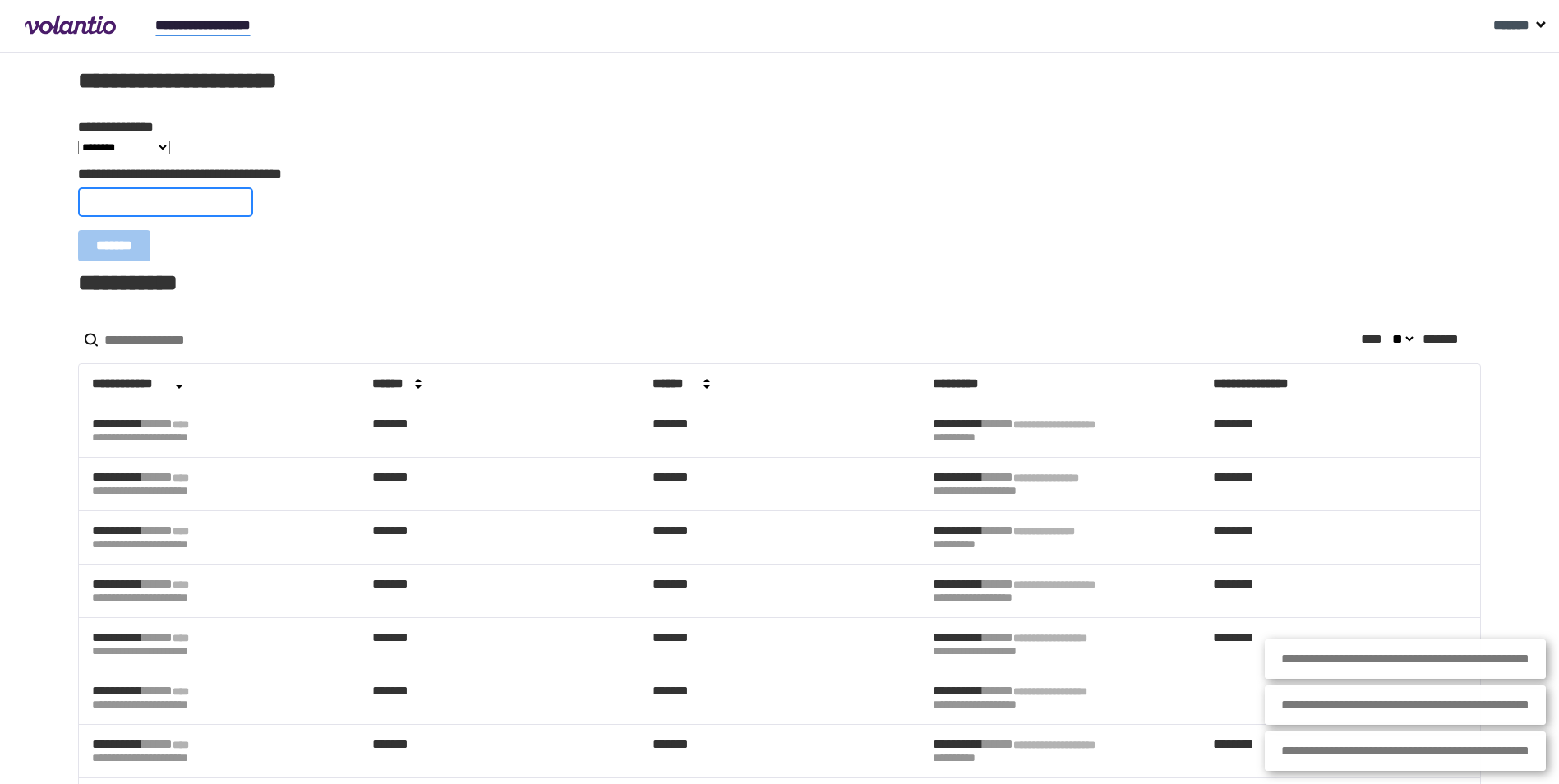 paste on "**********" 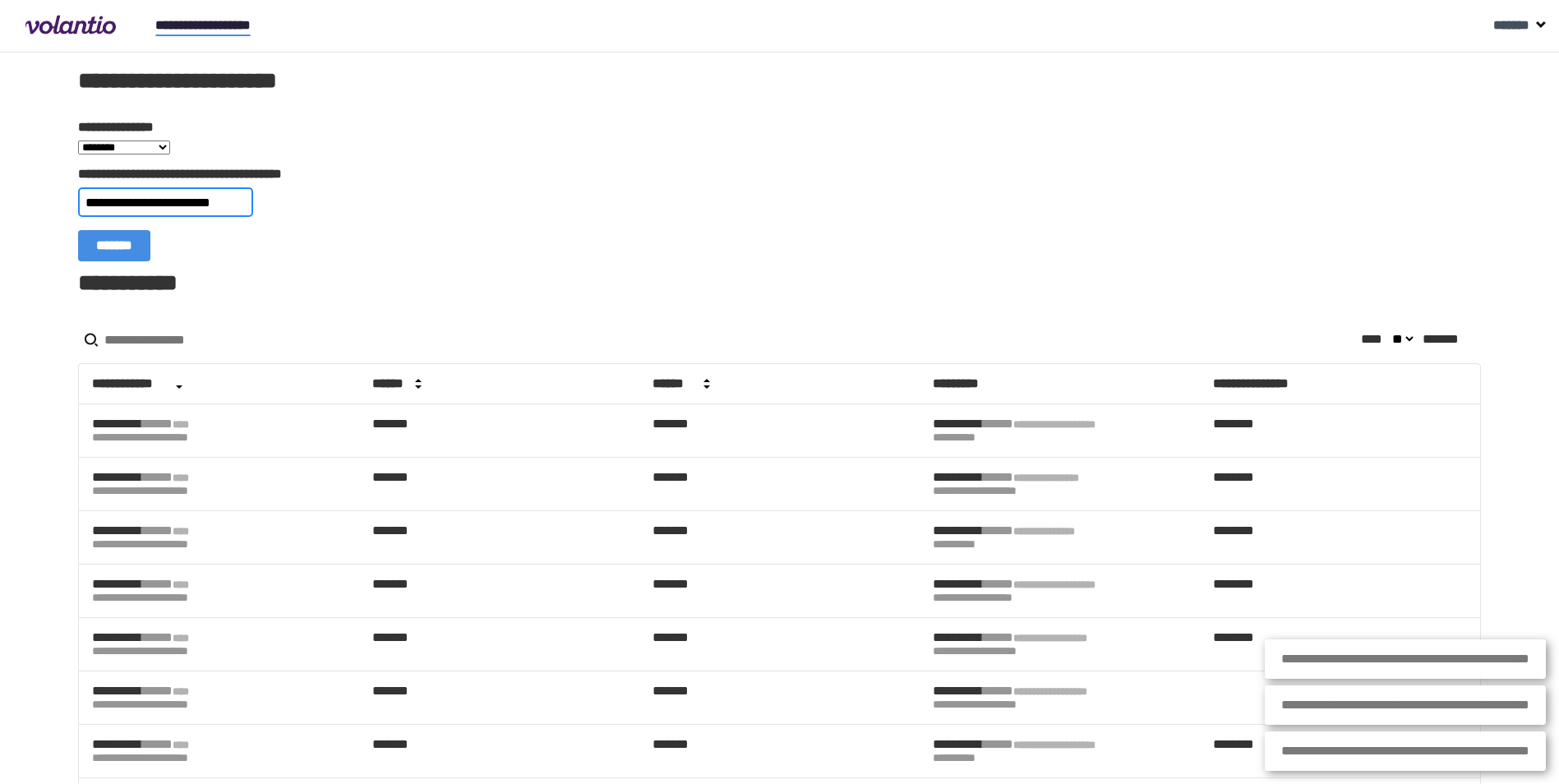 type on "**********" 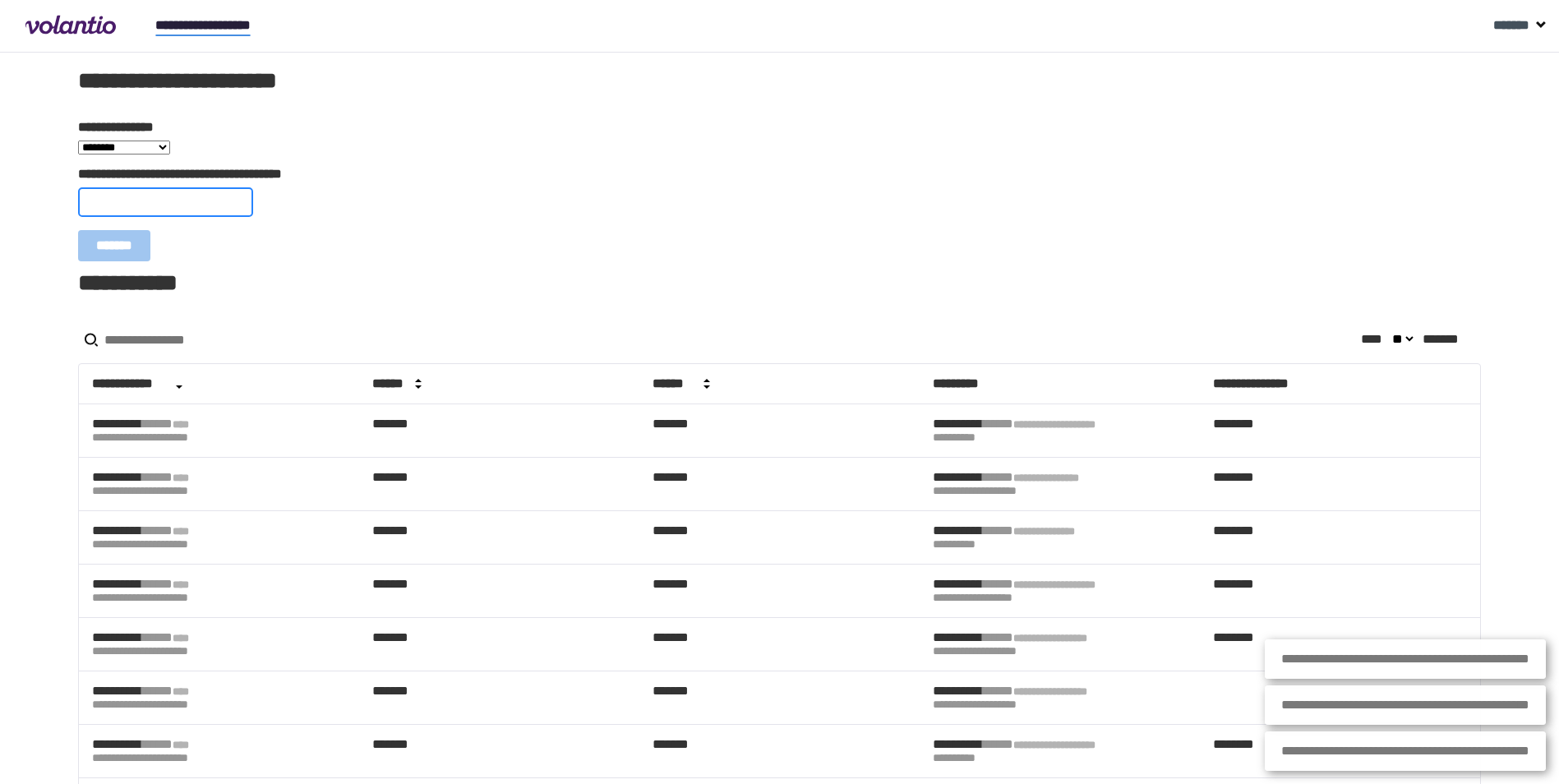 paste on "**********" 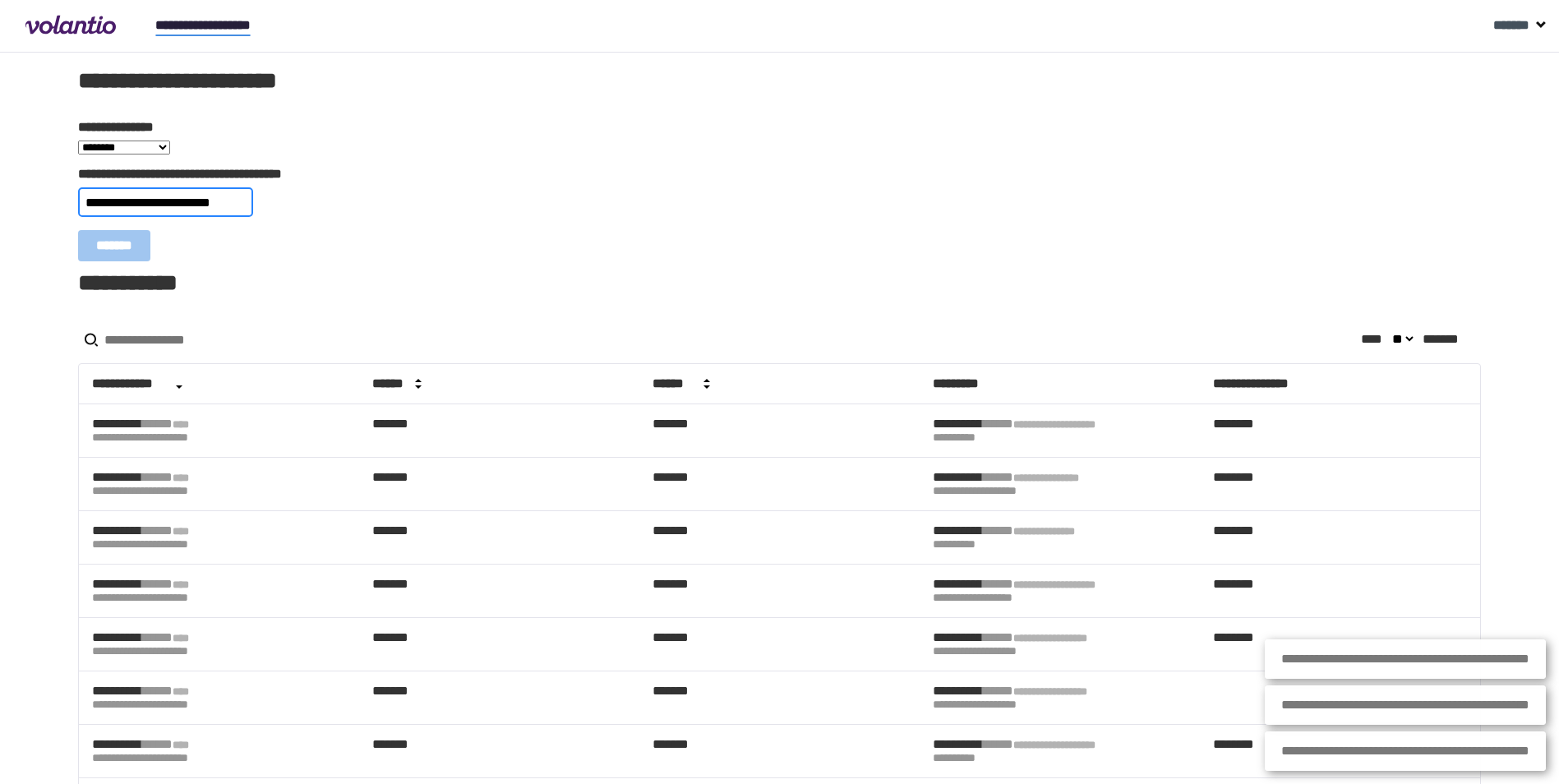 type on "**********" 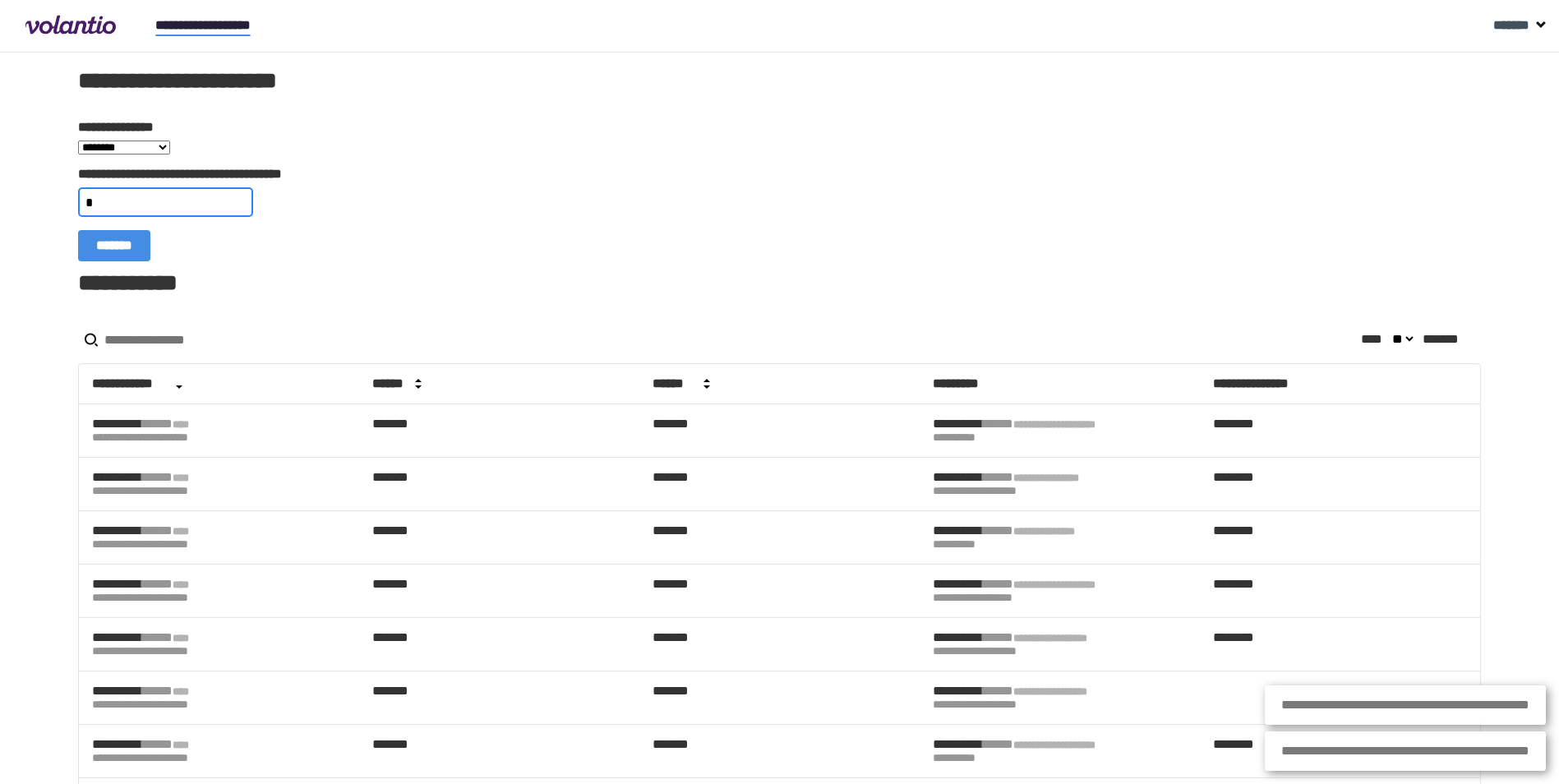 type on "*" 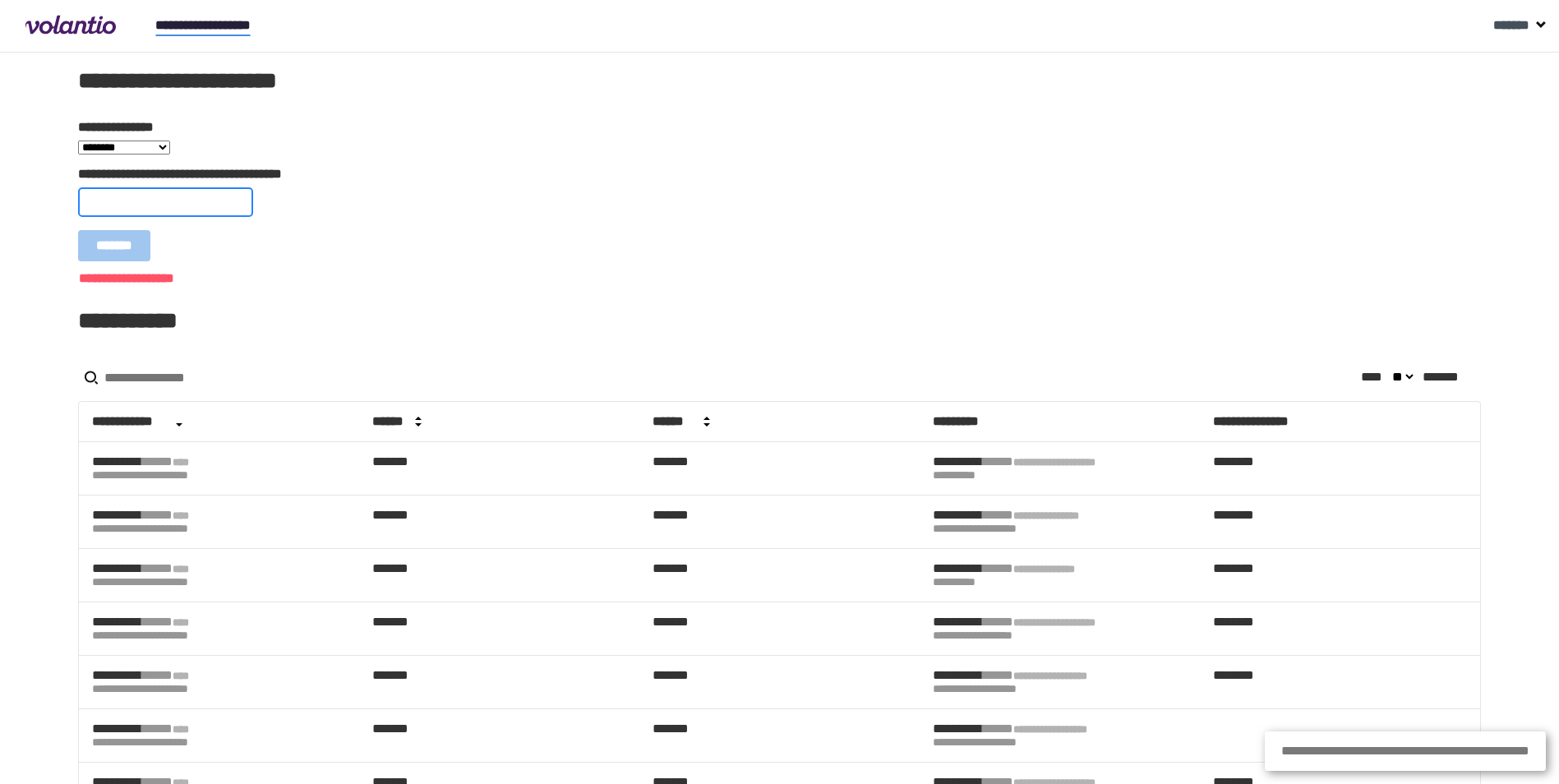 paste on "**********" 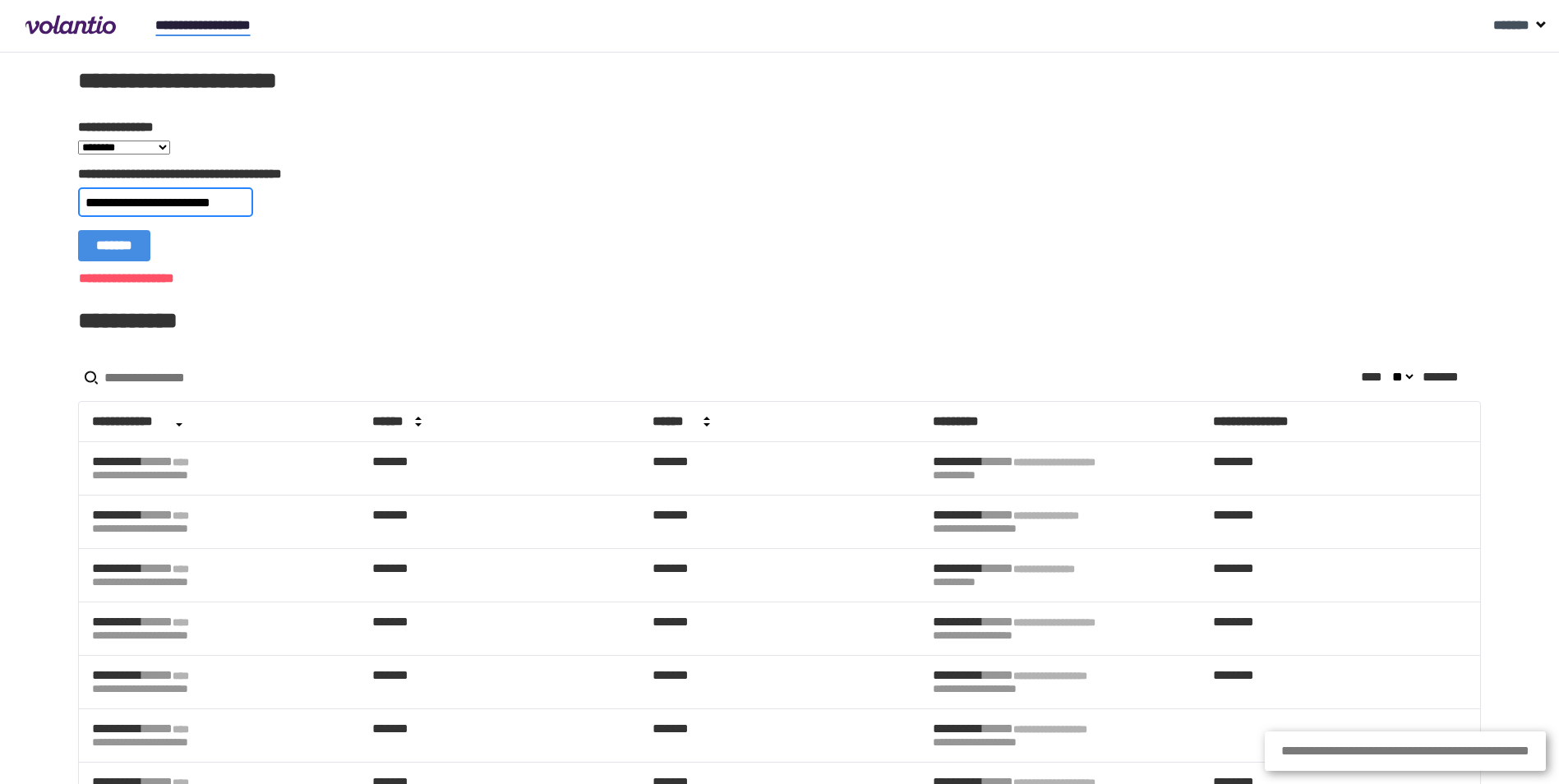 type on "**********" 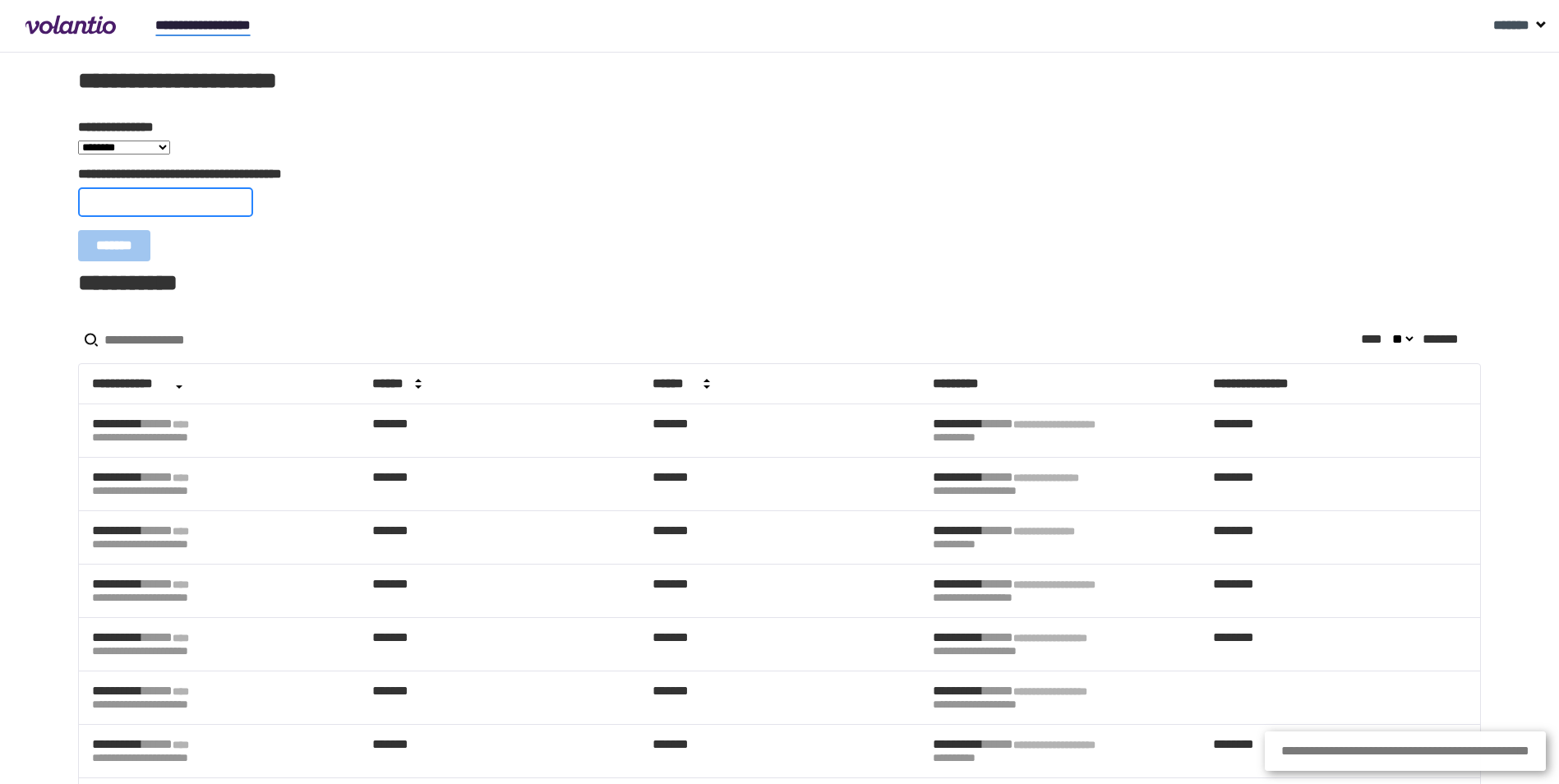 paste on "**********" 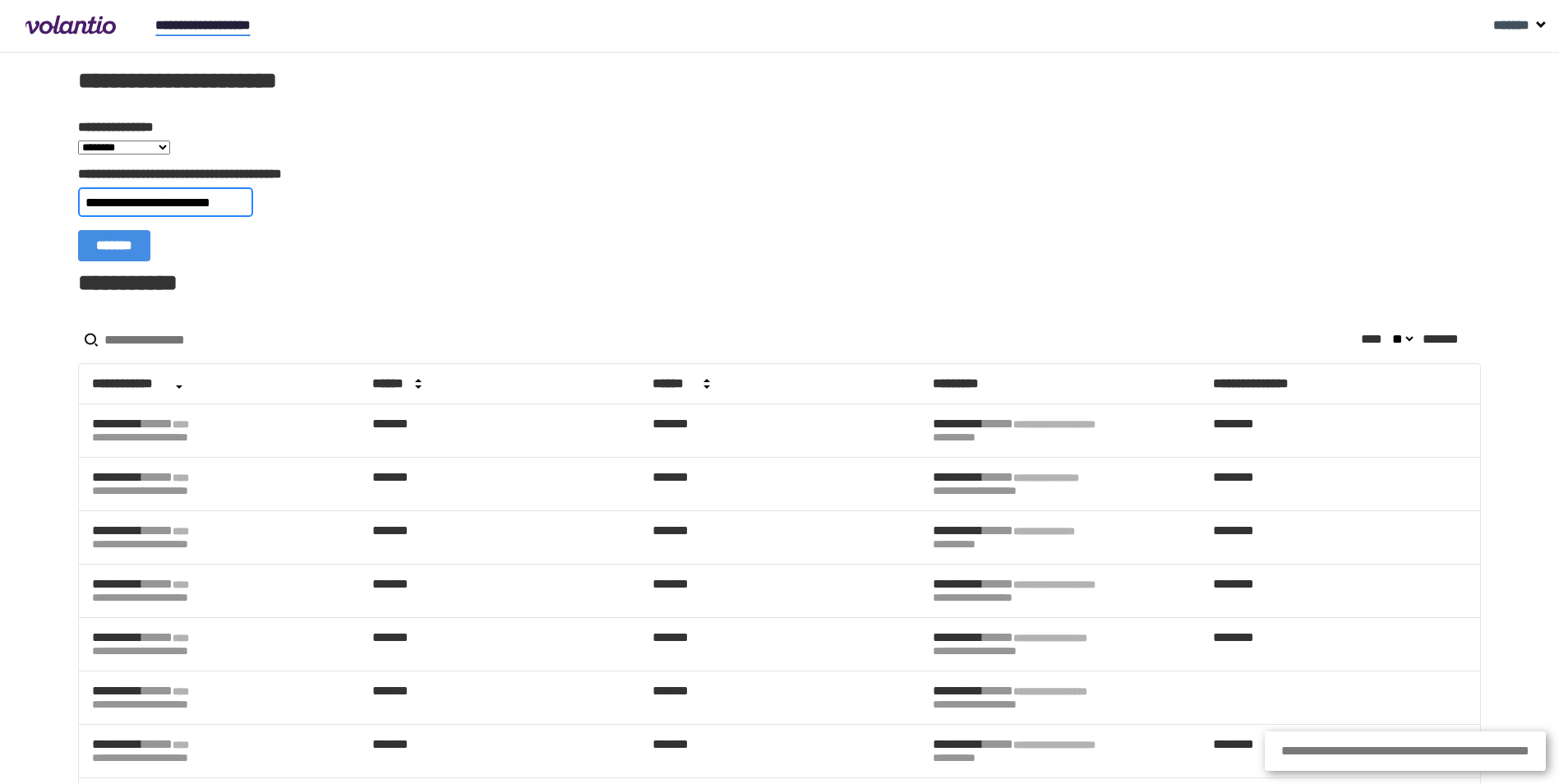 type on "**********" 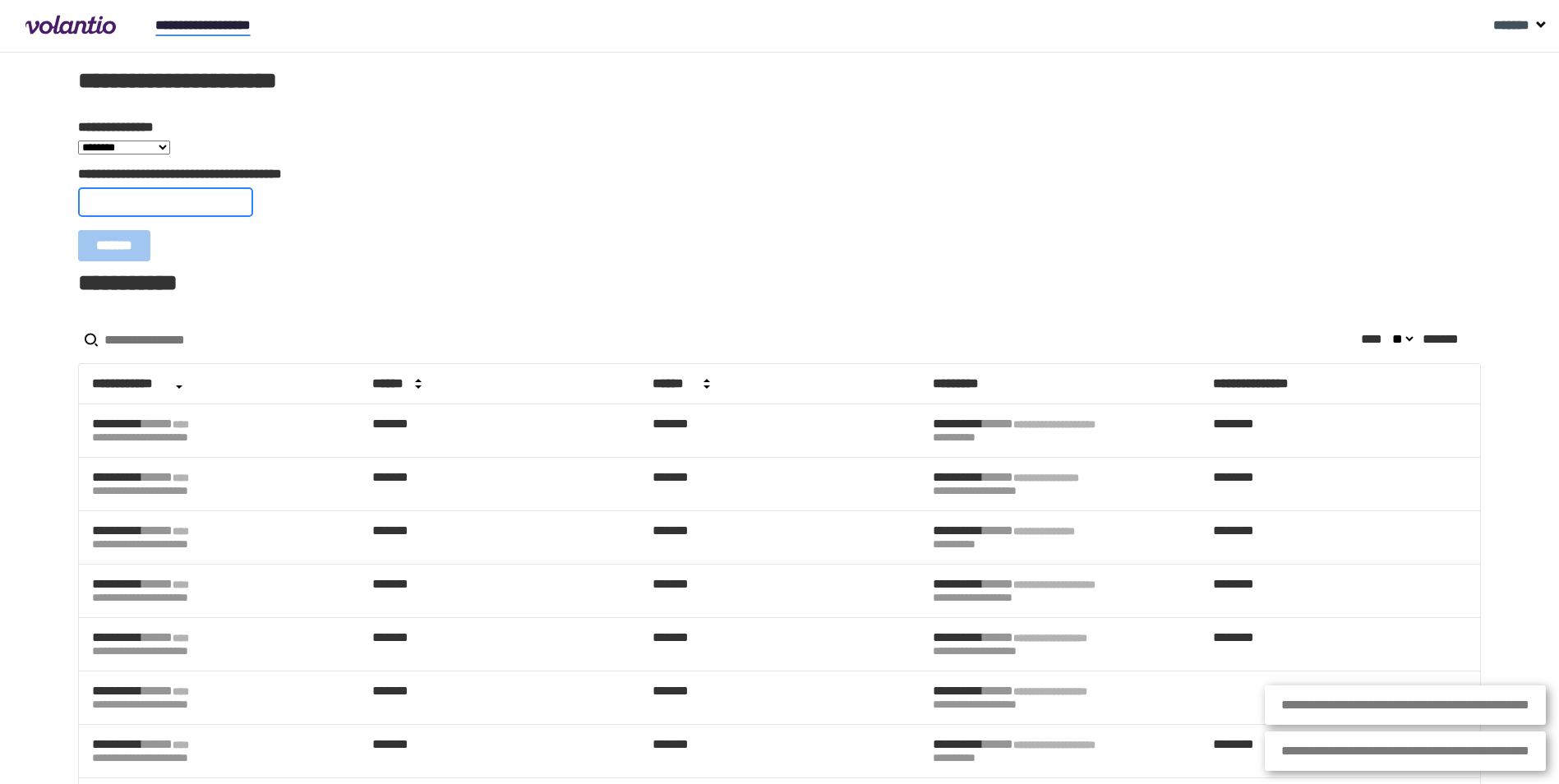 paste on "**********" 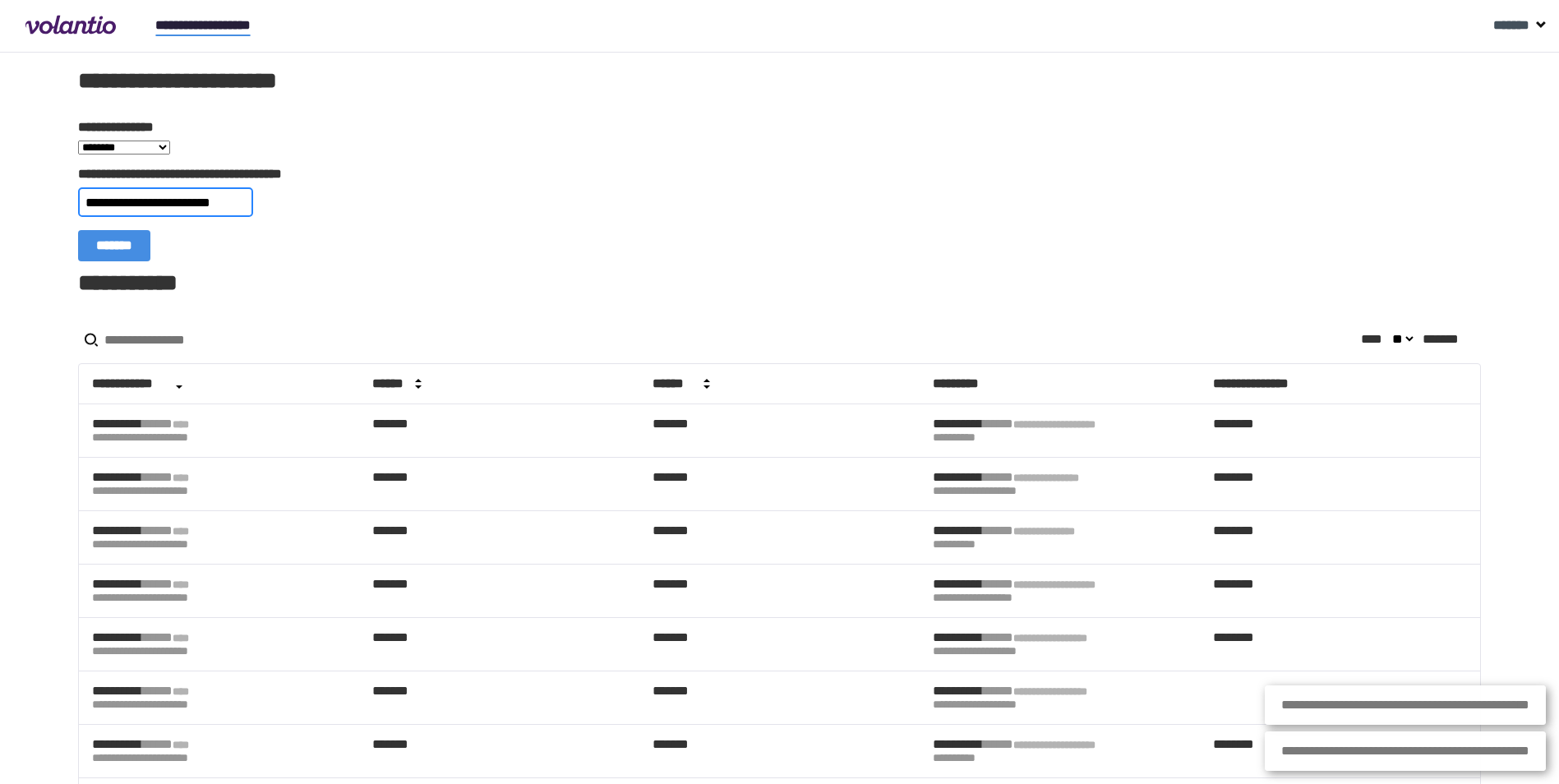 type on "**********" 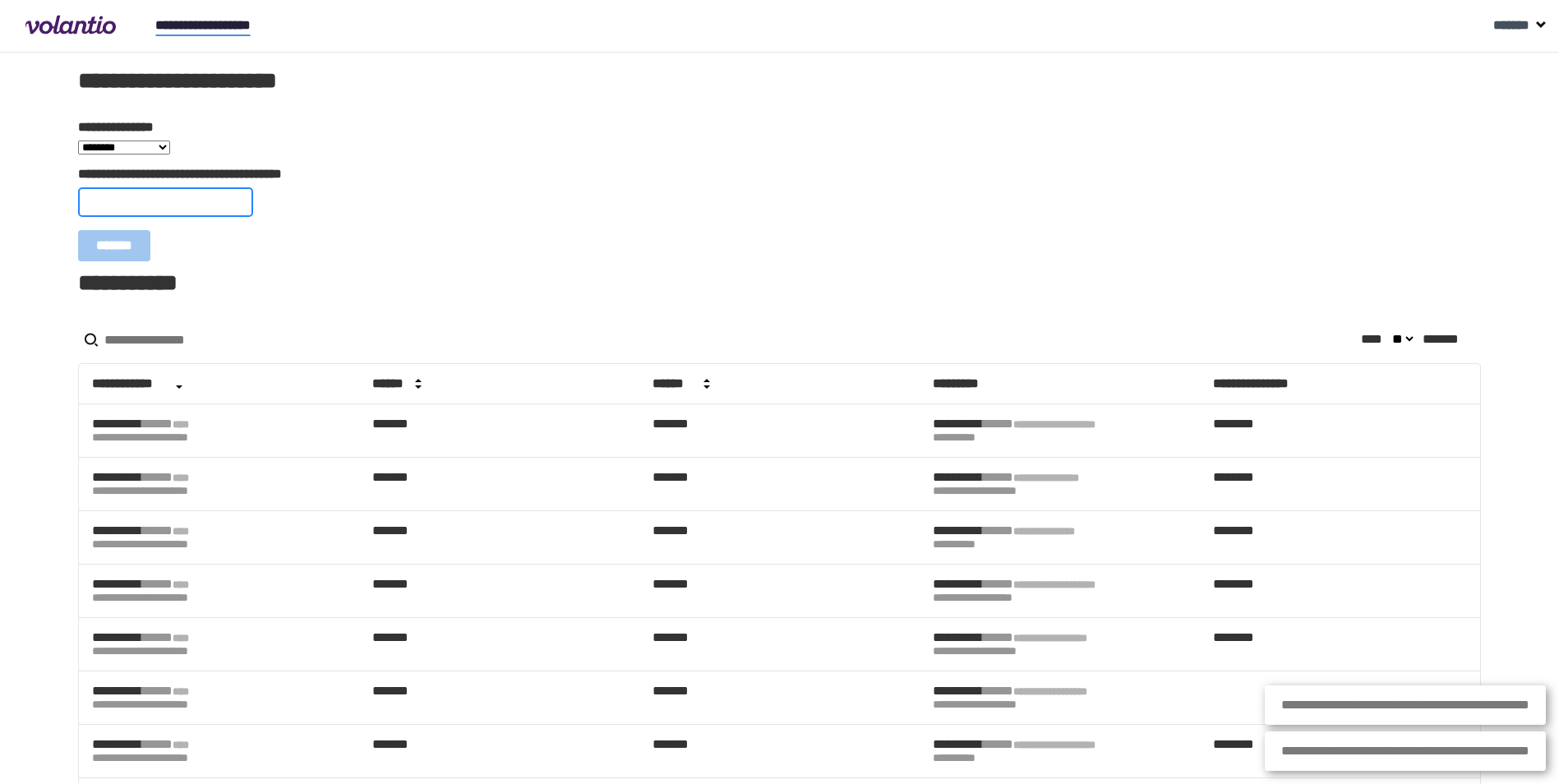 paste on "**********" 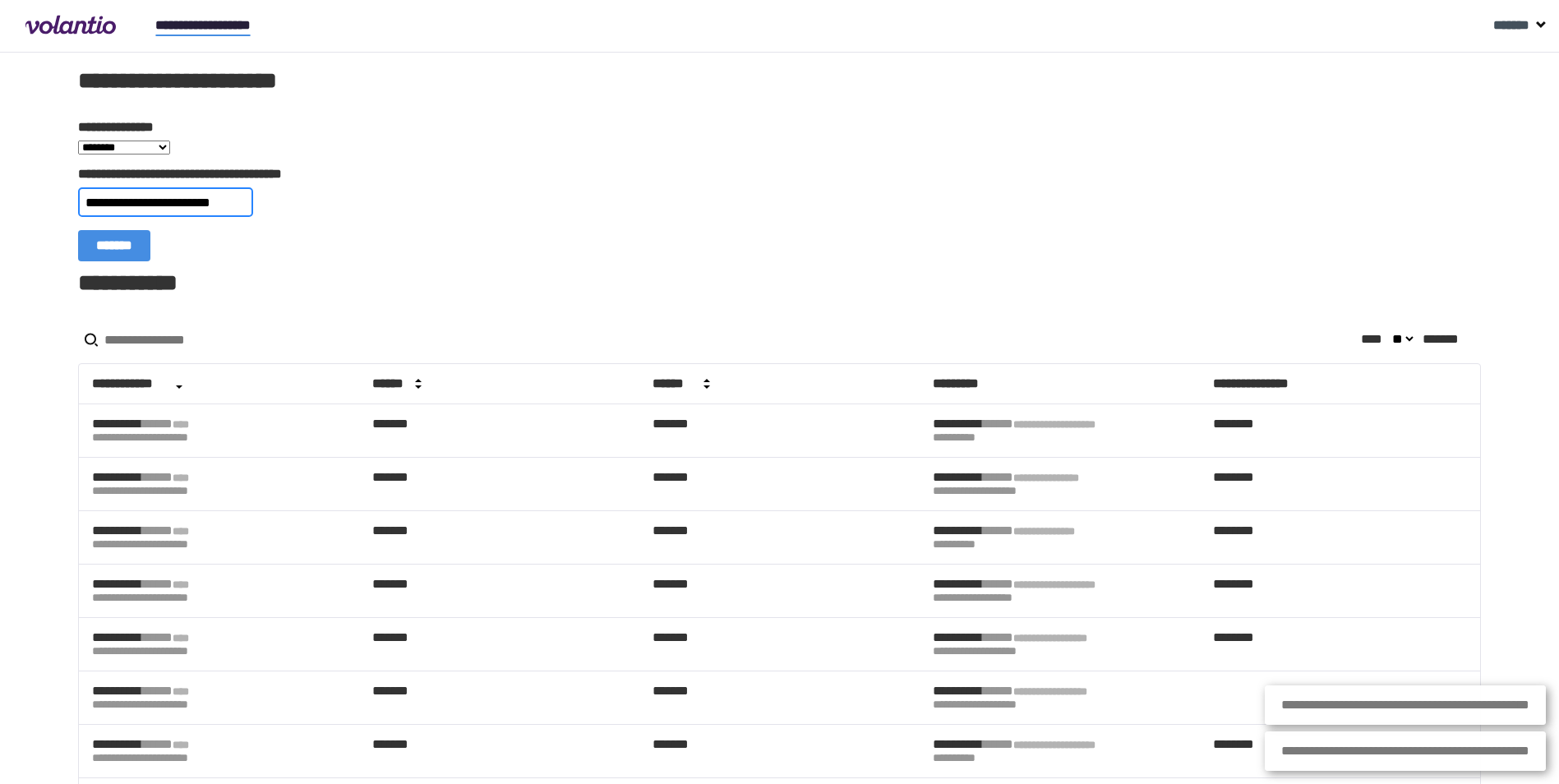 type on "**********" 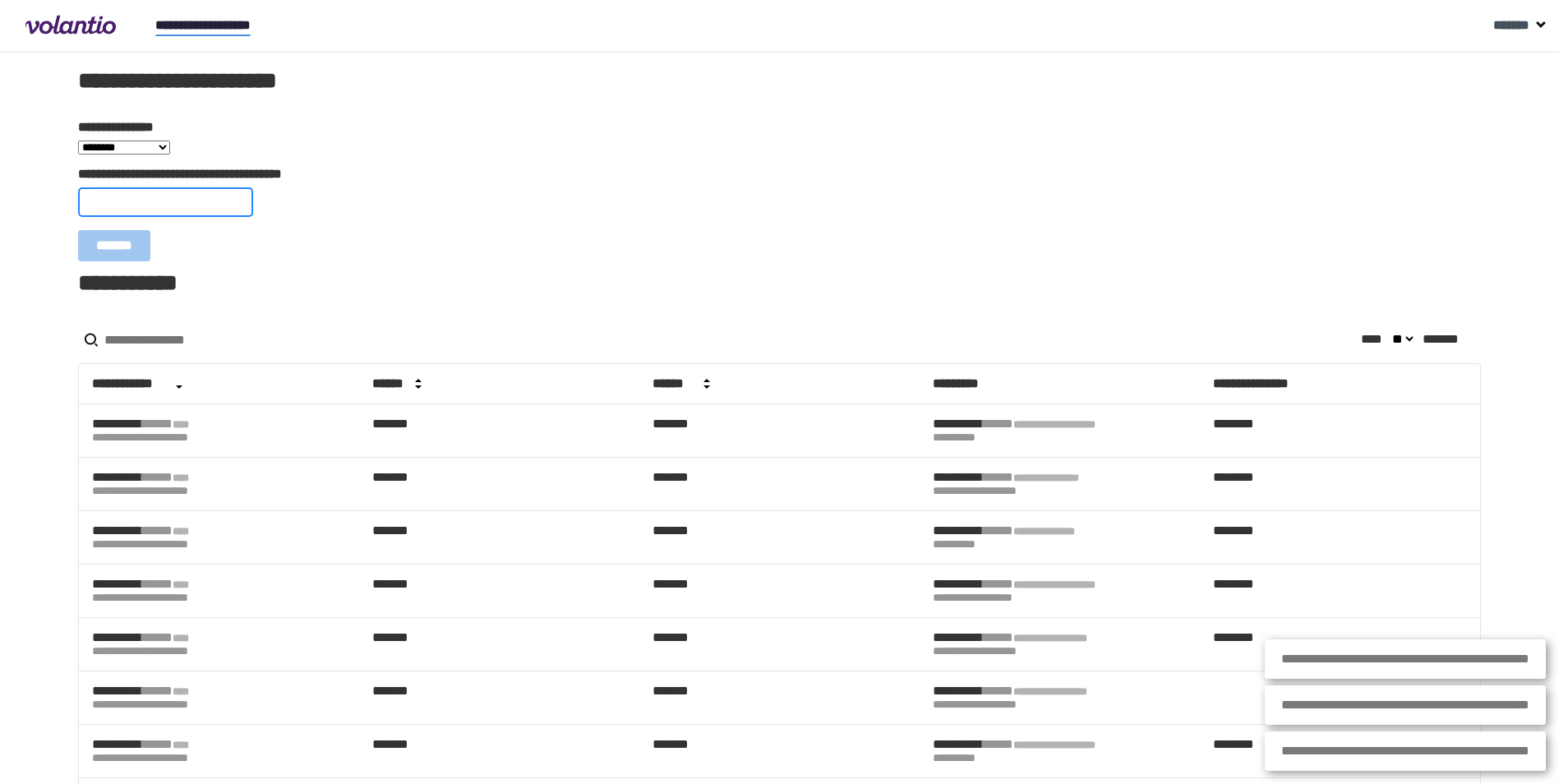 paste 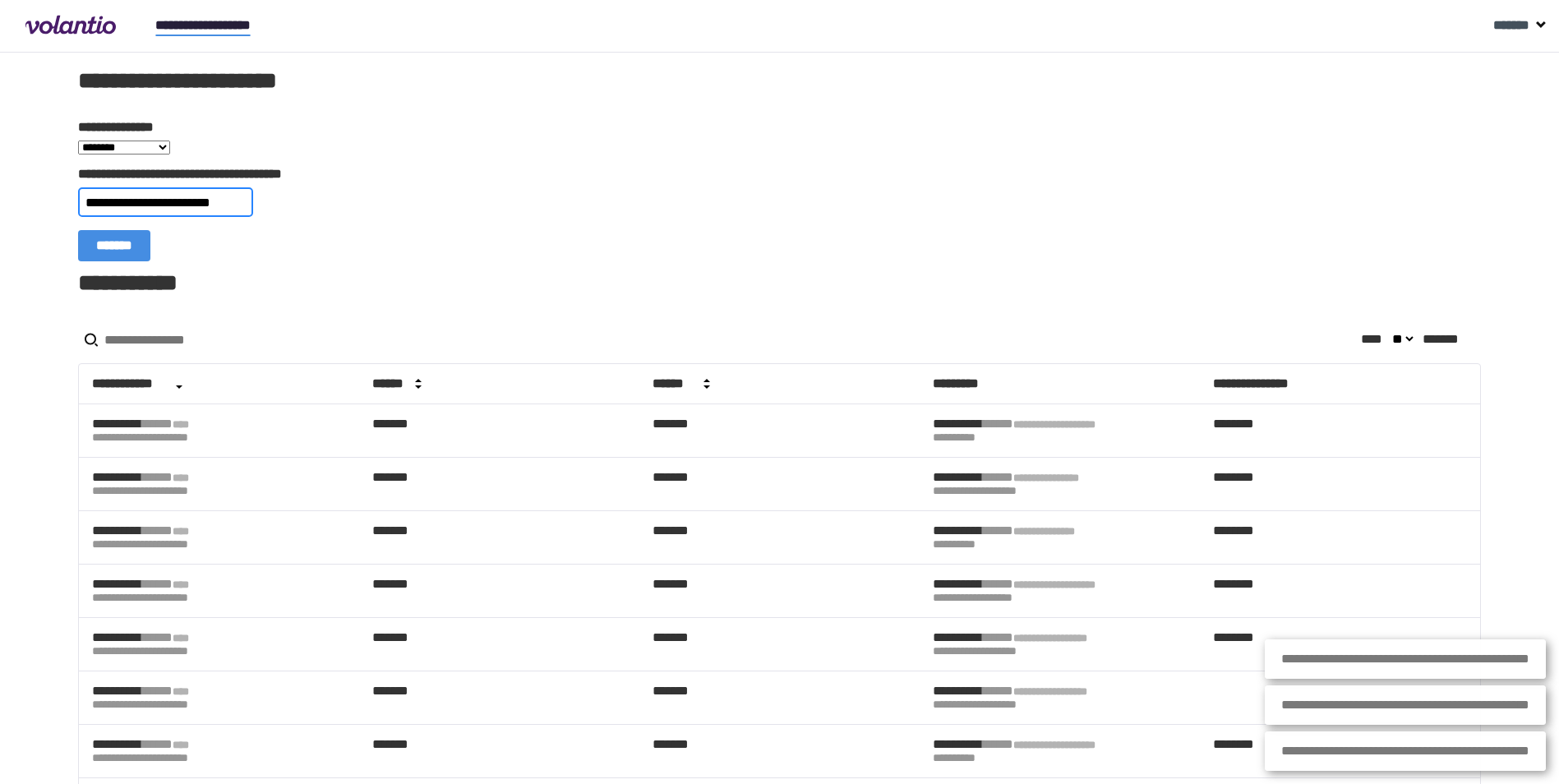 type on "**********" 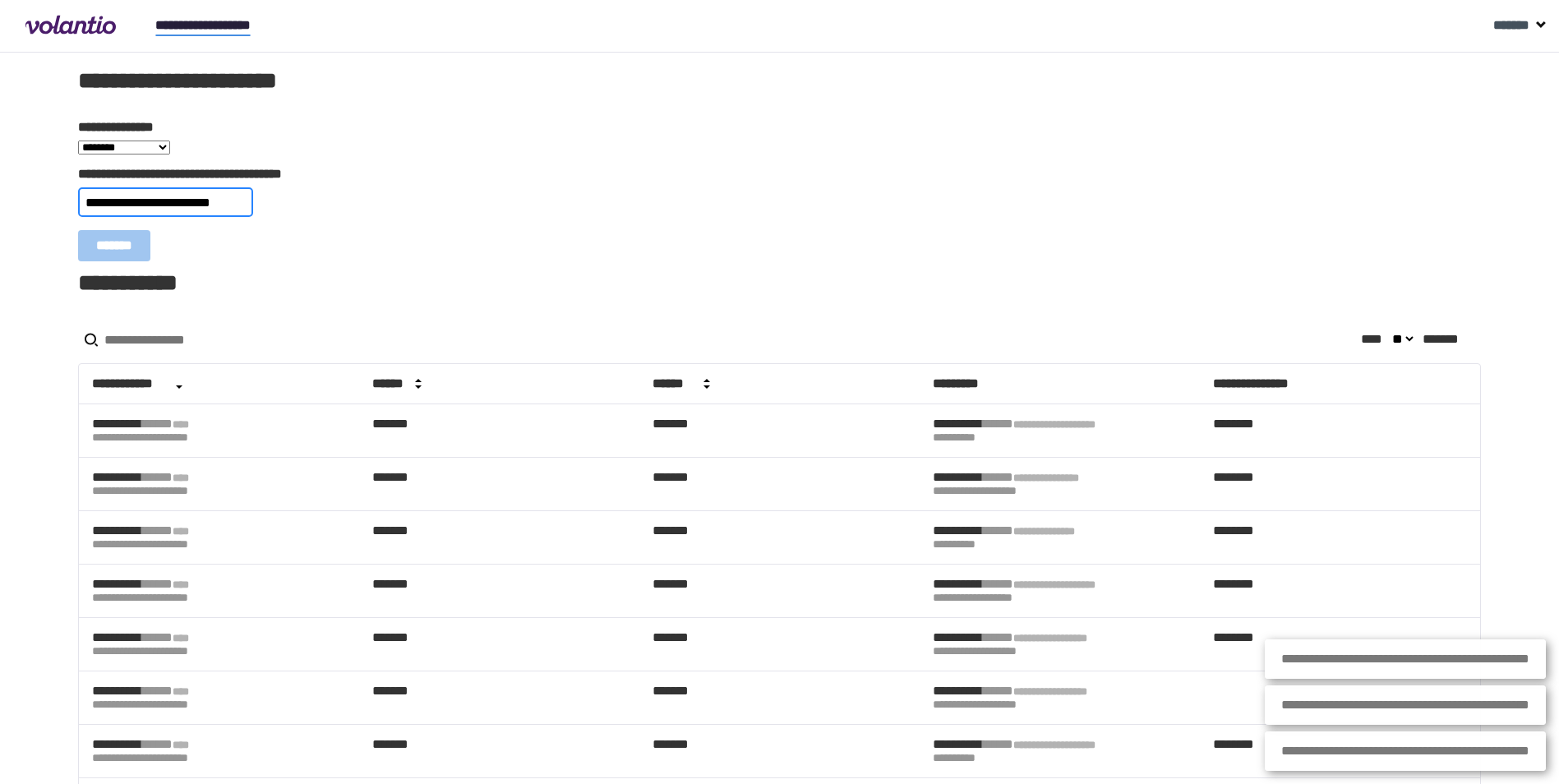 type on "**********" 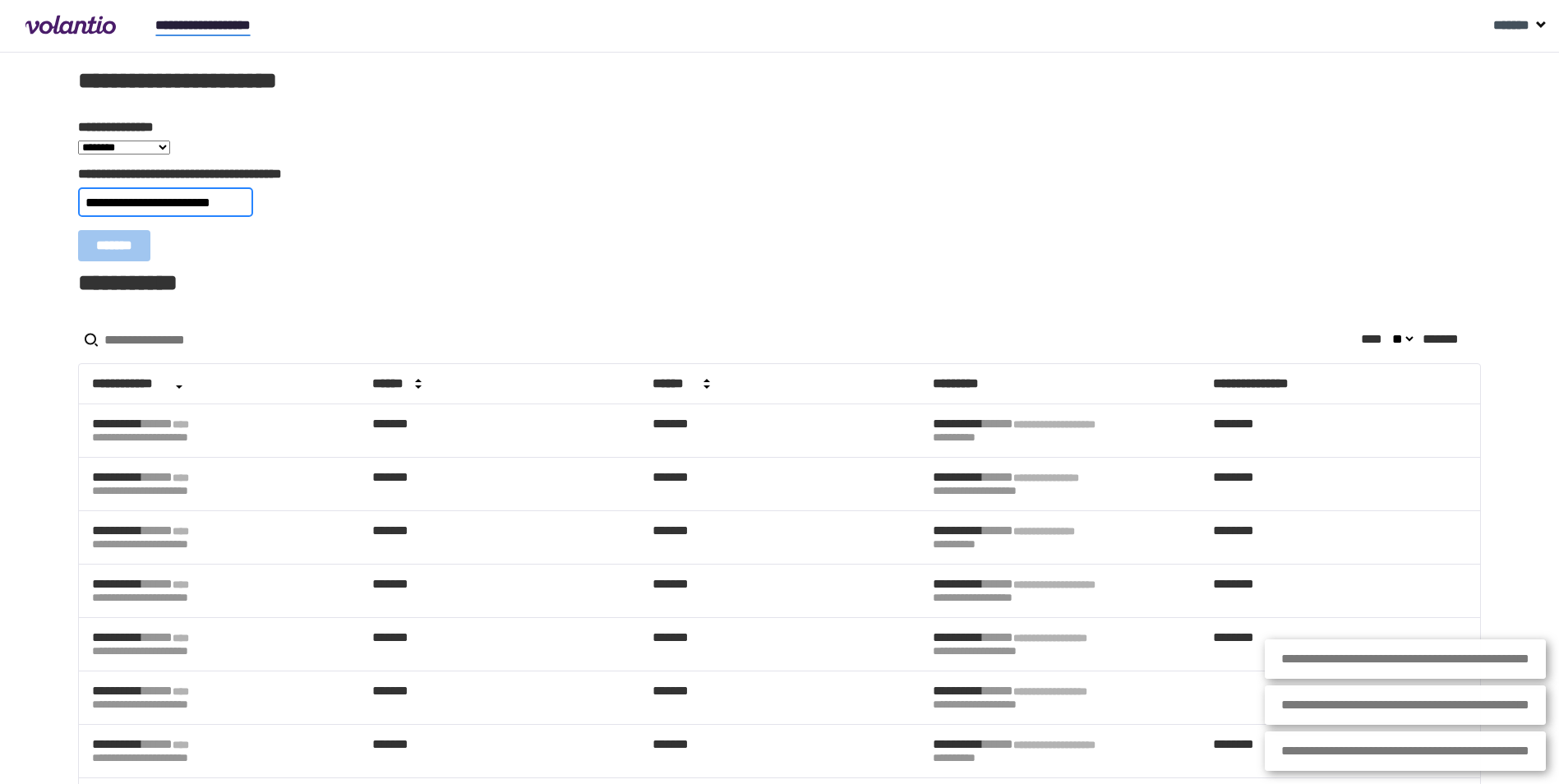 click on "*******" at bounding box center [114, 246] 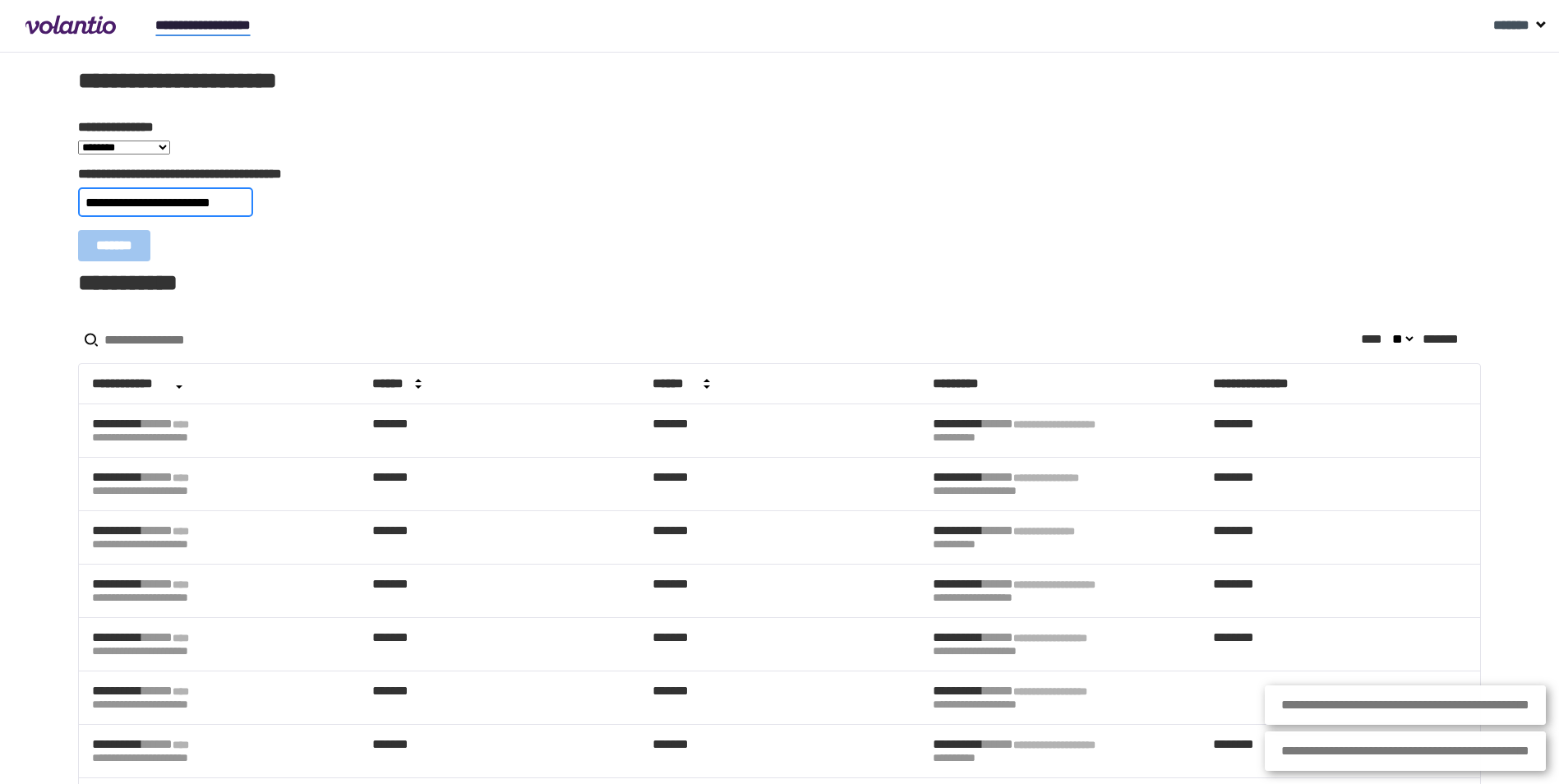 type 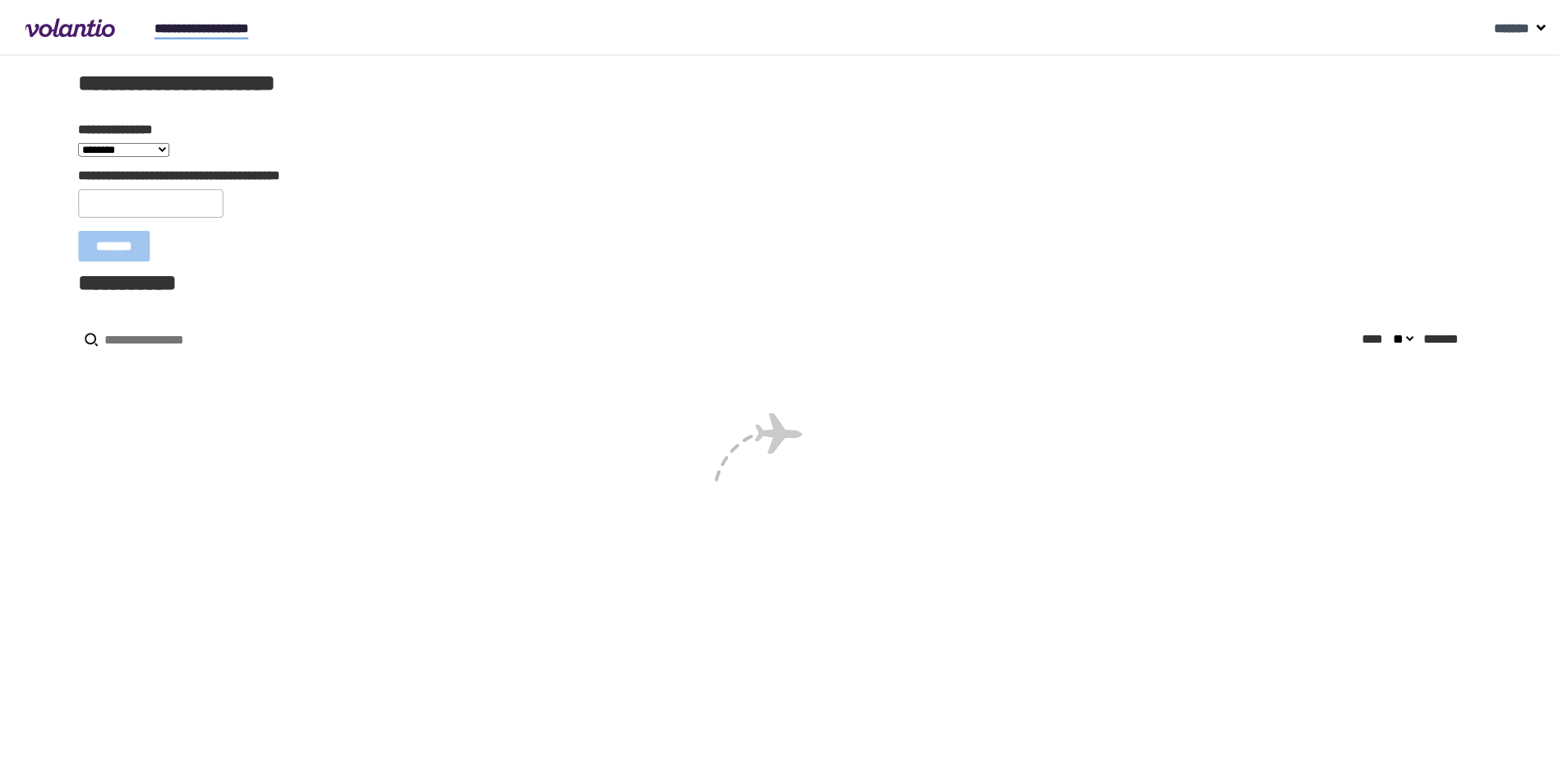 scroll, scrollTop: 0, scrollLeft: 0, axis: both 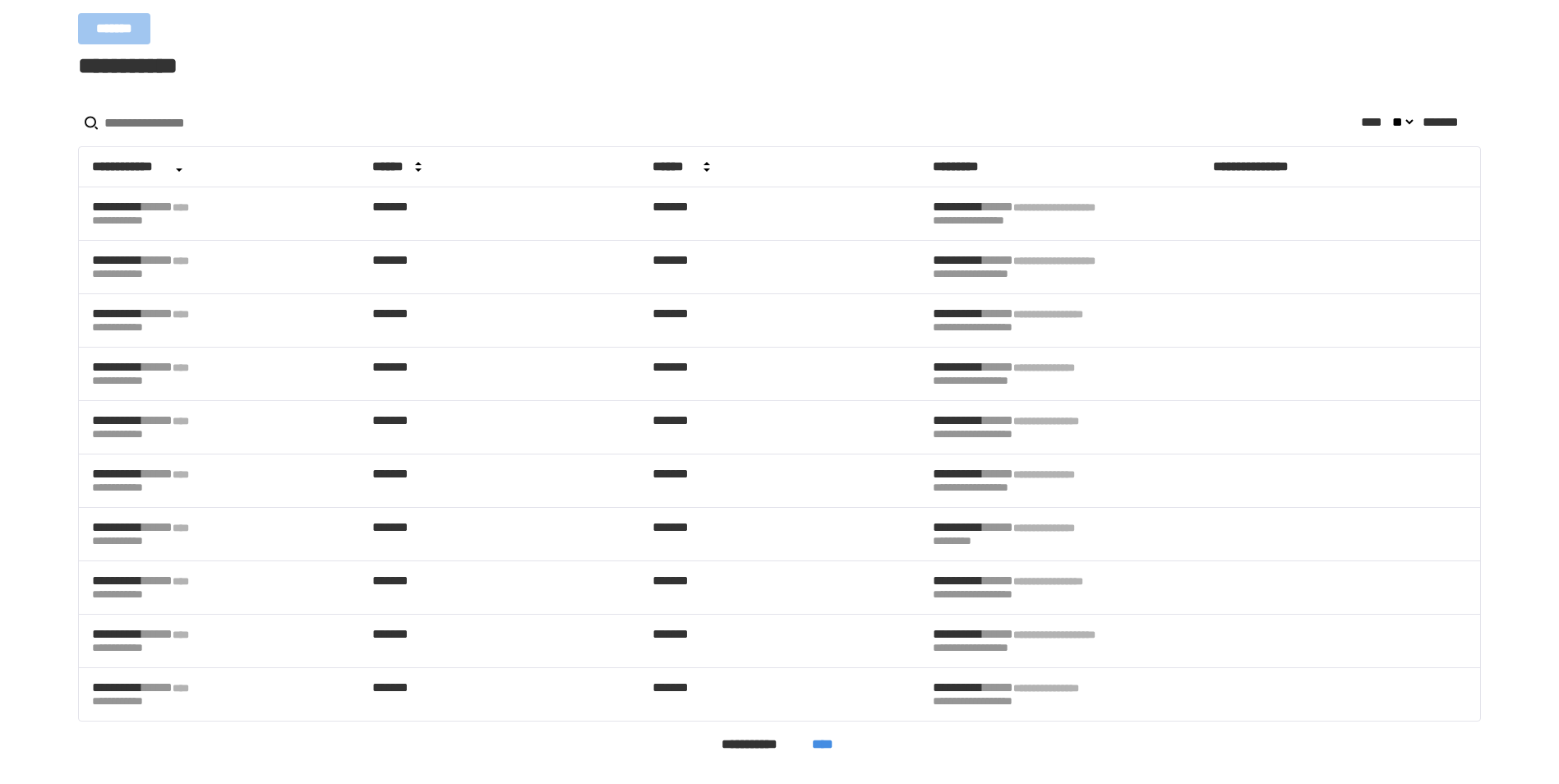 click on "****" at bounding box center [823, 745] 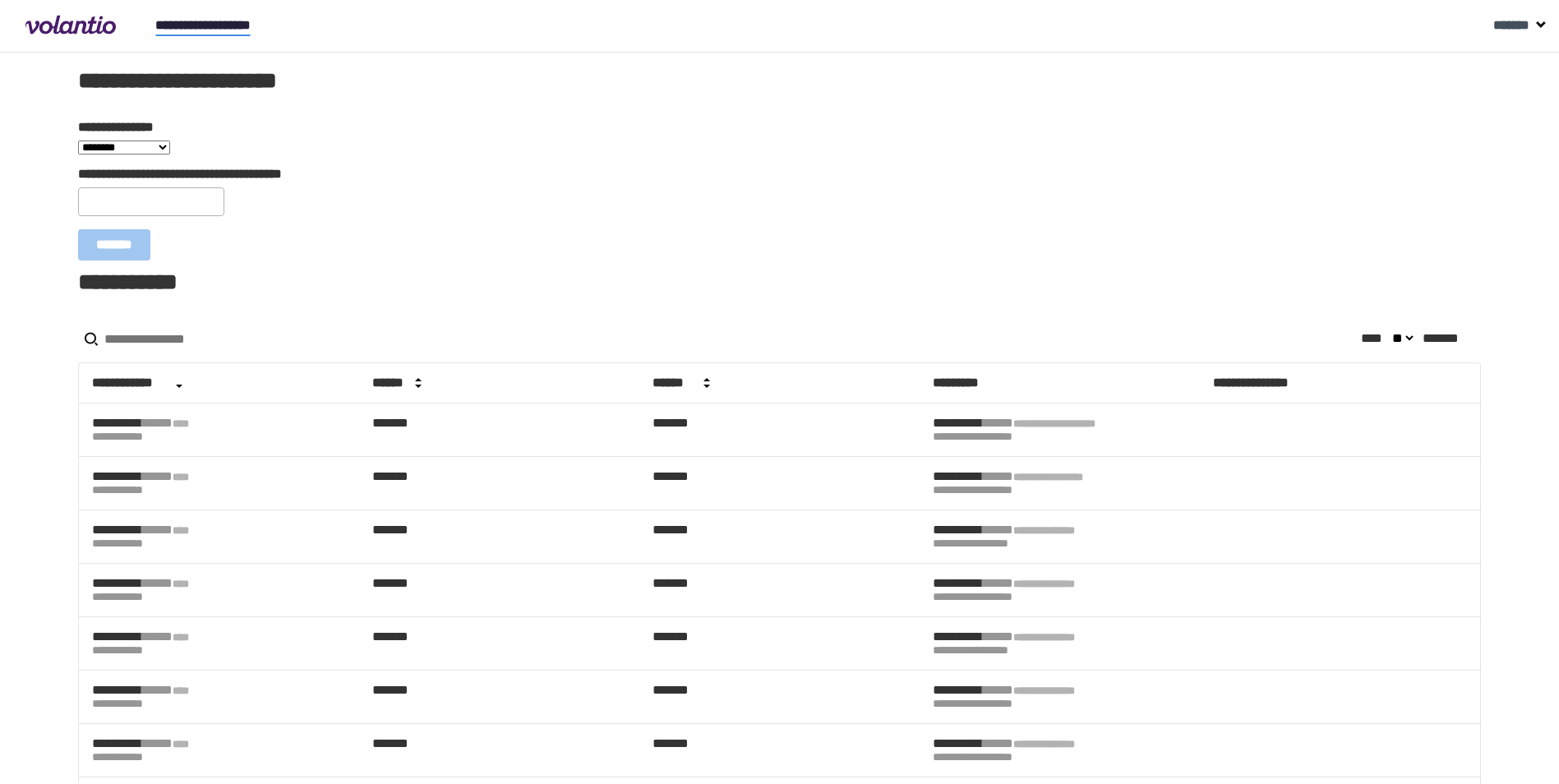 scroll, scrollTop: 219, scrollLeft: 0, axis: vertical 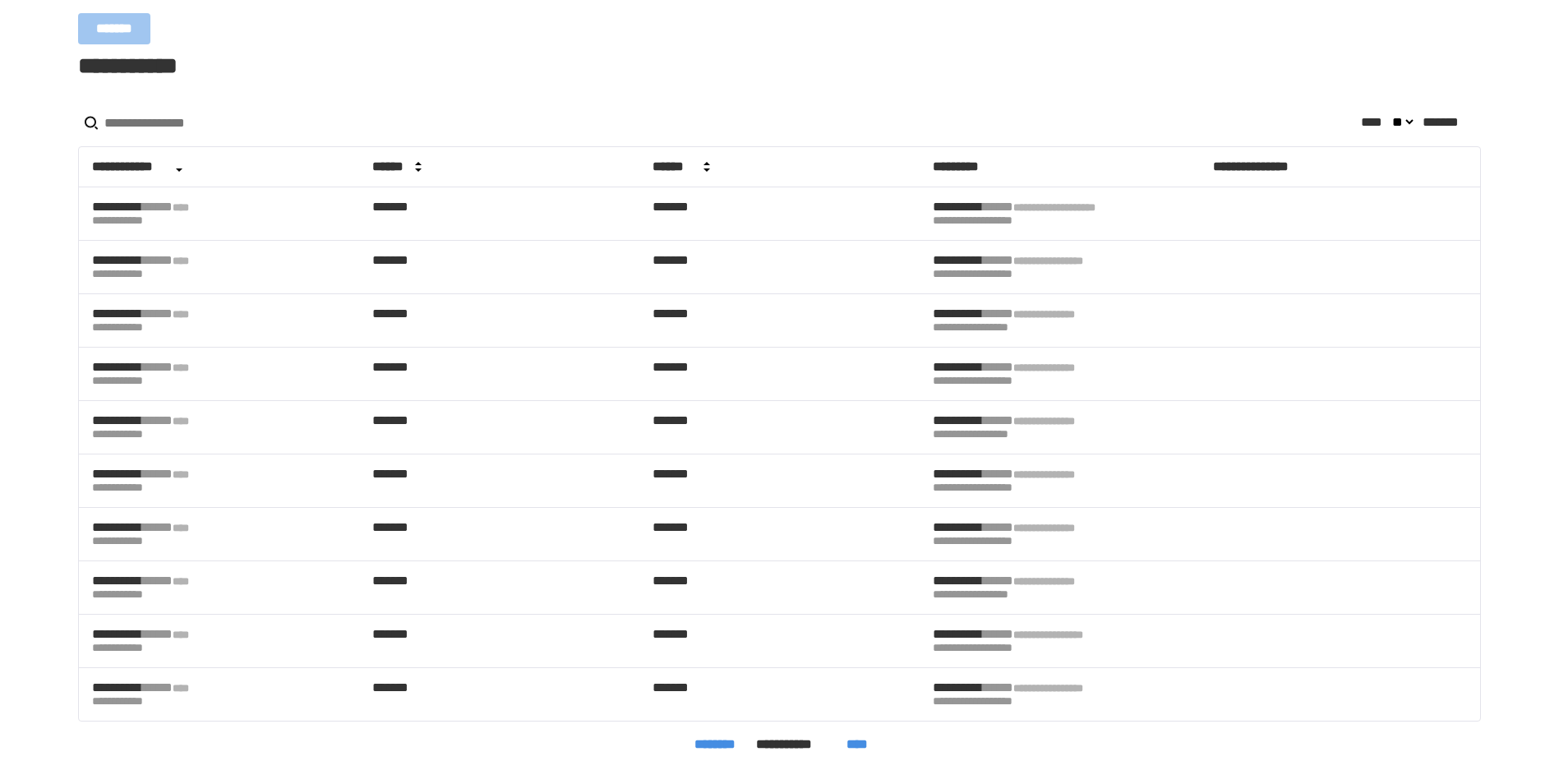 click on "****" at bounding box center [857, 745] 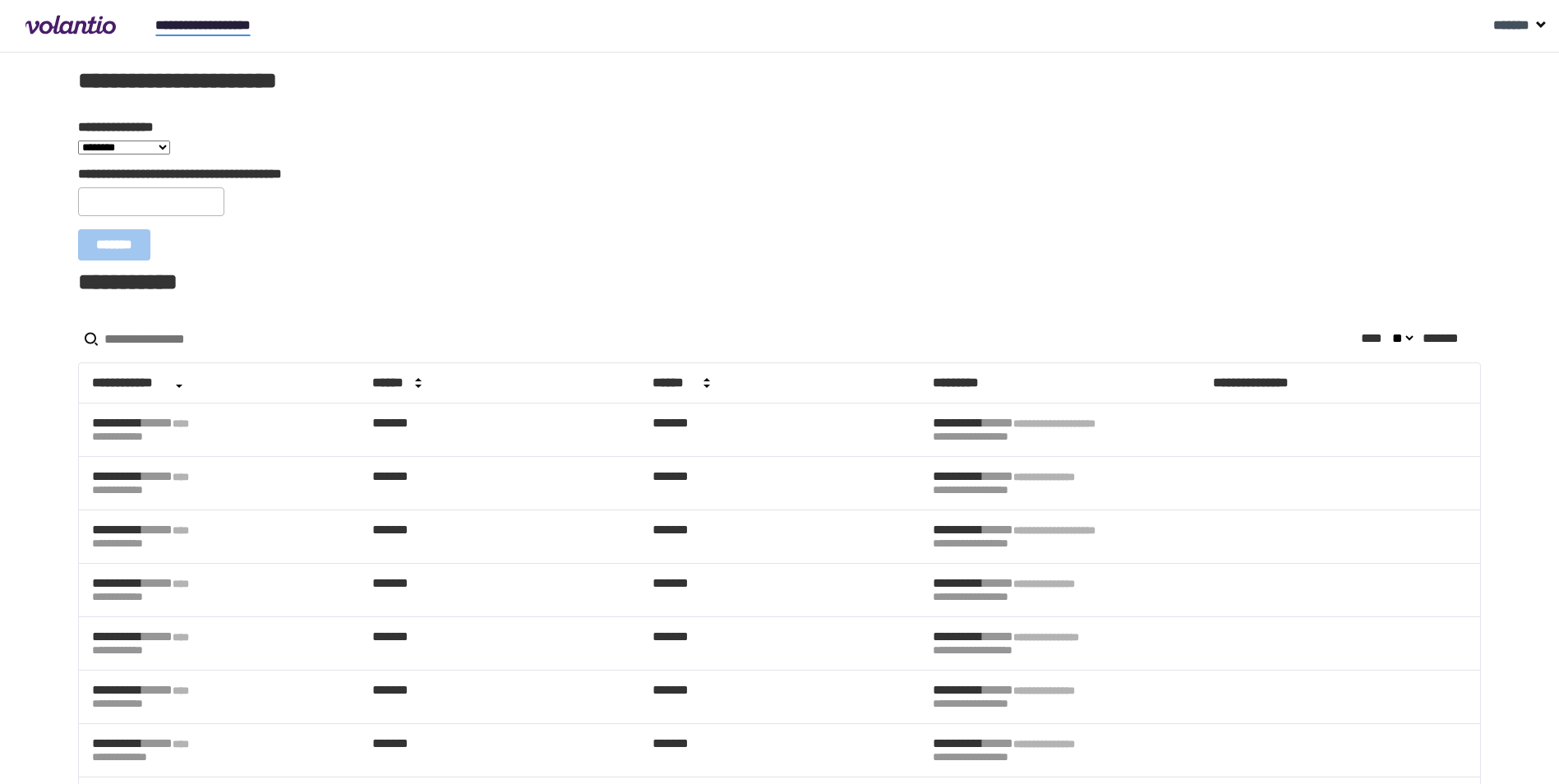 scroll, scrollTop: 219, scrollLeft: 0, axis: vertical 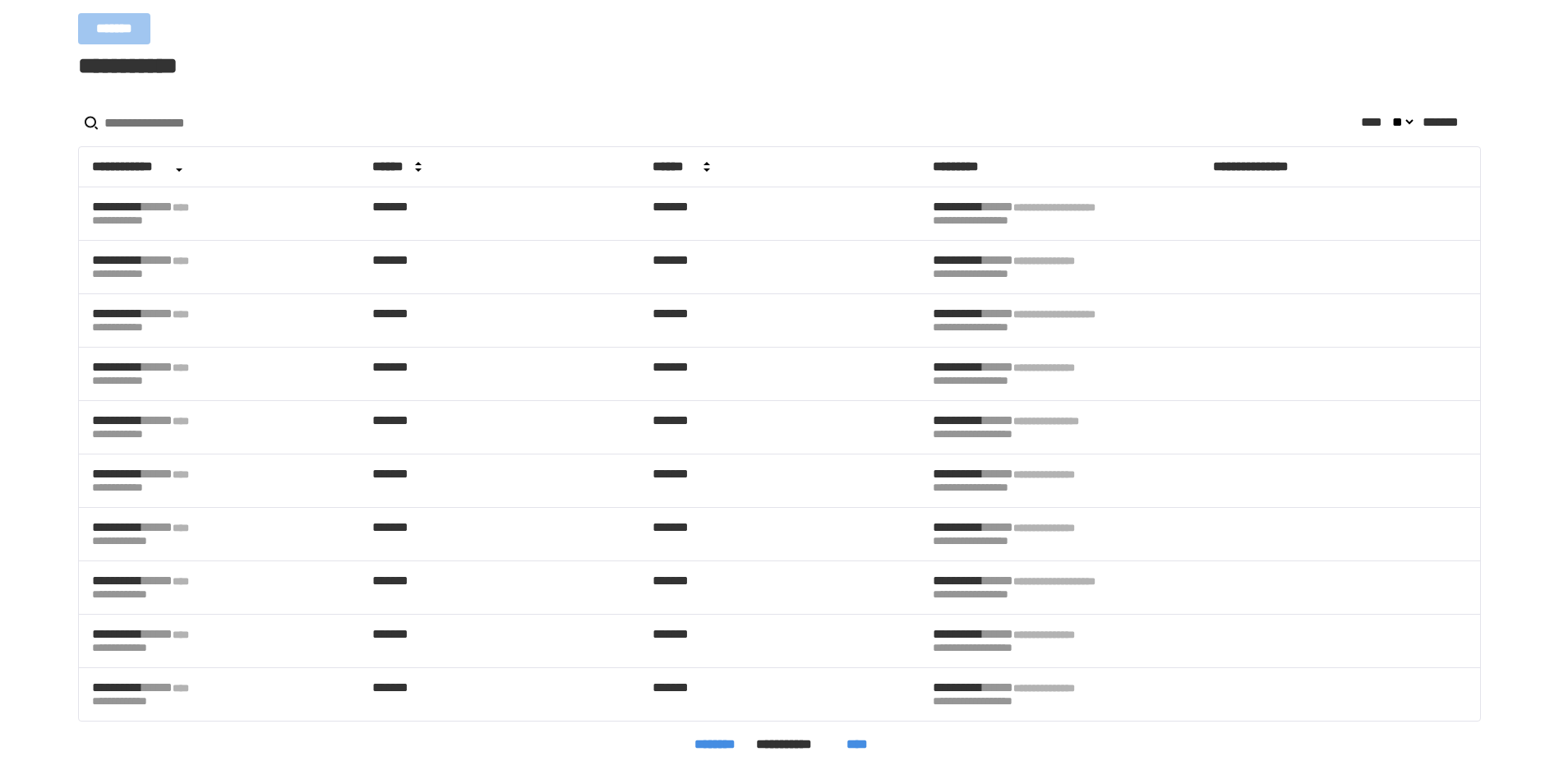 click on "****" at bounding box center [857, 745] 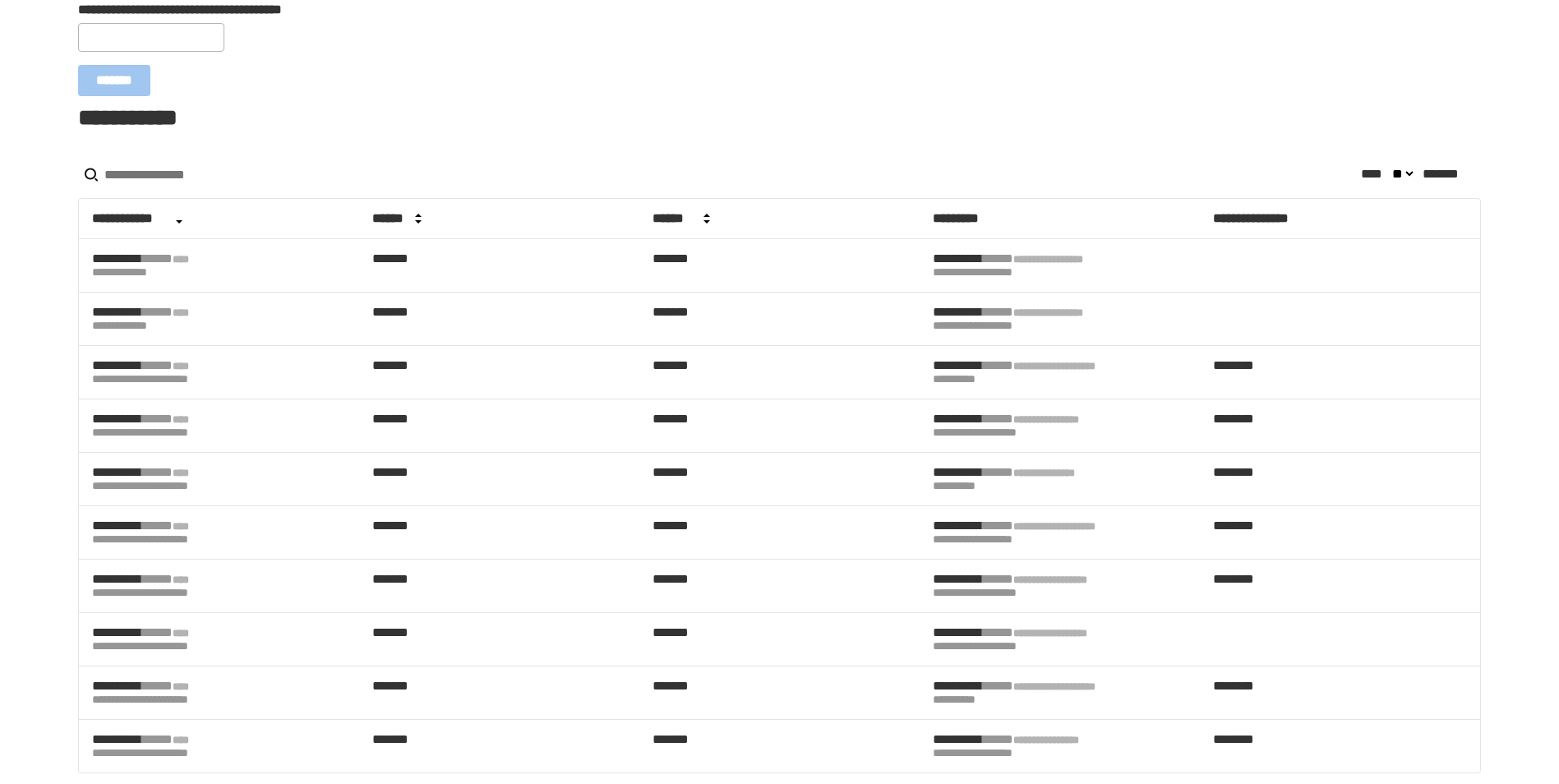 scroll, scrollTop: 219, scrollLeft: 0, axis: vertical 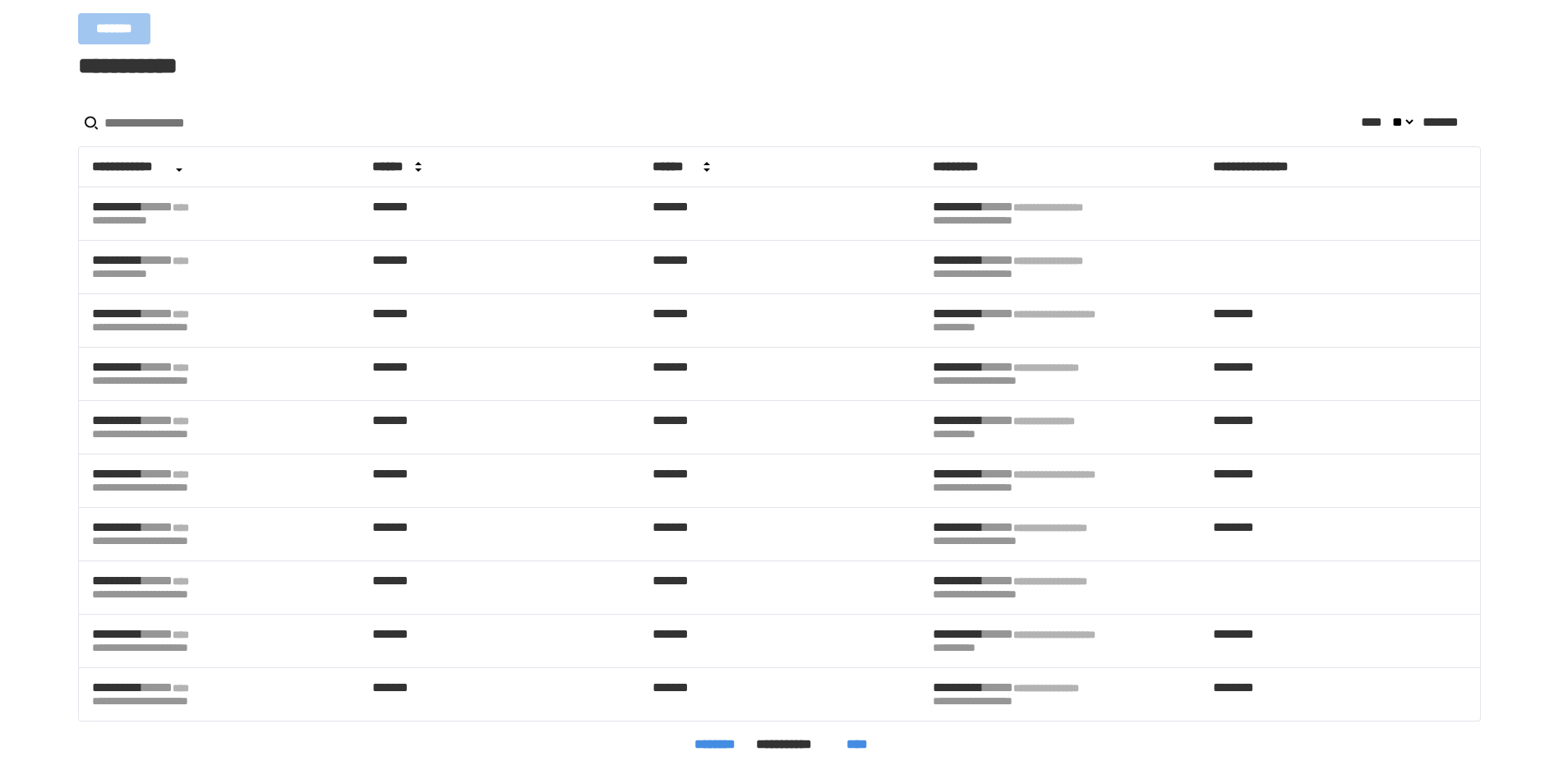 click on "********" at bounding box center [716, 745] 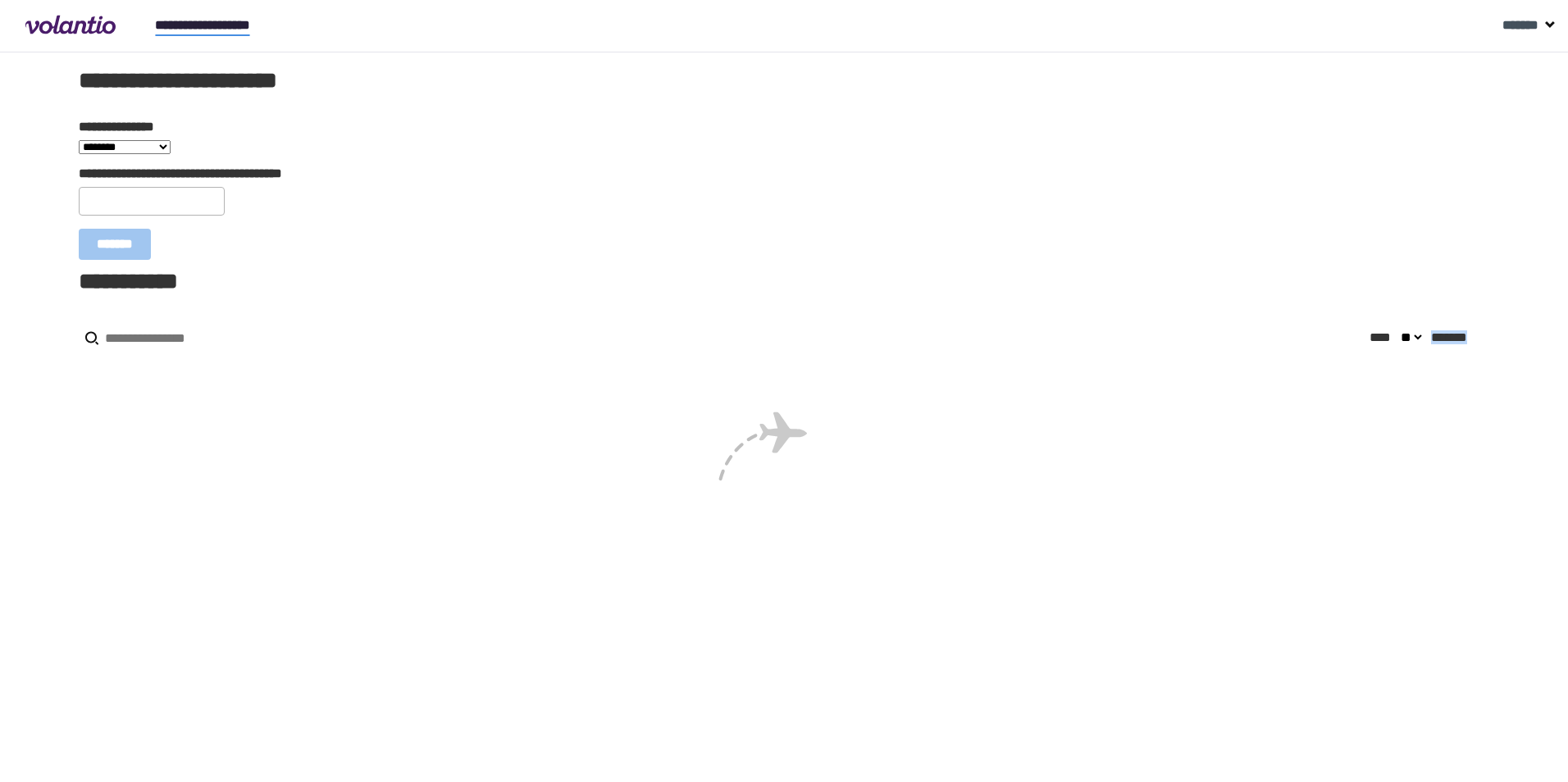 click on "**********" at bounding box center [784, 417] 